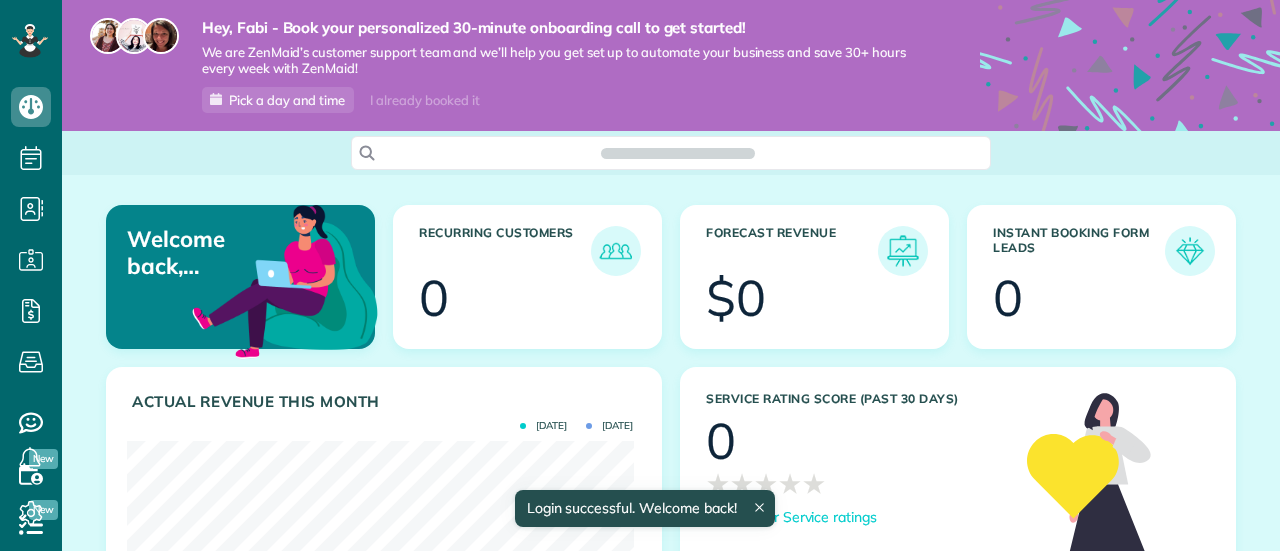 scroll, scrollTop: 0, scrollLeft: 0, axis: both 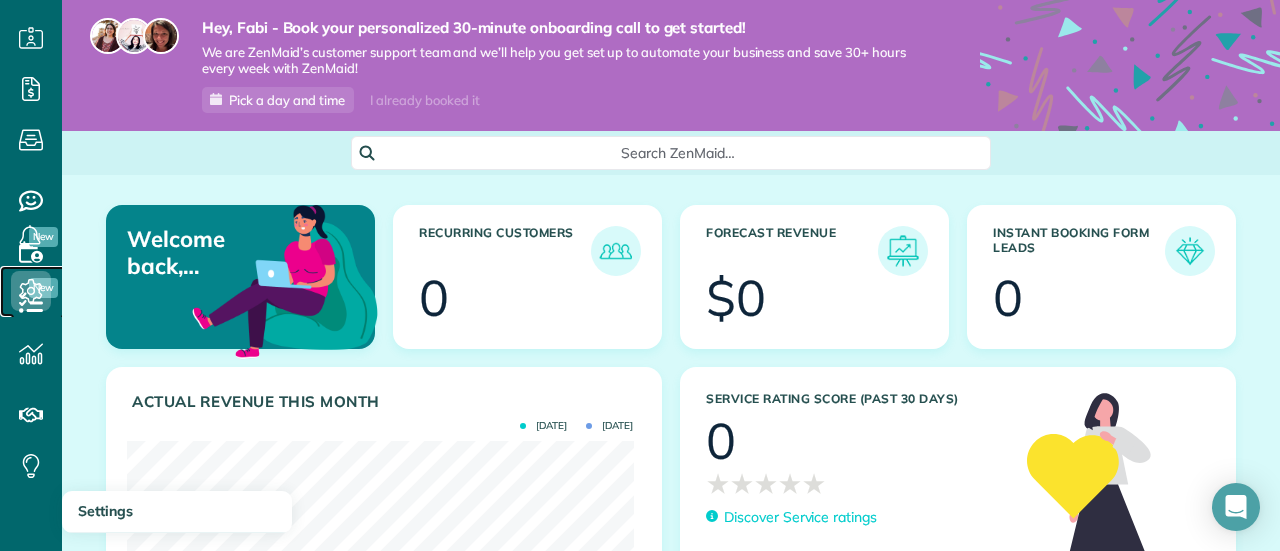 click 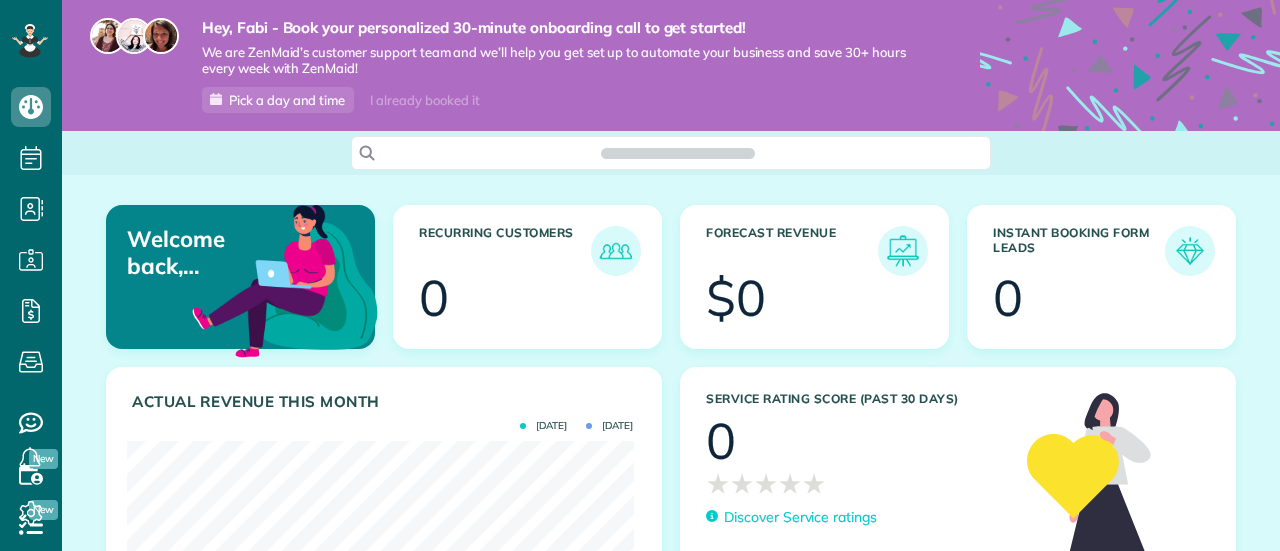 scroll, scrollTop: 0, scrollLeft: 0, axis: both 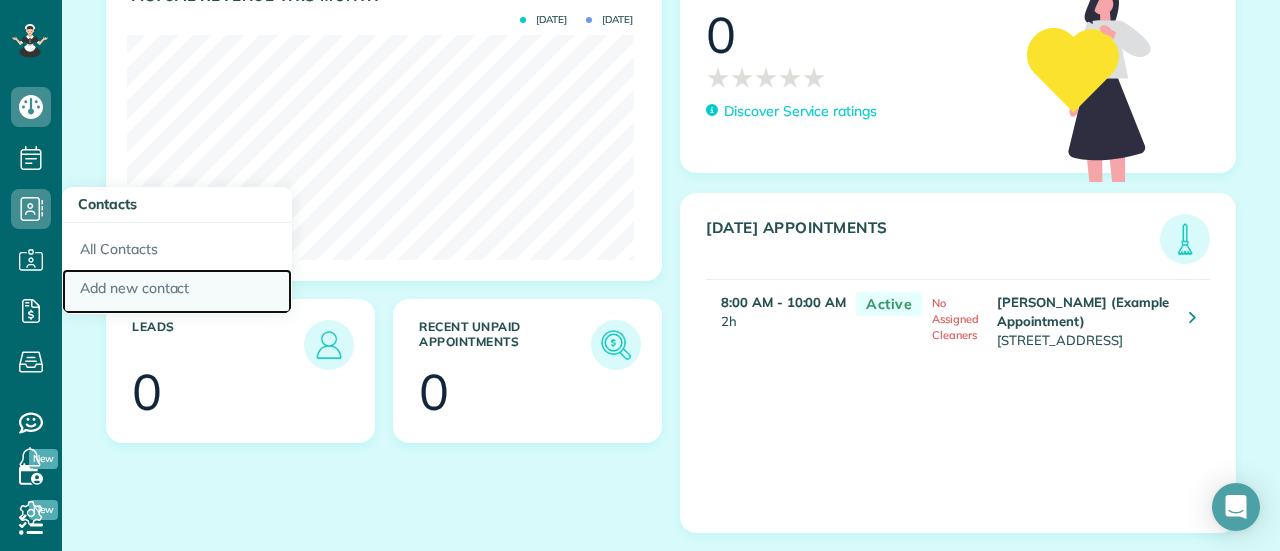 click on "Add new contact" at bounding box center [177, 292] 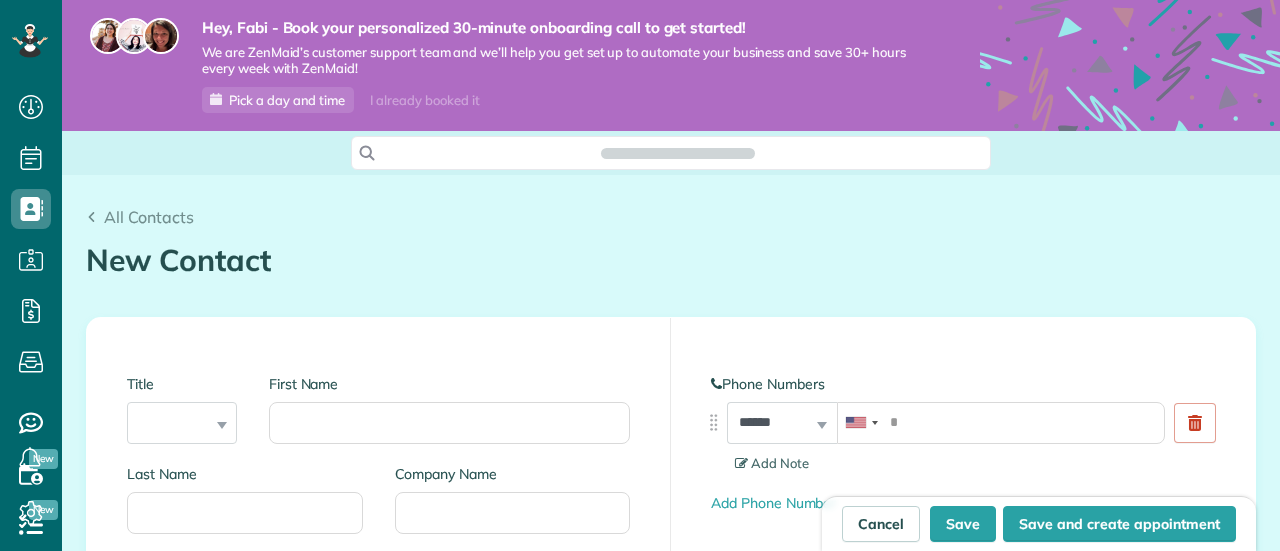 scroll, scrollTop: 0, scrollLeft: 0, axis: both 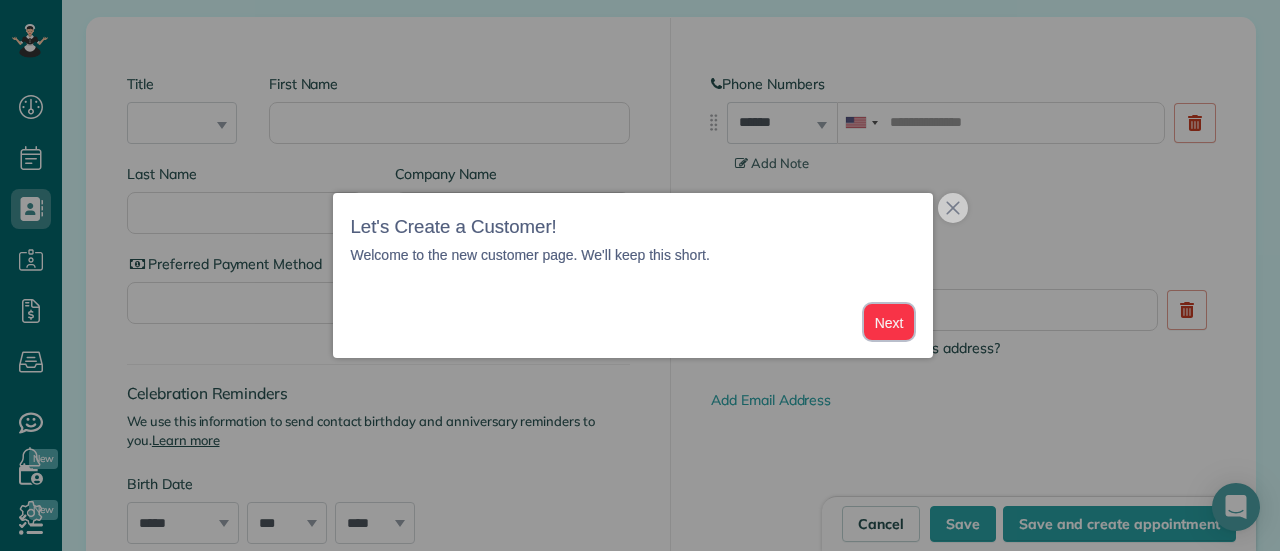 click on "Next" at bounding box center [889, 322] 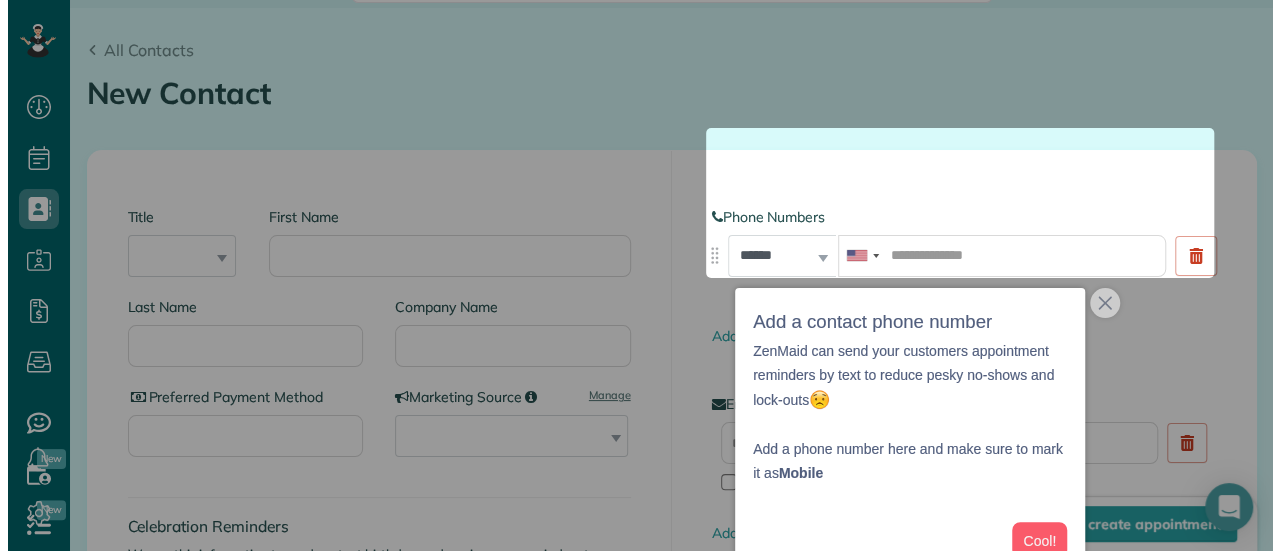 scroll, scrollTop: 166, scrollLeft: 0, axis: vertical 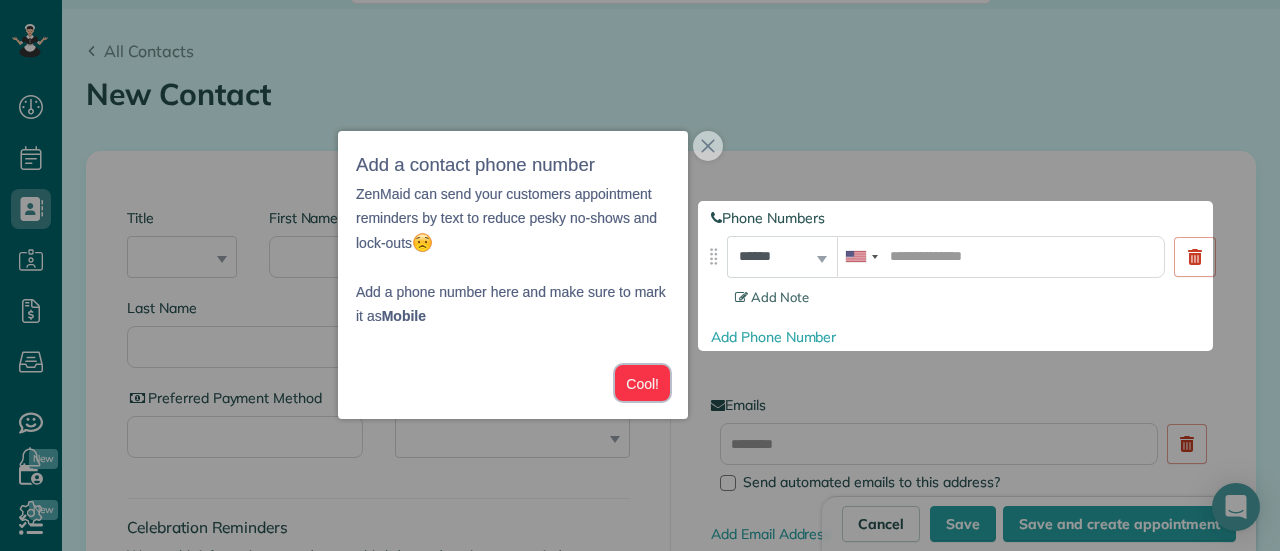 click on "Cool!" at bounding box center [642, 383] 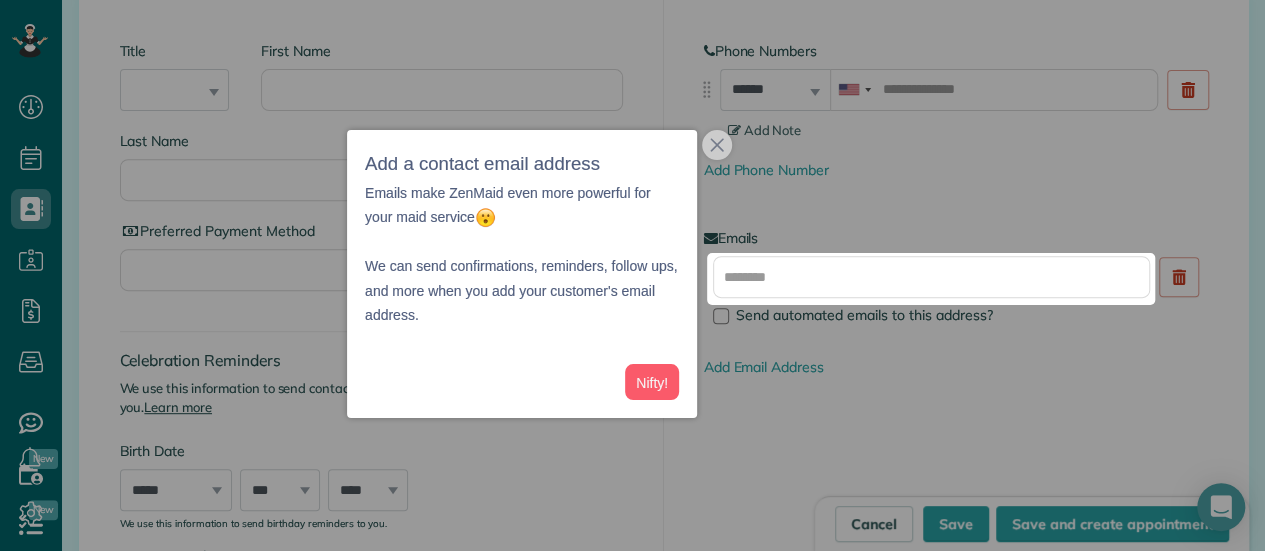 scroll, scrollTop: 334, scrollLeft: 0, axis: vertical 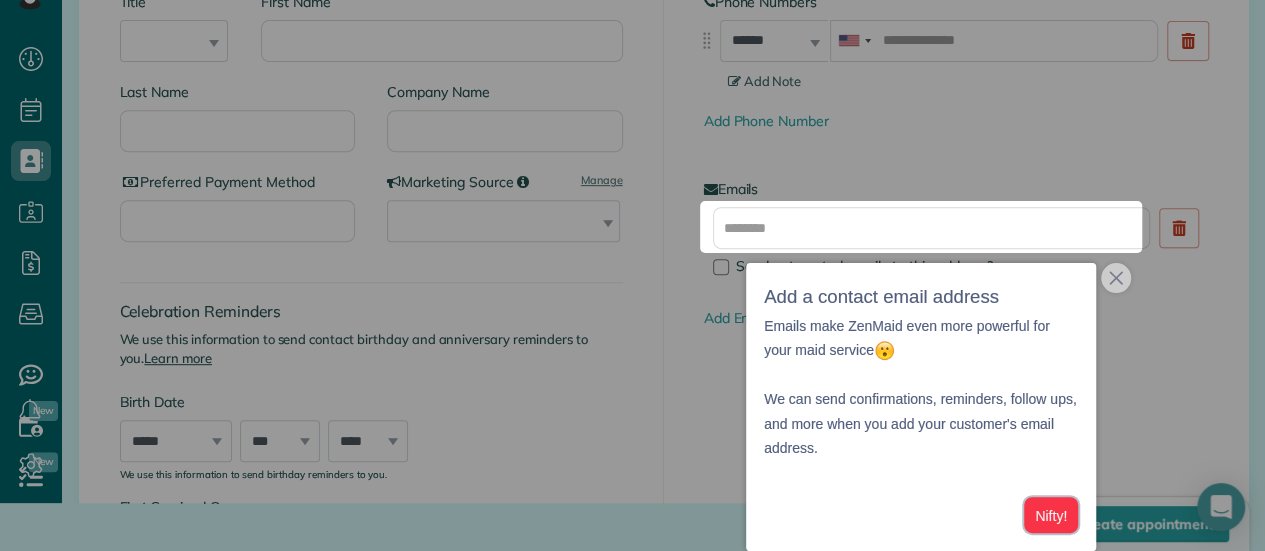 click on "Nifty!" at bounding box center [1051, 515] 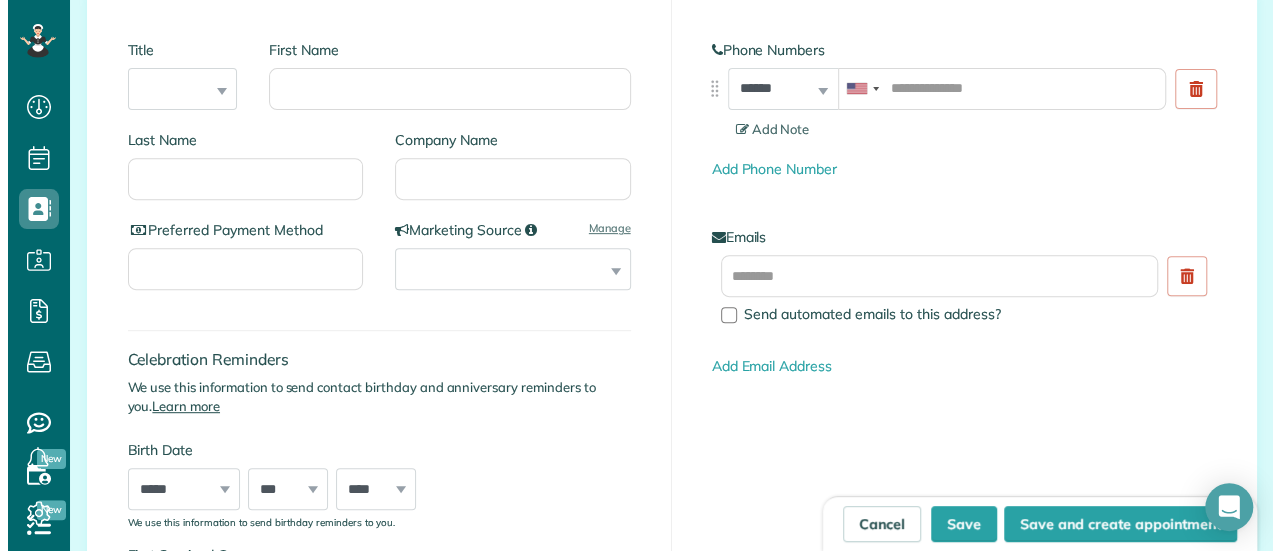 scroll, scrollTop: 0, scrollLeft: 0, axis: both 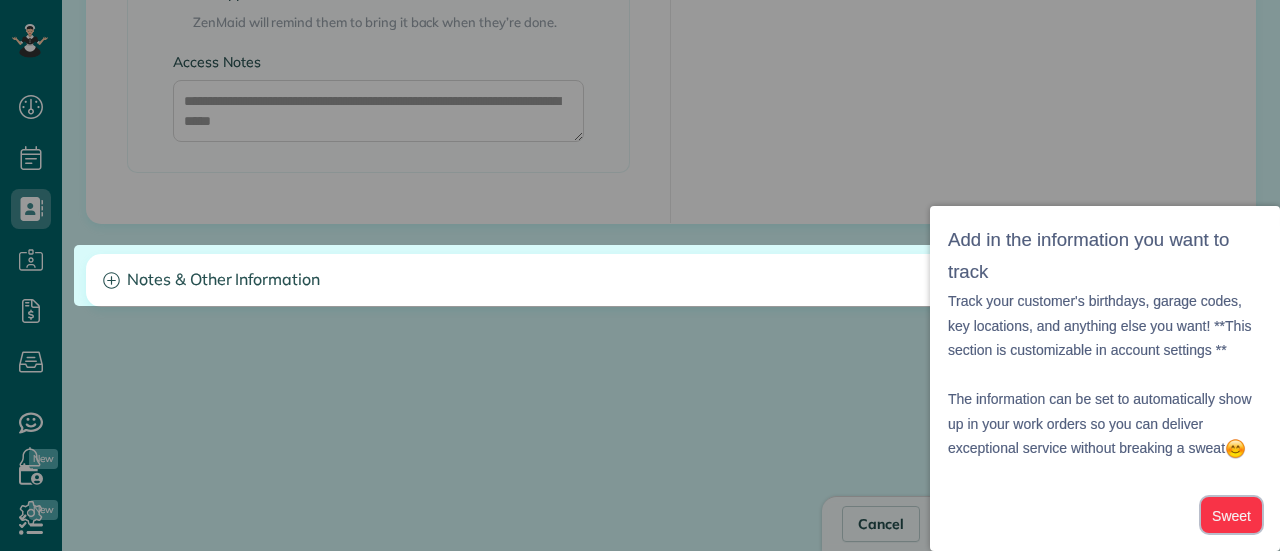click on "Sweet" at bounding box center [1231, 515] 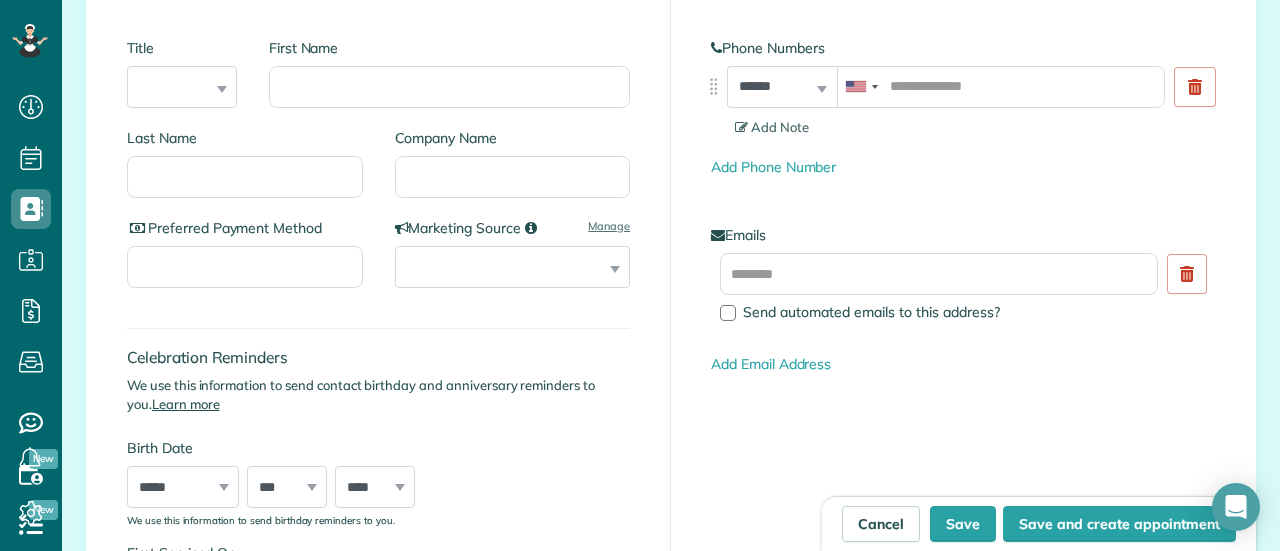 scroll, scrollTop: 343, scrollLeft: 0, axis: vertical 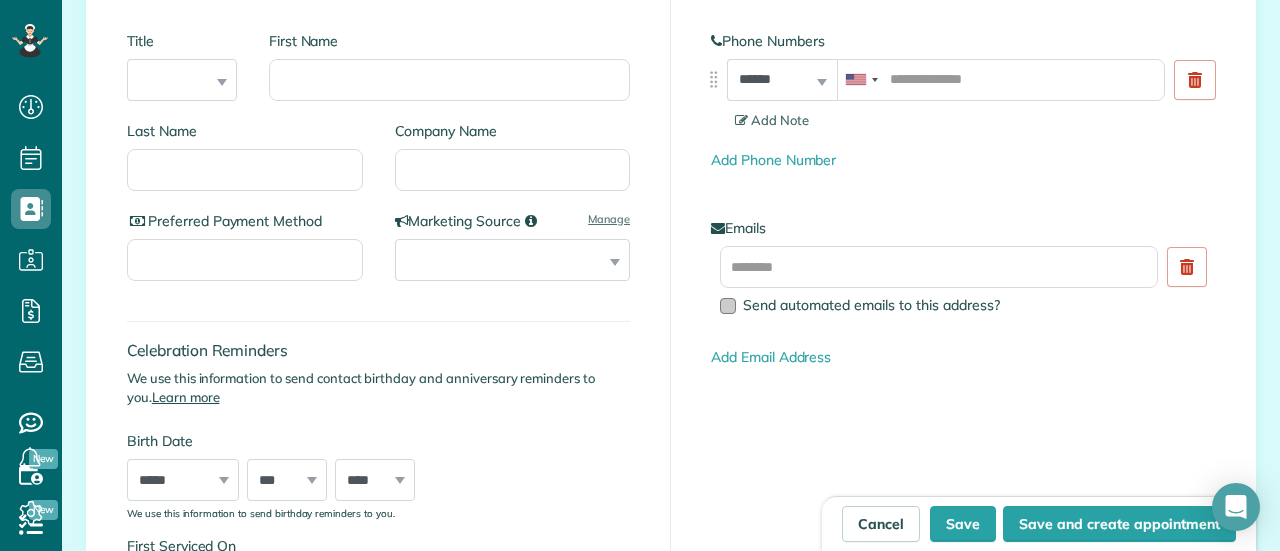 click at bounding box center [728, 306] 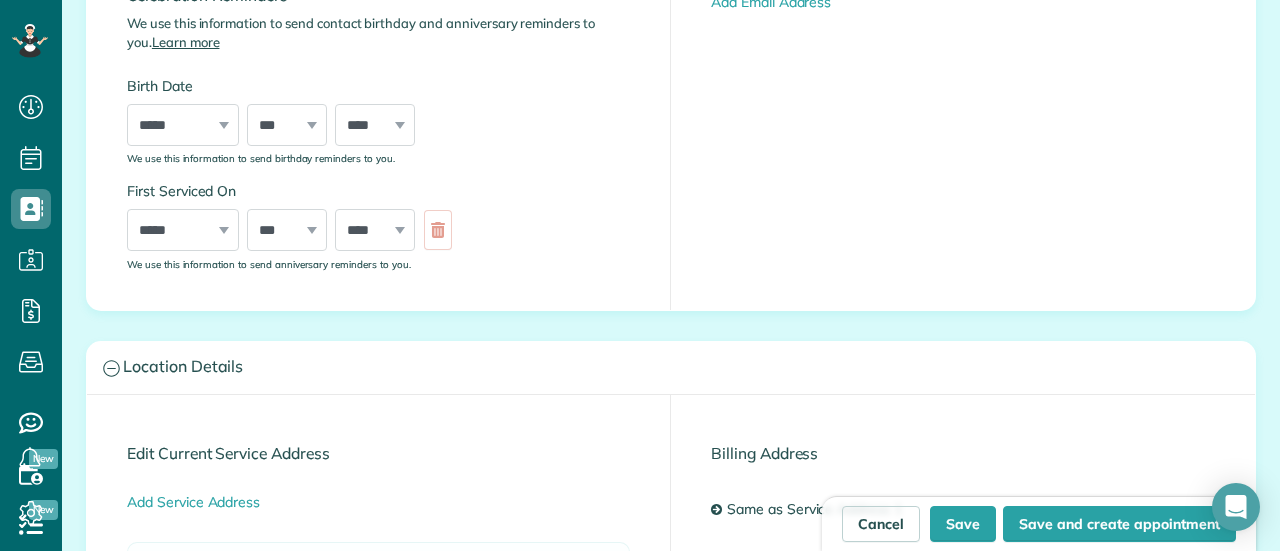 scroll, scrollTop: 743, scrollLeft: 0, axis: vertical 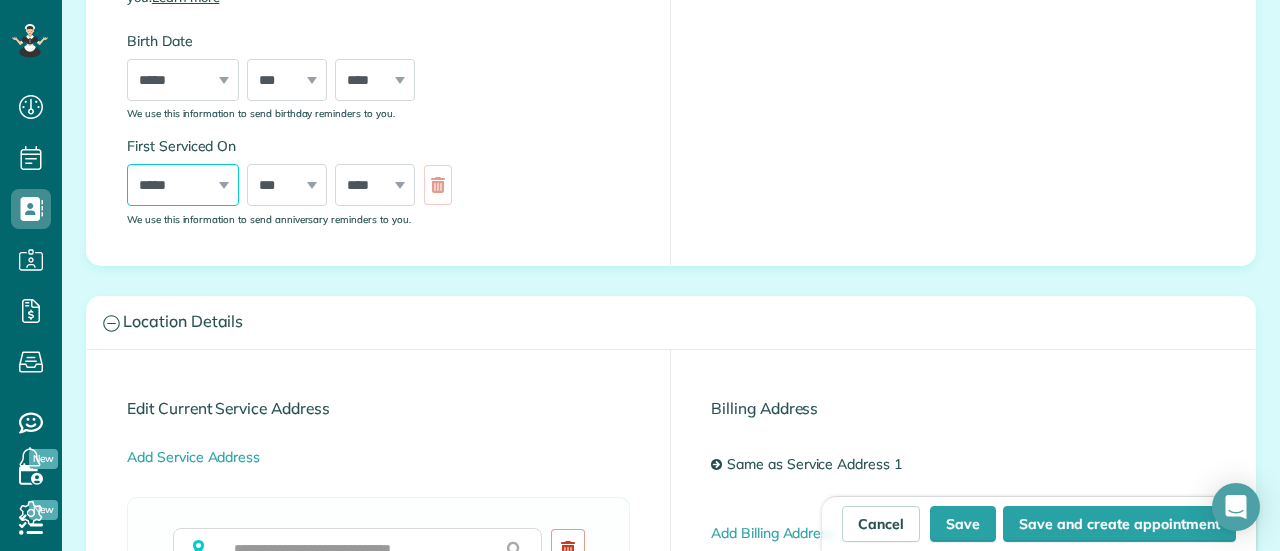 click on "*****
*******
********
*****
*****
***
****
****
******
*********
*******
********
********" at bounding box center [183, 185] 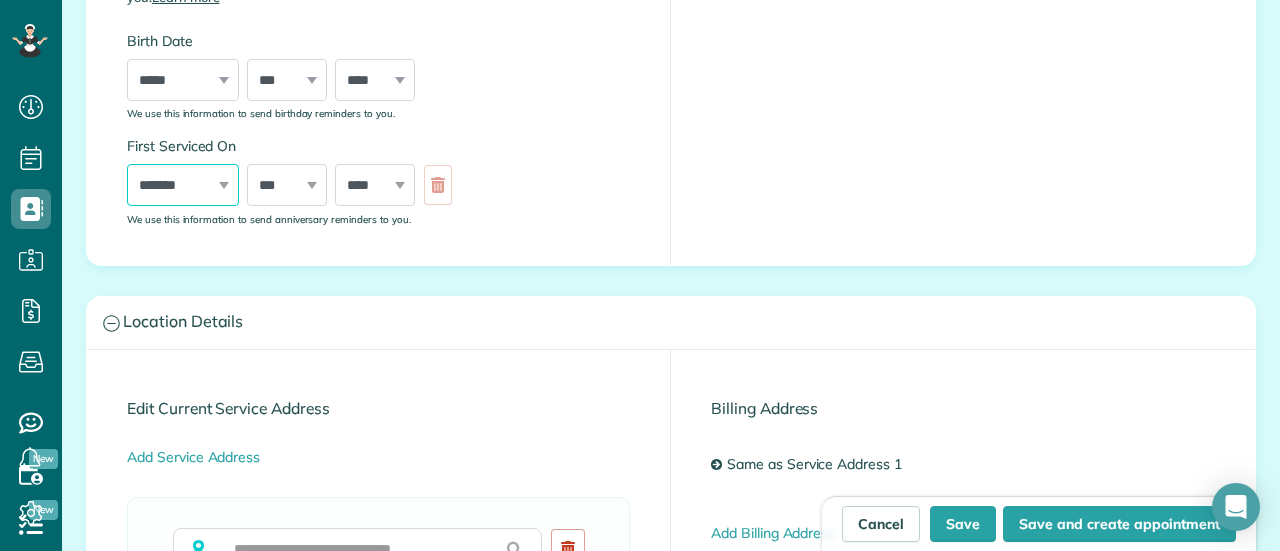 click on "*****
*******
********
*****
*****
***
****
****
******
*********
*******
********
********" at bounding box center [183, 185] 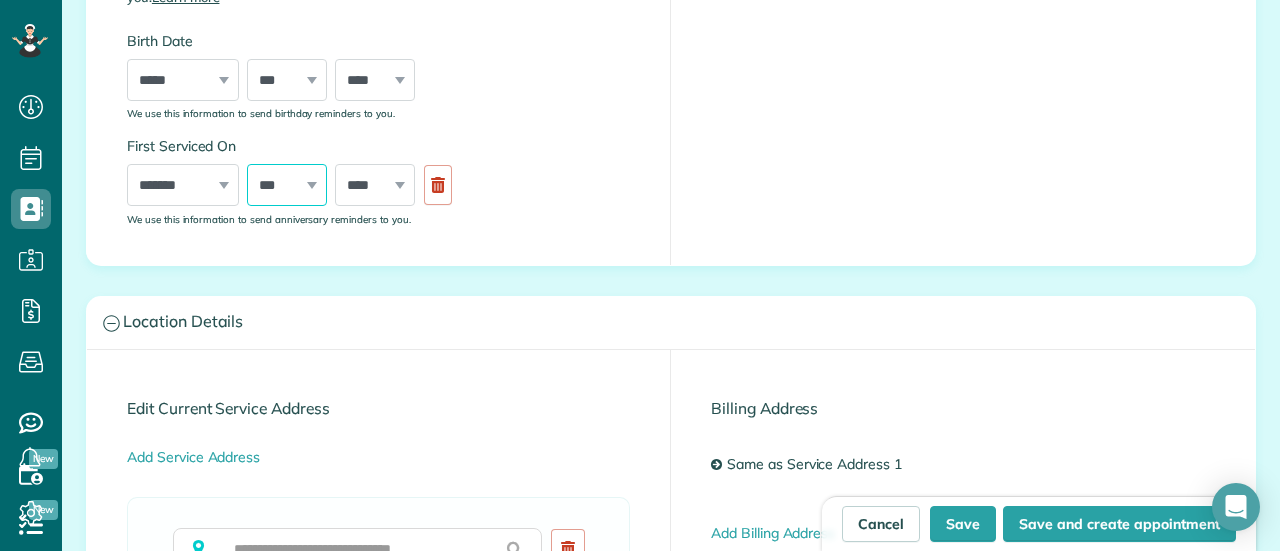 click on "***
*
*
*
*
*
*
*
*
*
**
**
**
**
**
**
**
**
**
**
**
**
**
**
**
**
**
**
**
**
**
**" at bounding box center (287, 185) 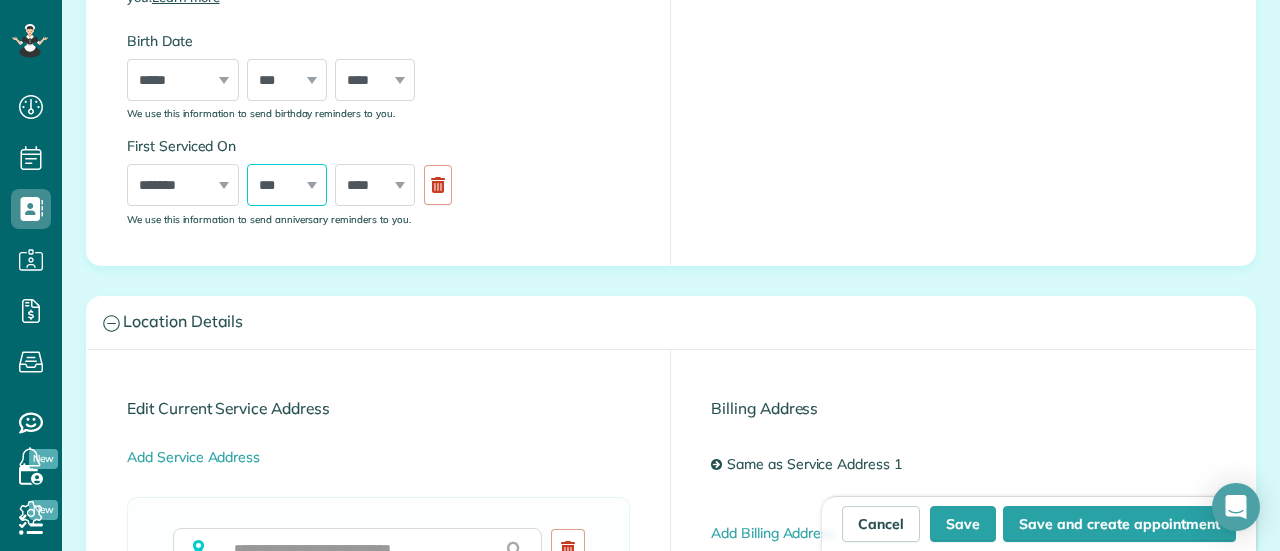 click on "***
*
*
*
*
*
*
*
*
*
**
**
**
**
**
**
**
**
**
**
**
**
**
**
**
**
**
**
**
**
**
**" at bounding box center (287, 185) 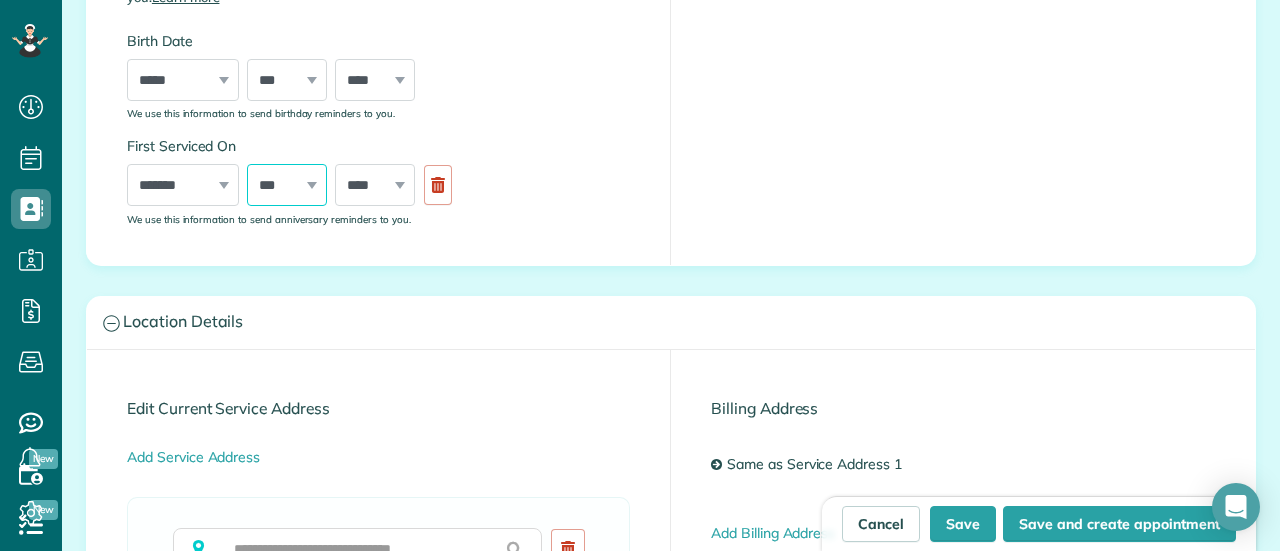 select on "**" 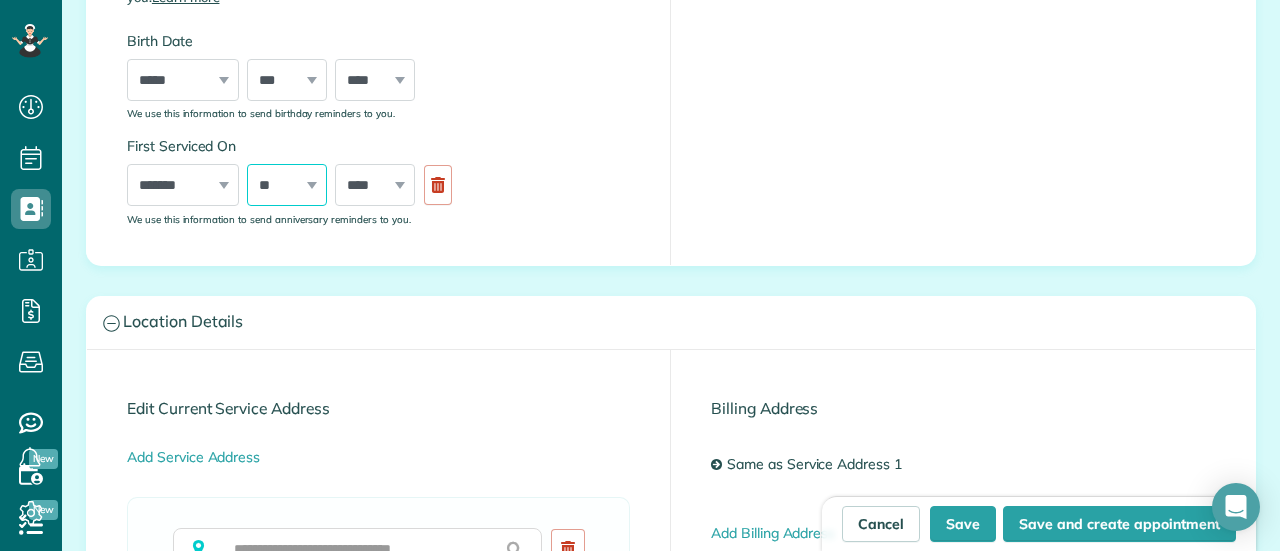 click on "***
*
*
*
*
*
*
*
*
*
**
**
**
**
**
**
**
**
**
**
**
**
**
**
**
**
**
**
**
**
**
**" at bounding box center [287, 185] 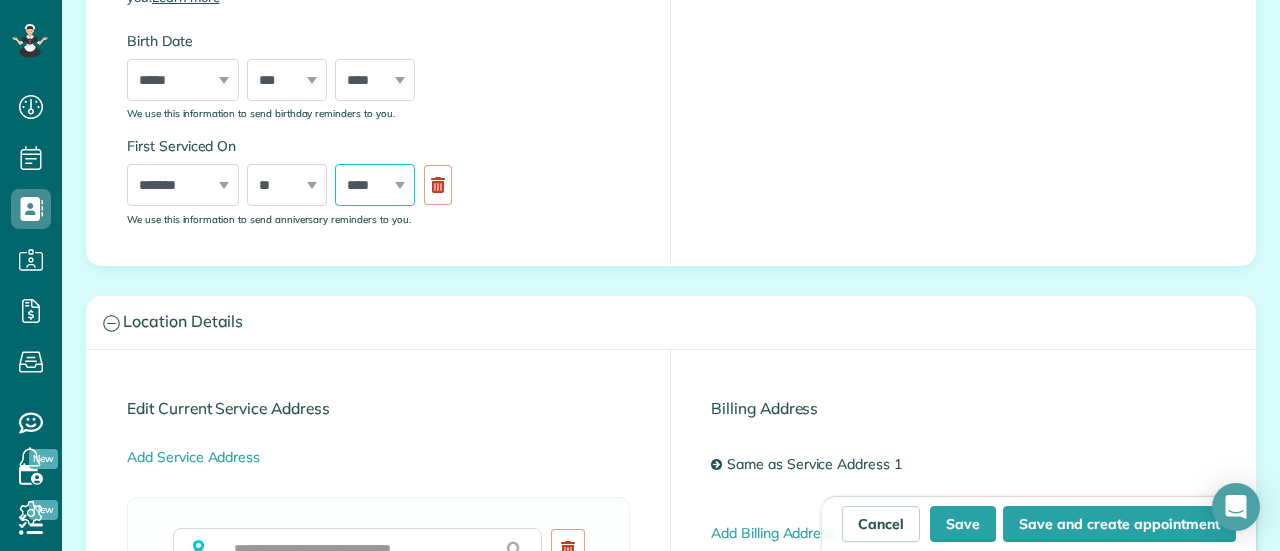 click on "****
****
****
****
****
****
****
****
****
****
****
****
****
****
****
****
****
****
****
****
****
****
****
****
****
****
****
****
****
****
****
****
****
****
****
****
****
****
****
****
****
****
****
****
****
****
****
****
****
****
****
****" at bounding box center [375, 185] 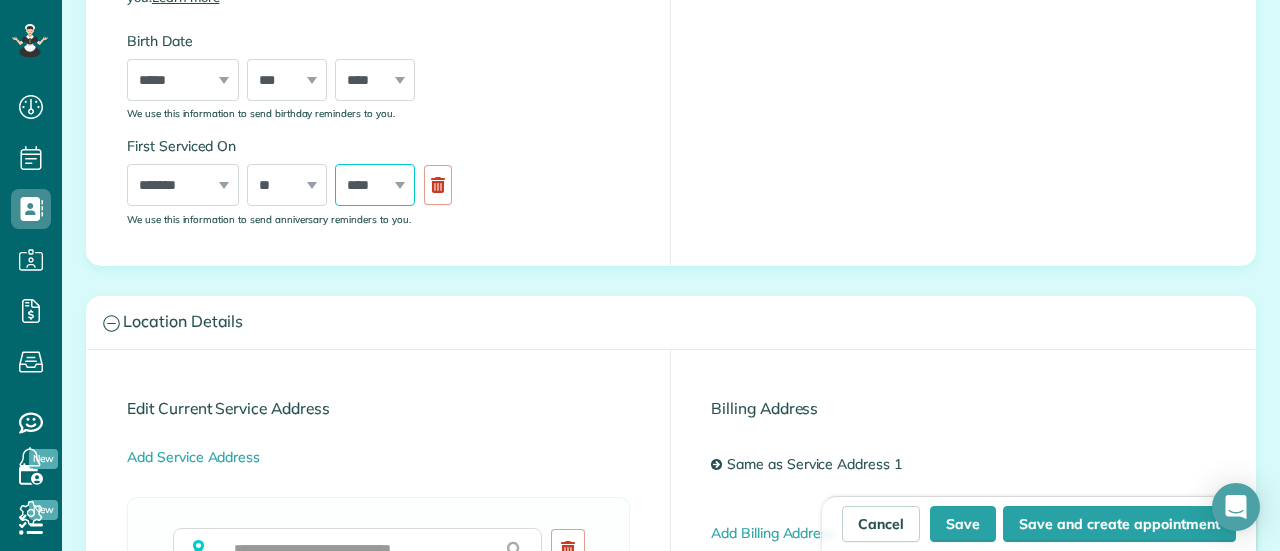 select on "****" 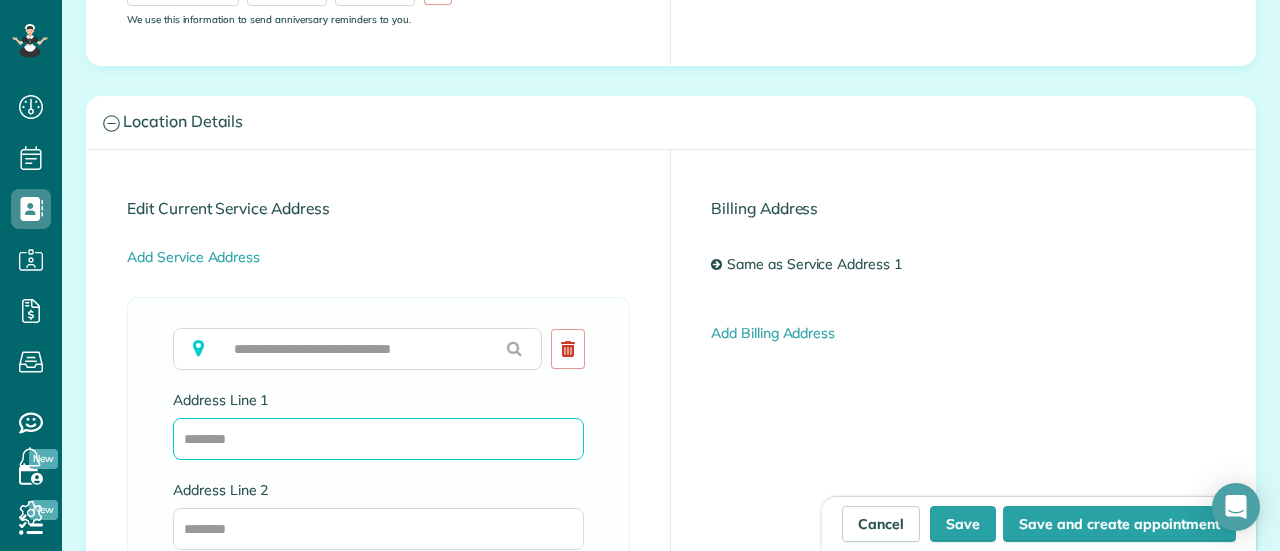 click on "Address Line 1" at bounding box center [378, 439] 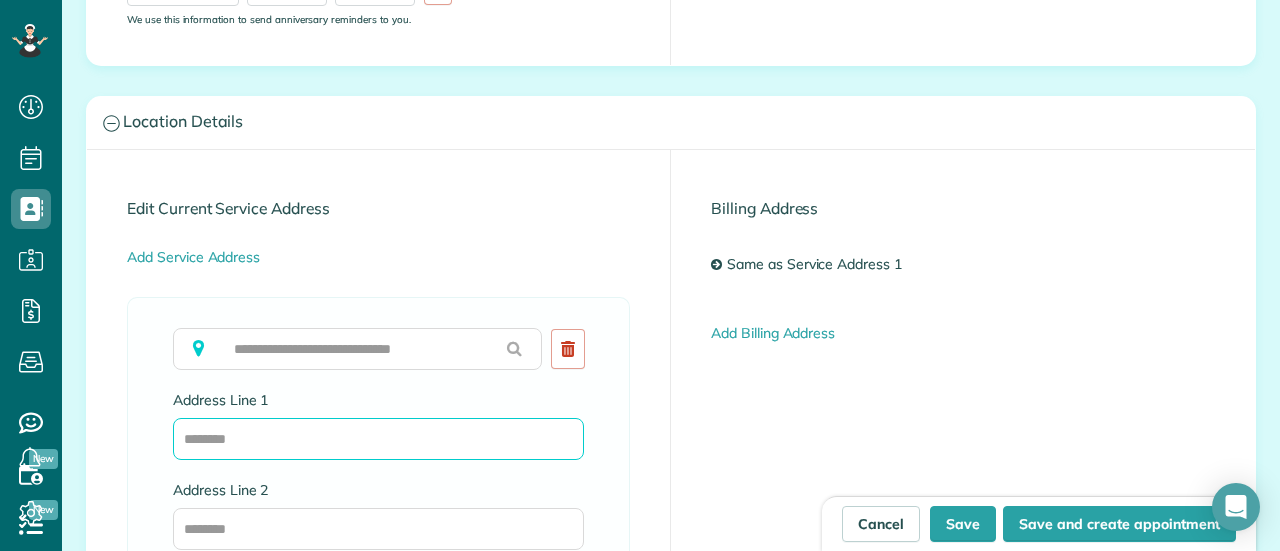 click on "Address Line 1" at bounding box center (378, 439) 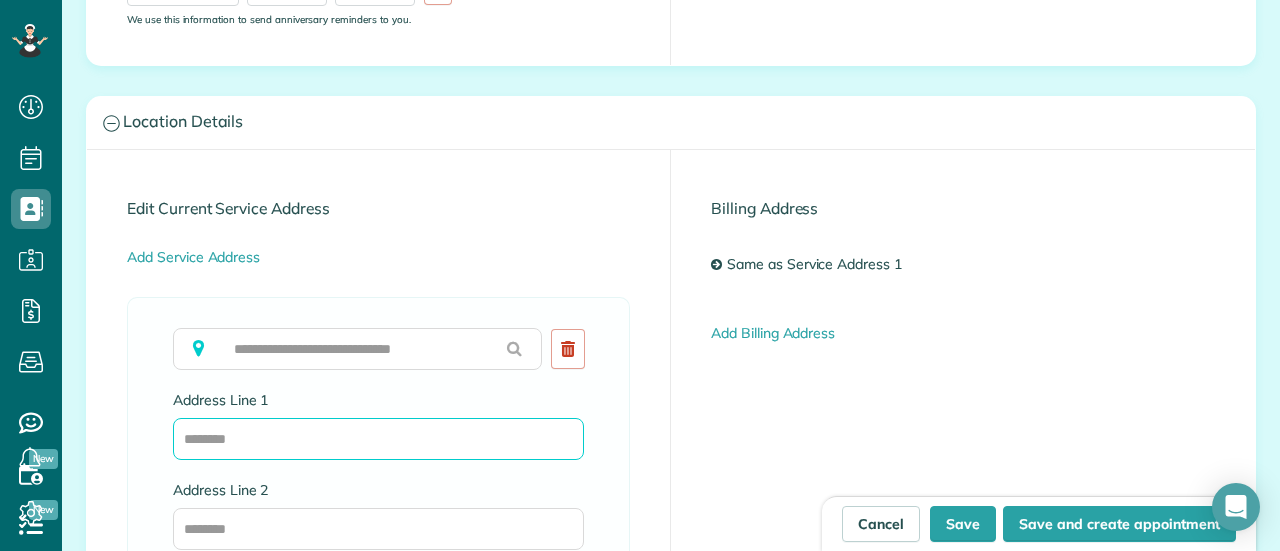 paste on "**********" 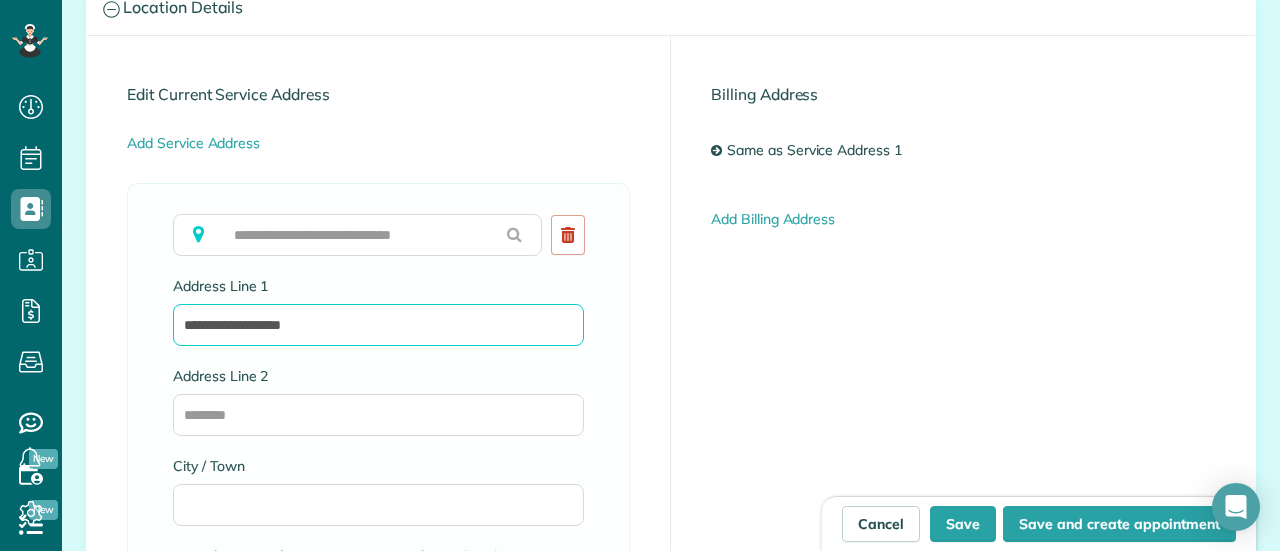 scroll, scrollTop: 1243, scrollLeft: 0, axis: vertical 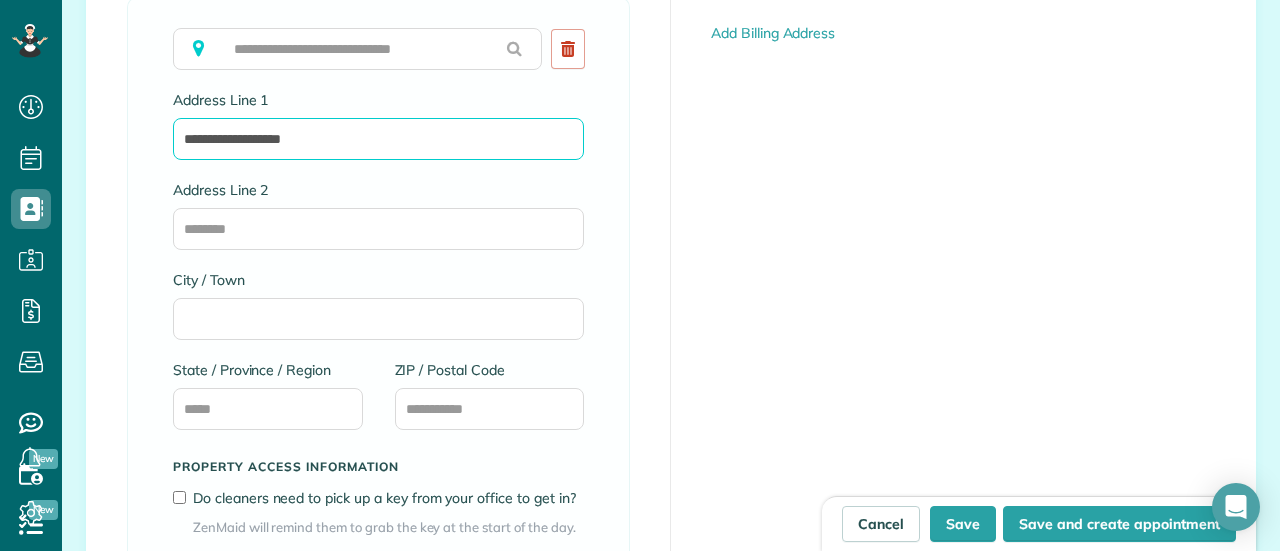 type on "**********" 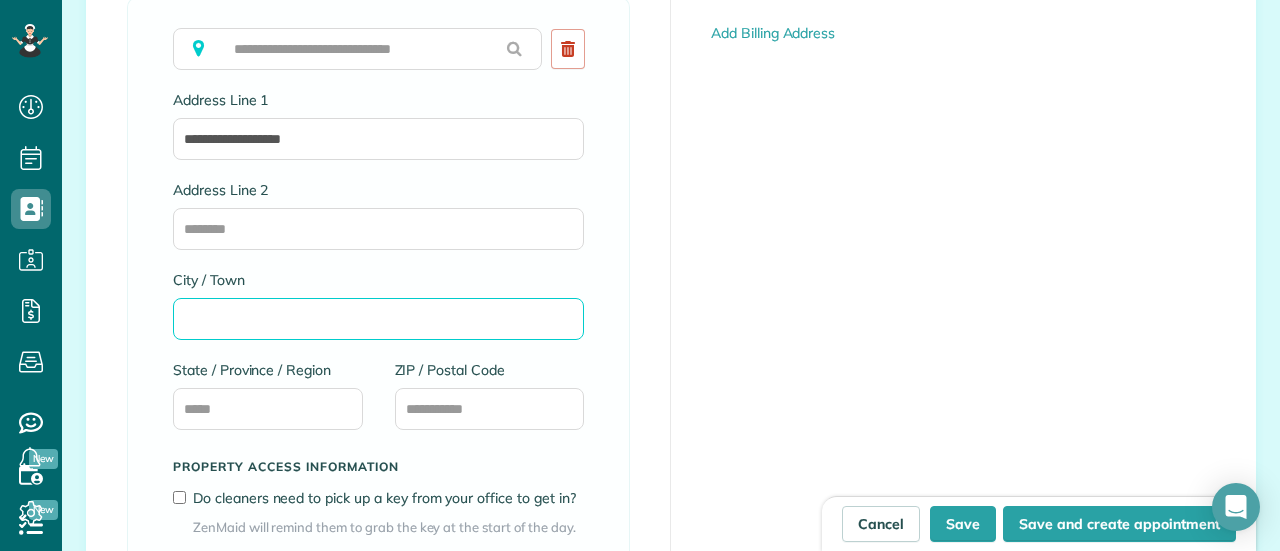 click on "City / Town" at bounding box center (378, 319) 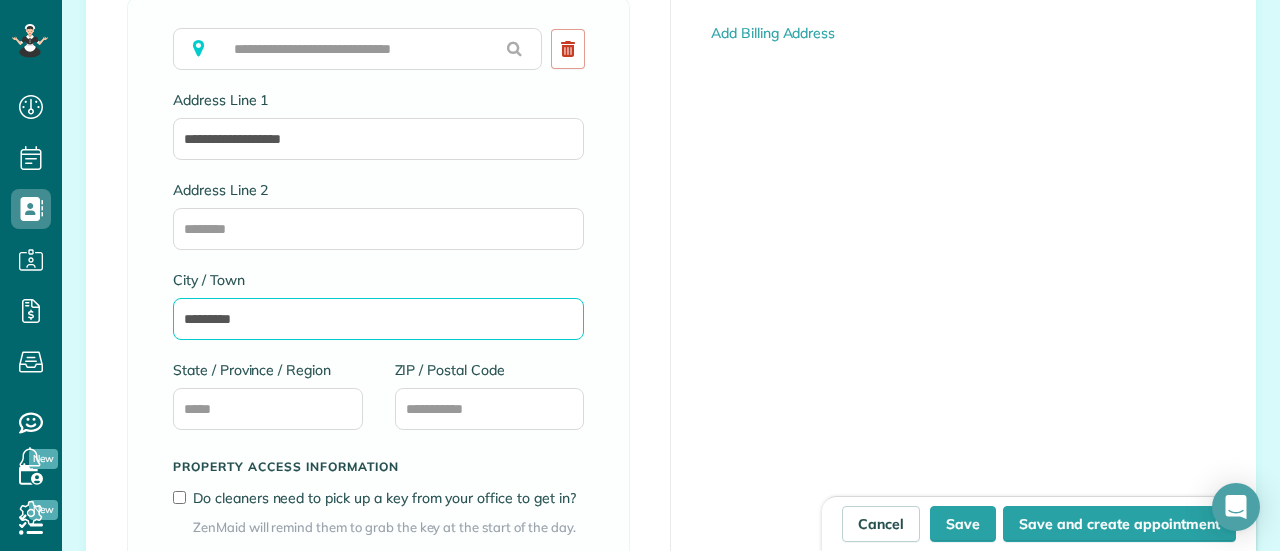 type on "*********" 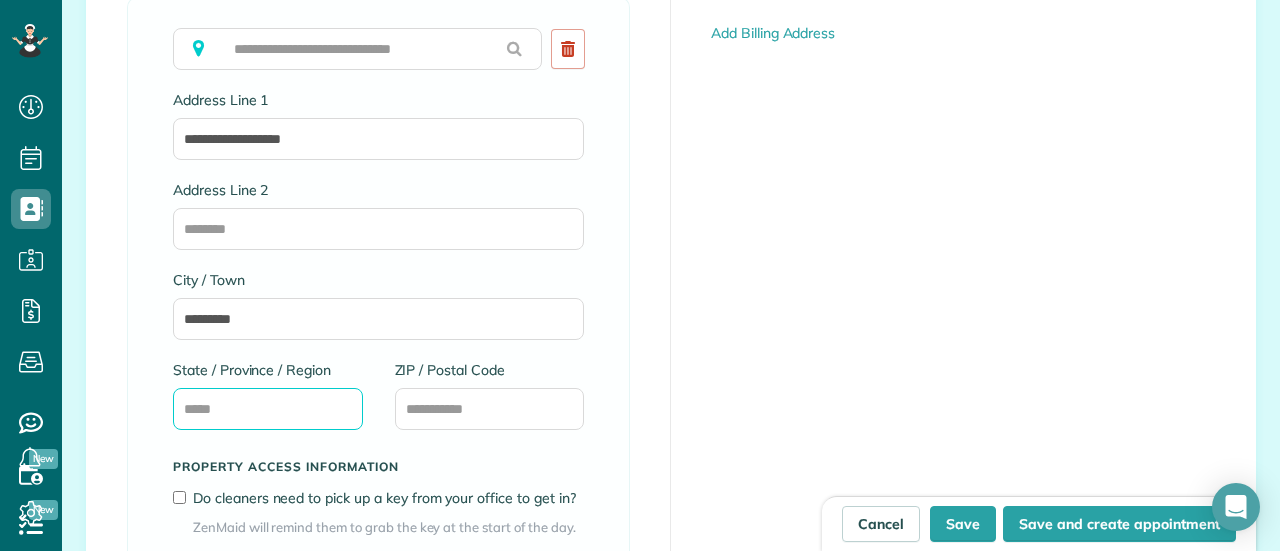 click on "State / Province / Region" at bounding box center [268, 409] 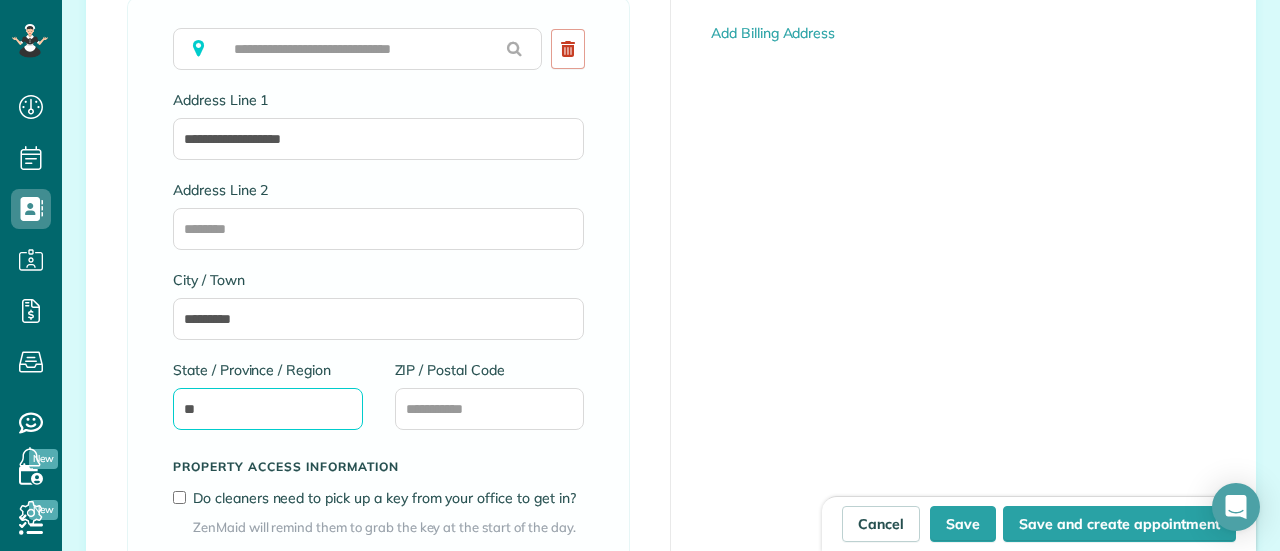 type on "**" 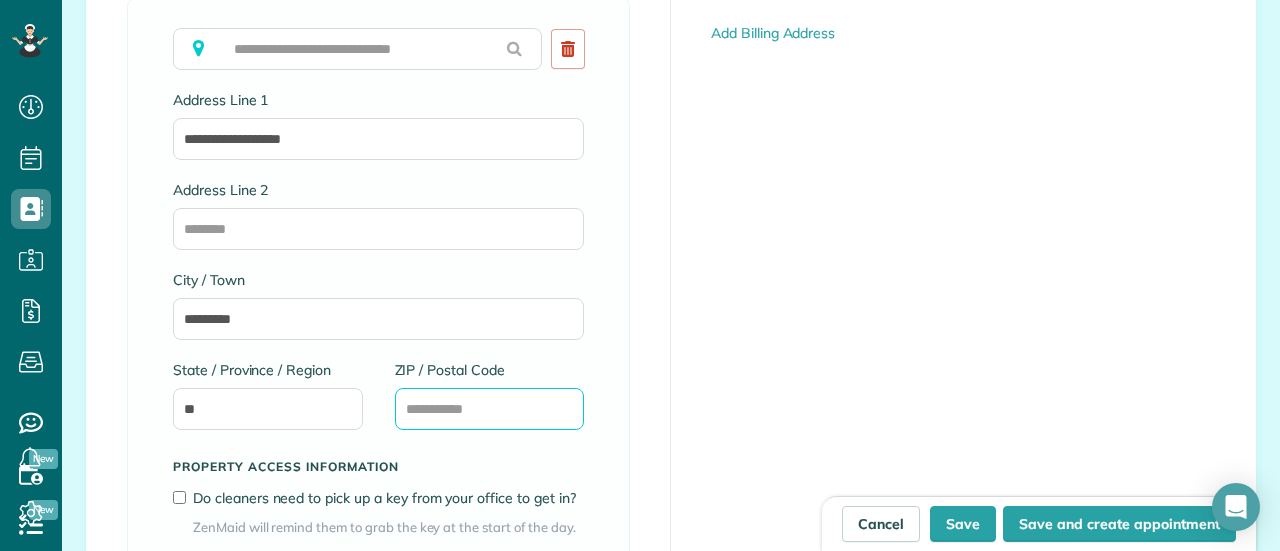 click on "ZIP / Postal Code" at bounding box center (490, 409) 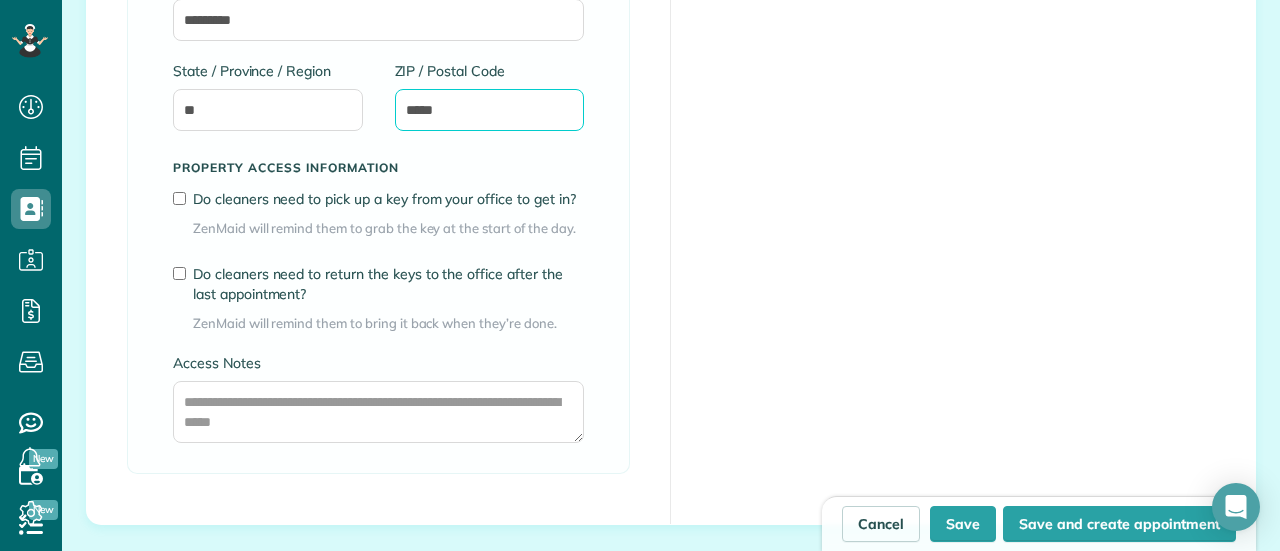 scroll, scrollTop: 1543, scrollLeft: 0, axis: vertical 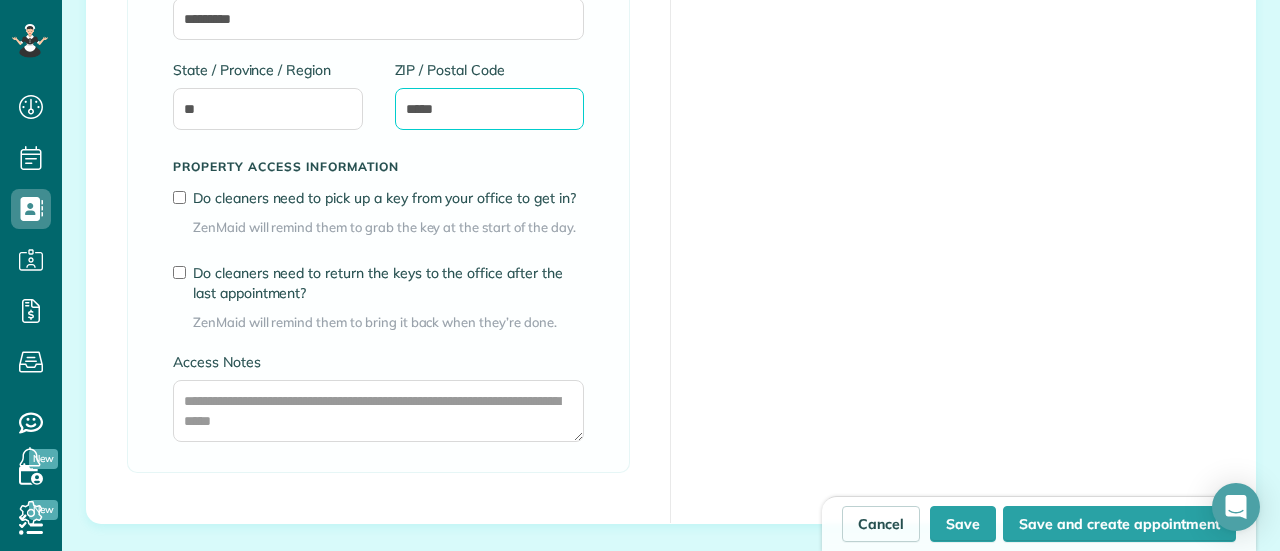 type on "*****" 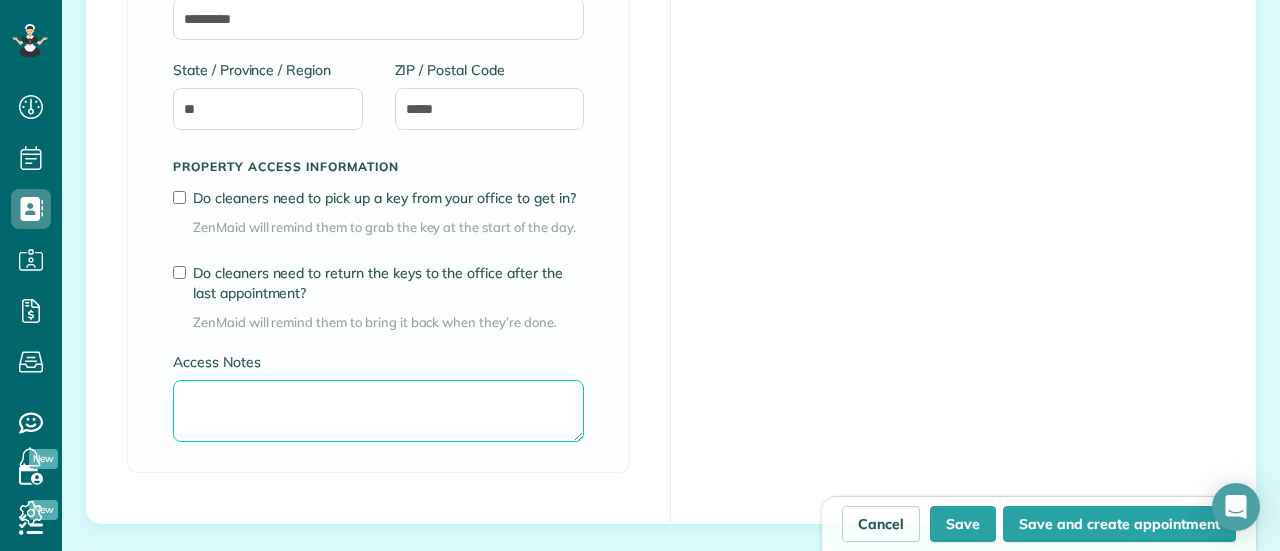 click on "Access Notes" at bounding box center [378, 411] 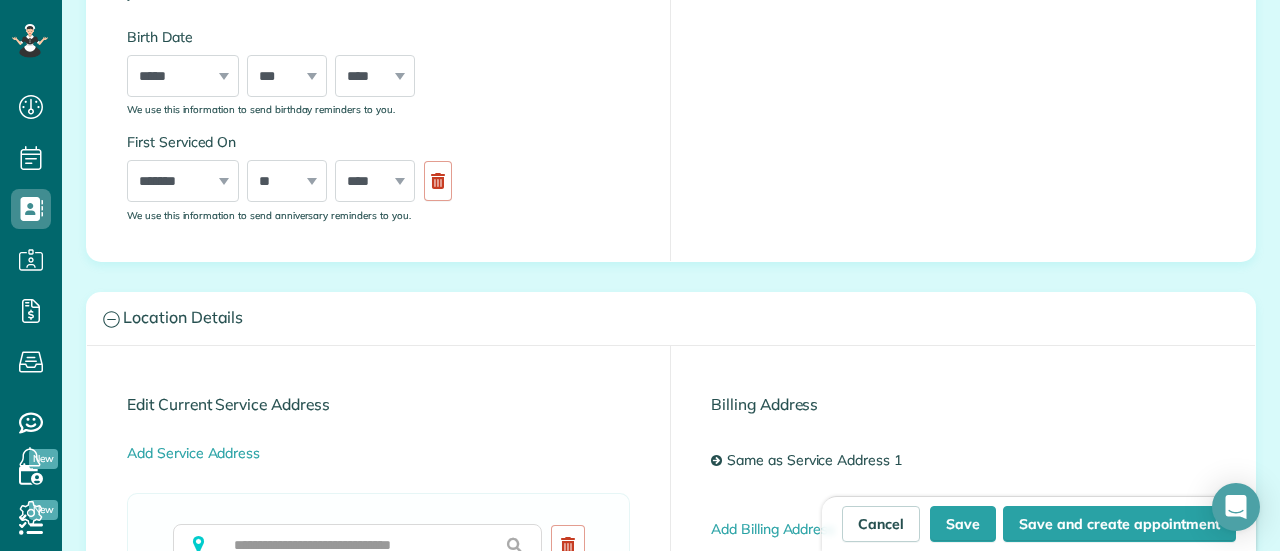 scroll, scrollTop: 743, scrollLeft: 0, axis: vertical 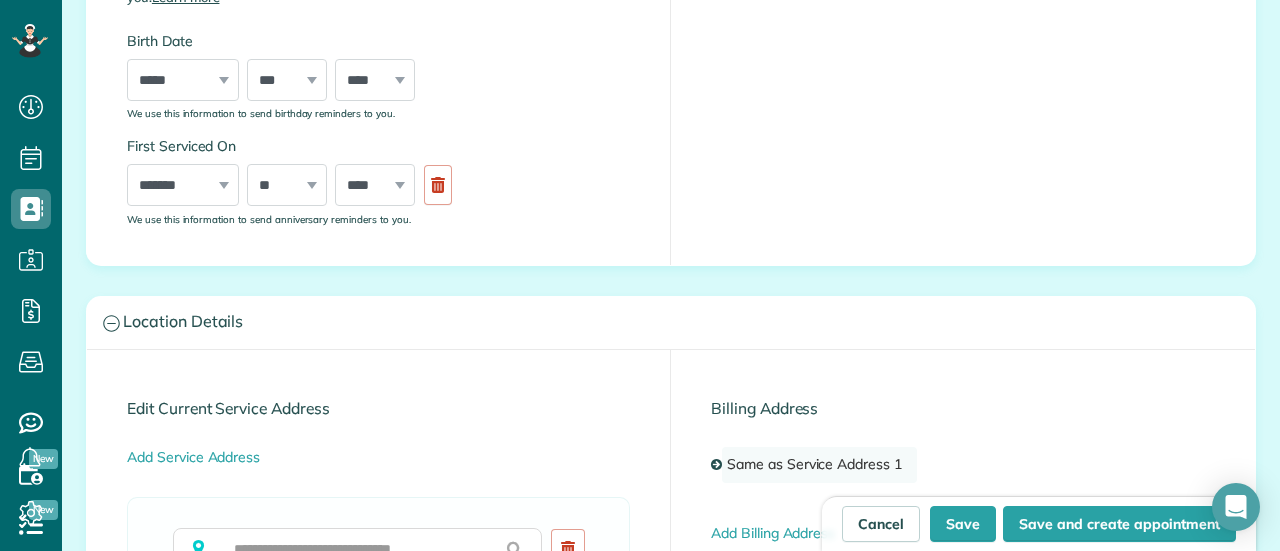 type on "**********" 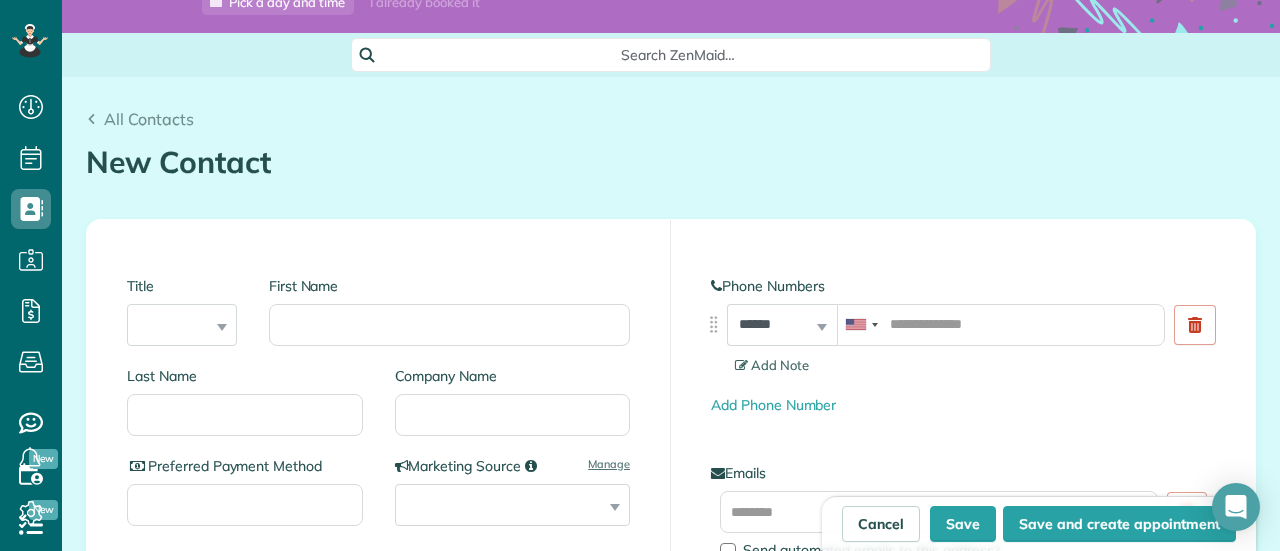 scroll, scrollTop: 0, scrollLeft: 0, axis: both 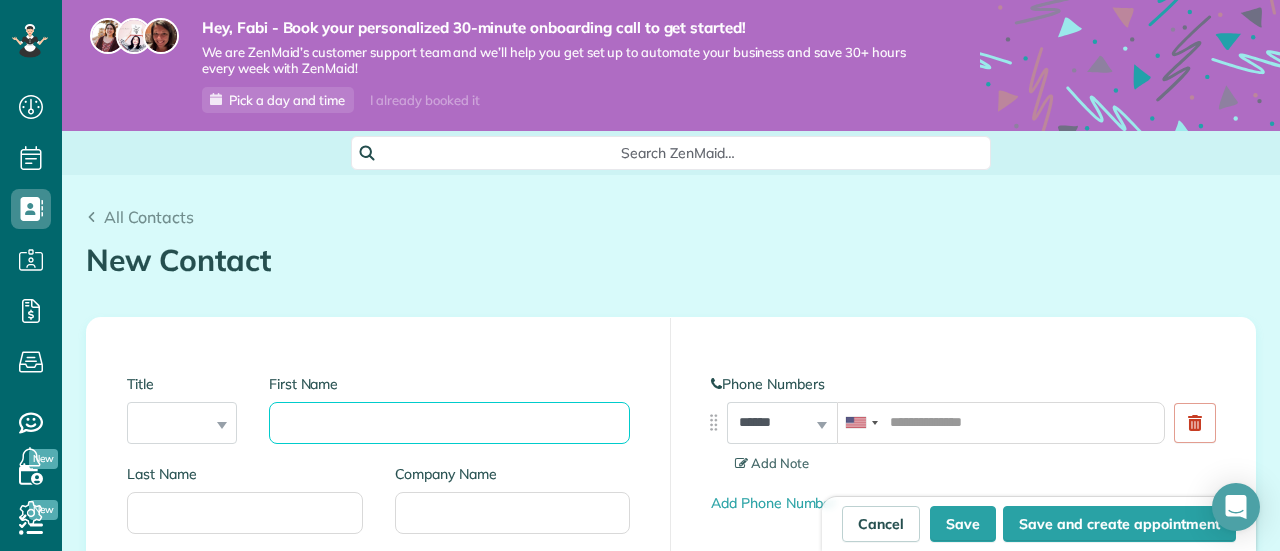 click on "First Name" at bounding box center (449, 423) 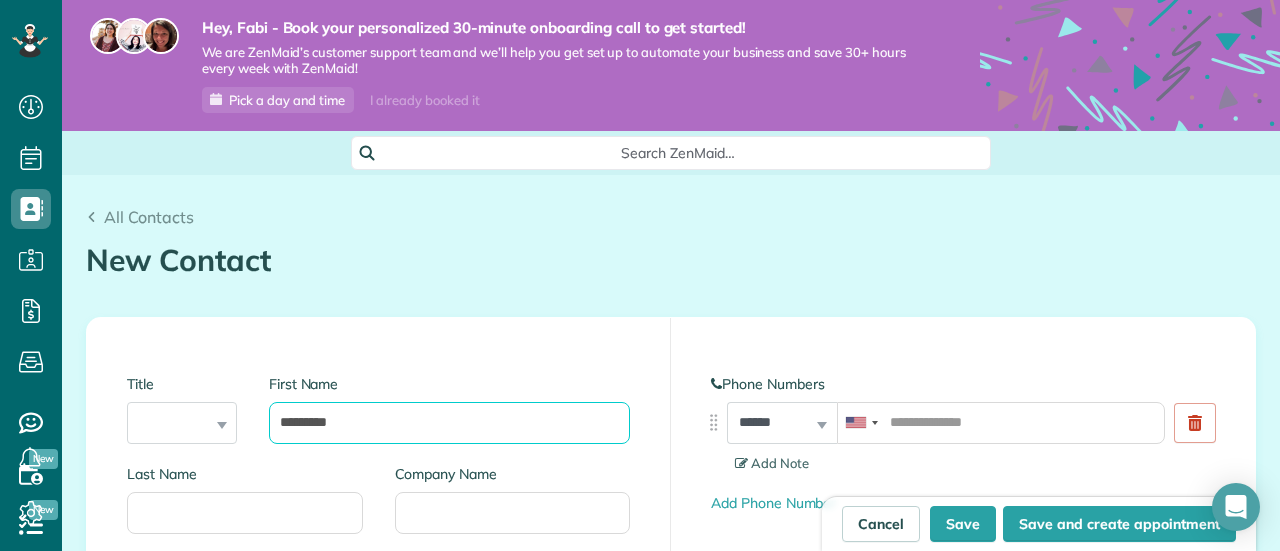 type on "********" 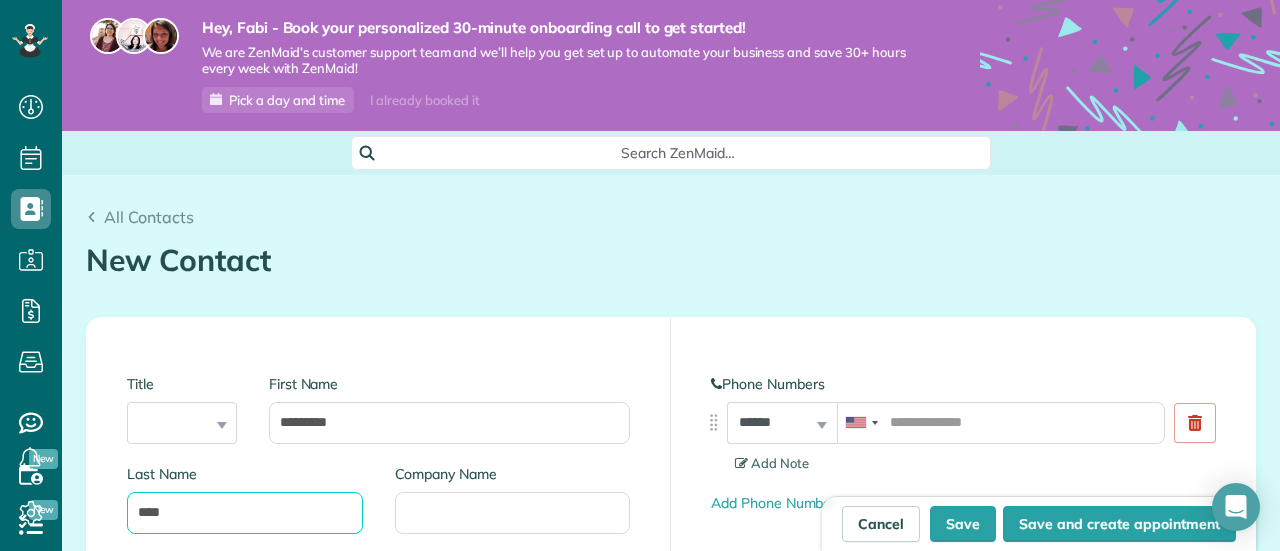 type on "****" 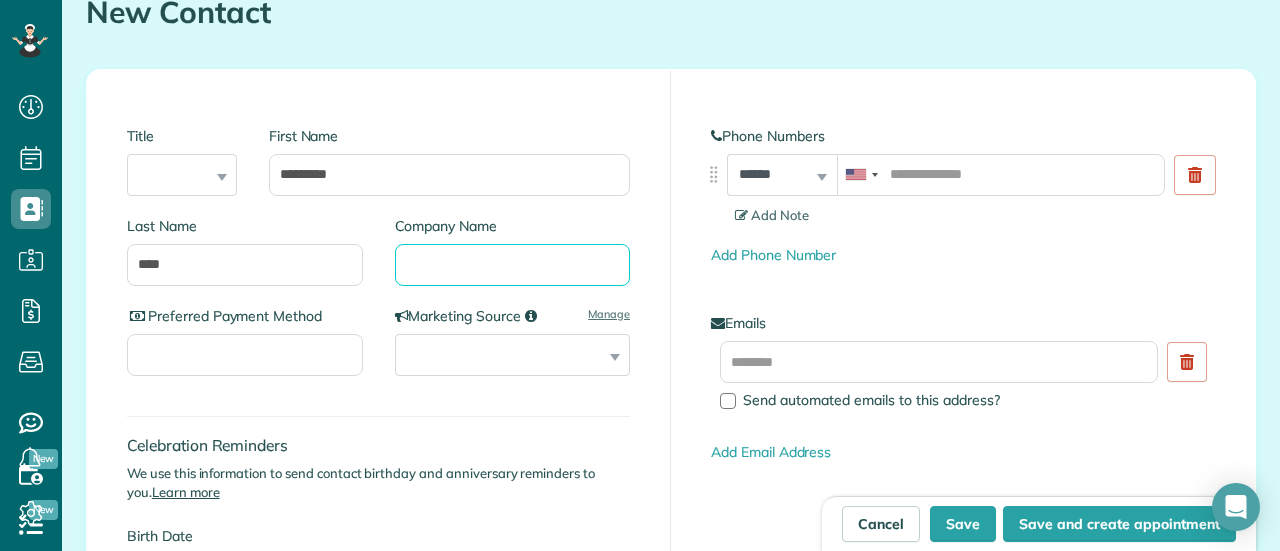 scroll, scrollTop: 300, scrollLeft: 0, axis: vertical 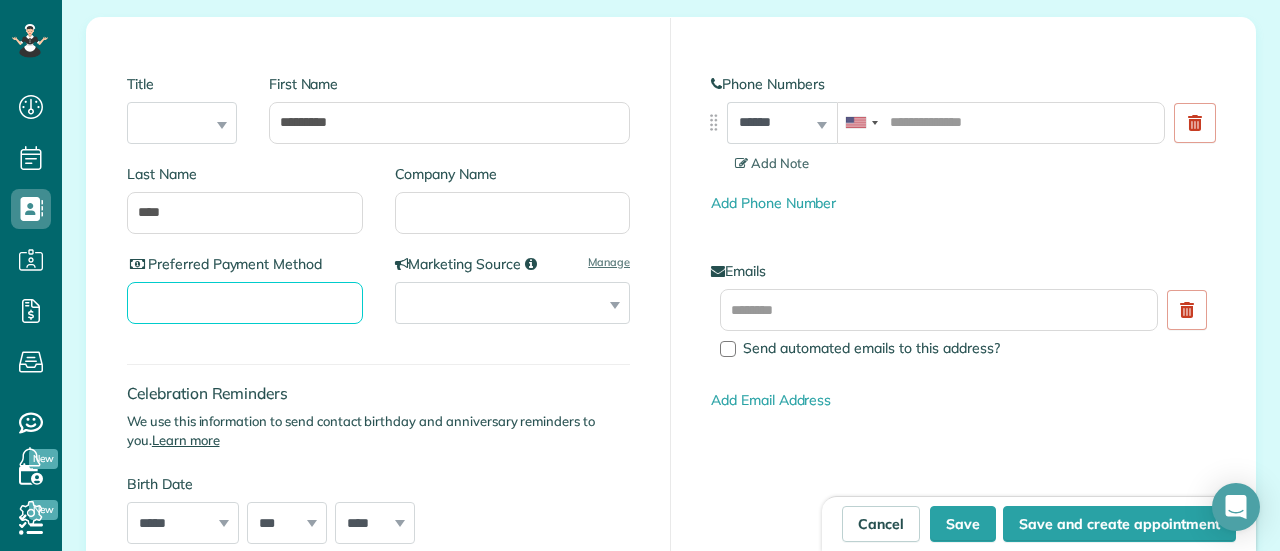 click on "Preferred Payment Method" at bounding box center (245, 303) 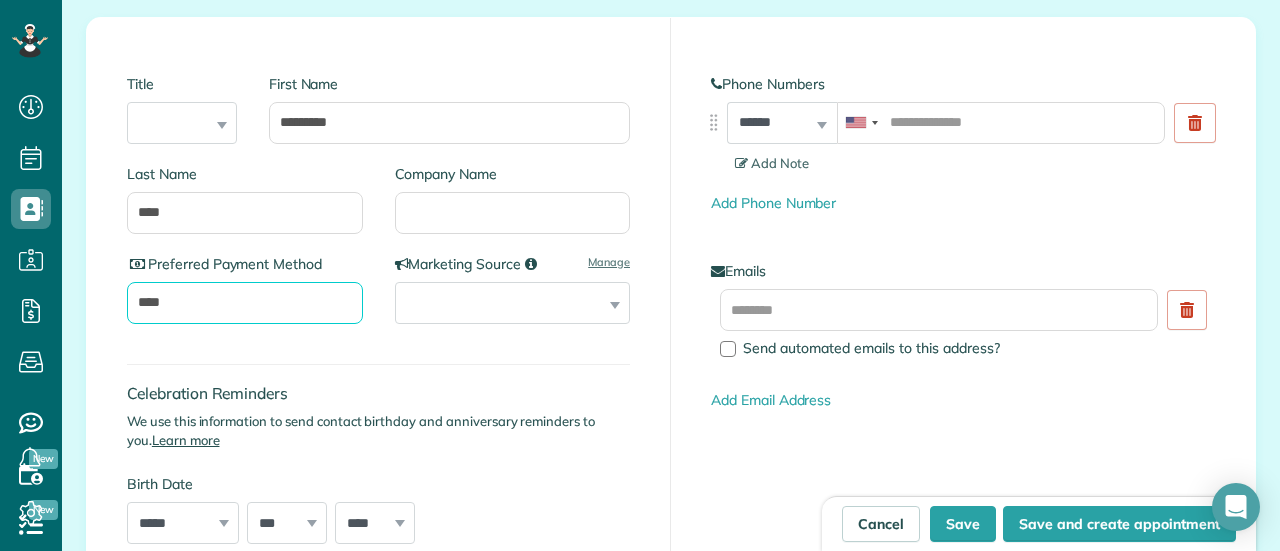 type on "****" 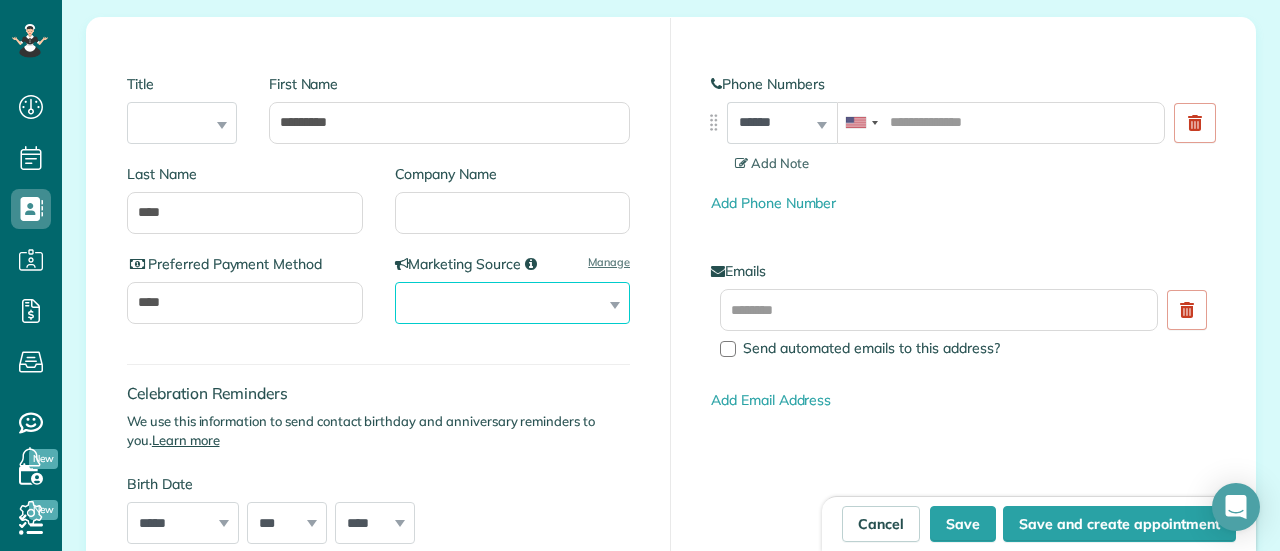click on "**********" at bounding box center (513, 303) 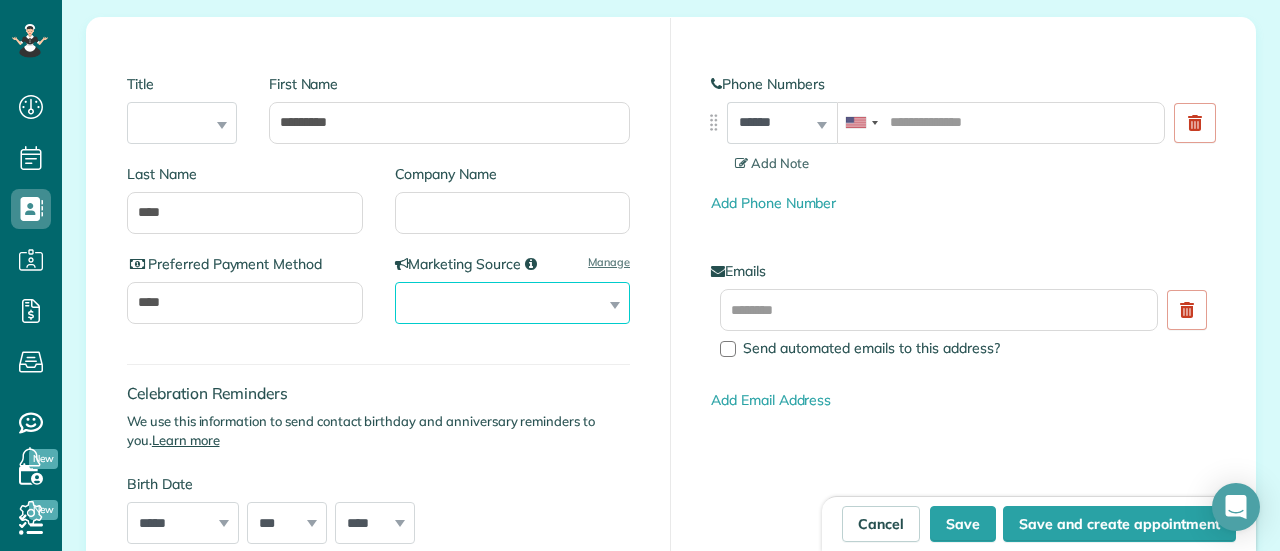 select on "**********" 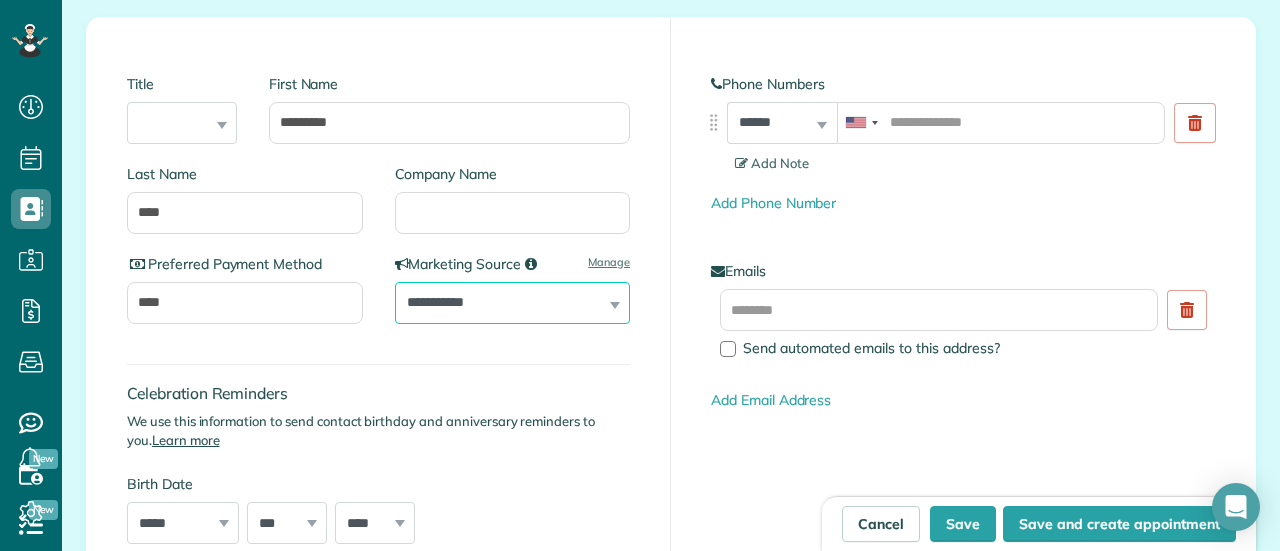 click on "**********" at bounding box center [513, 303] 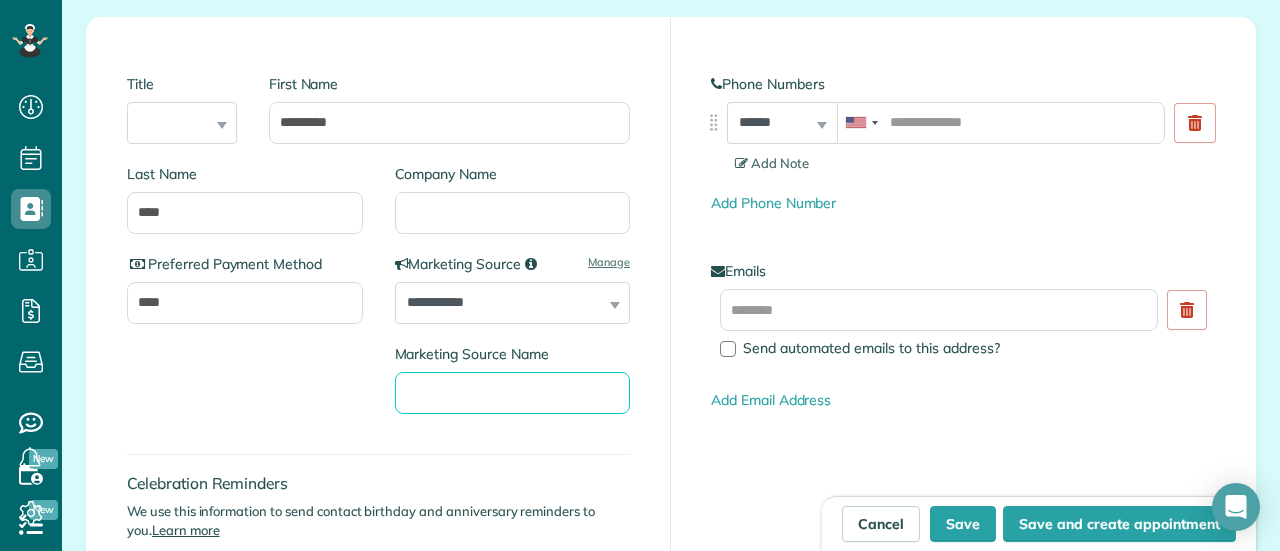 click on "Marketing Source Name" at bounding box center [513, 393] 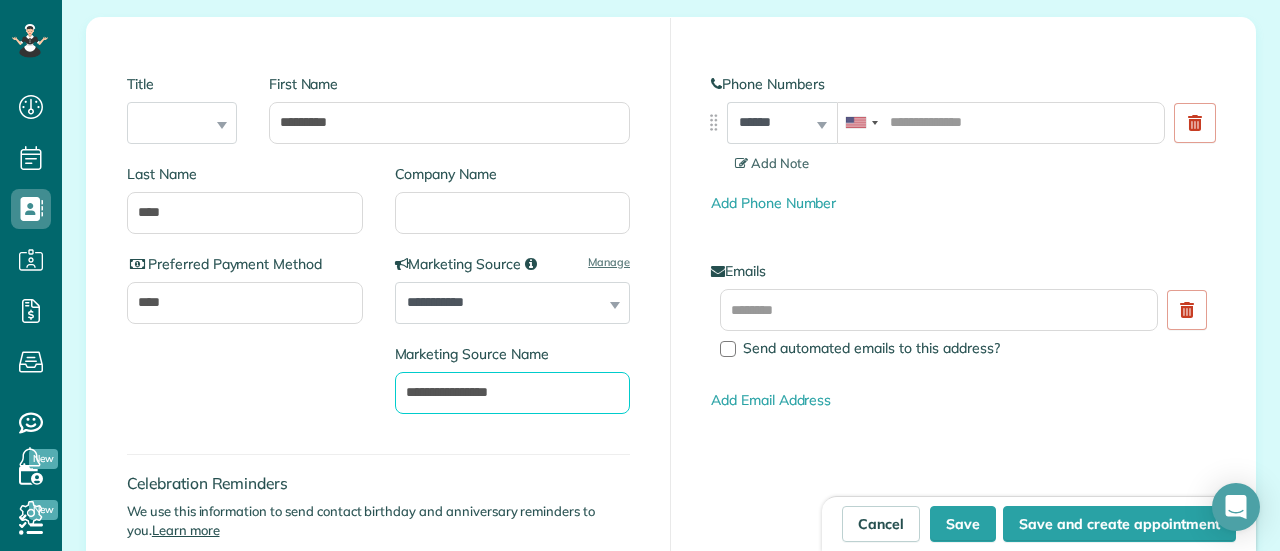 type on "**********" 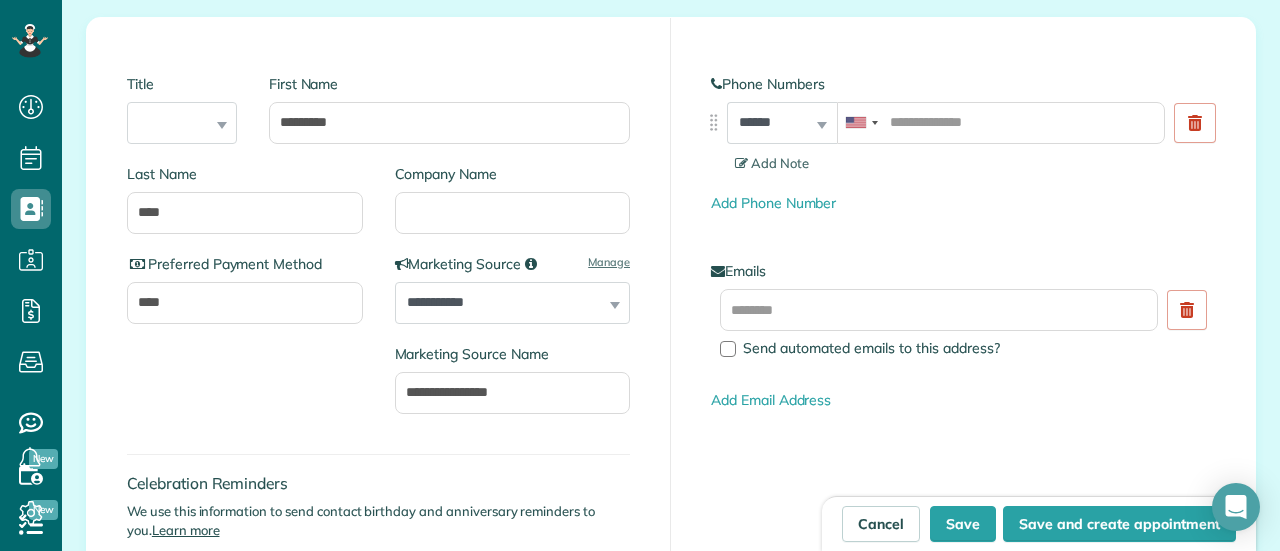 click on "**********" at bounding box center (505, 344) 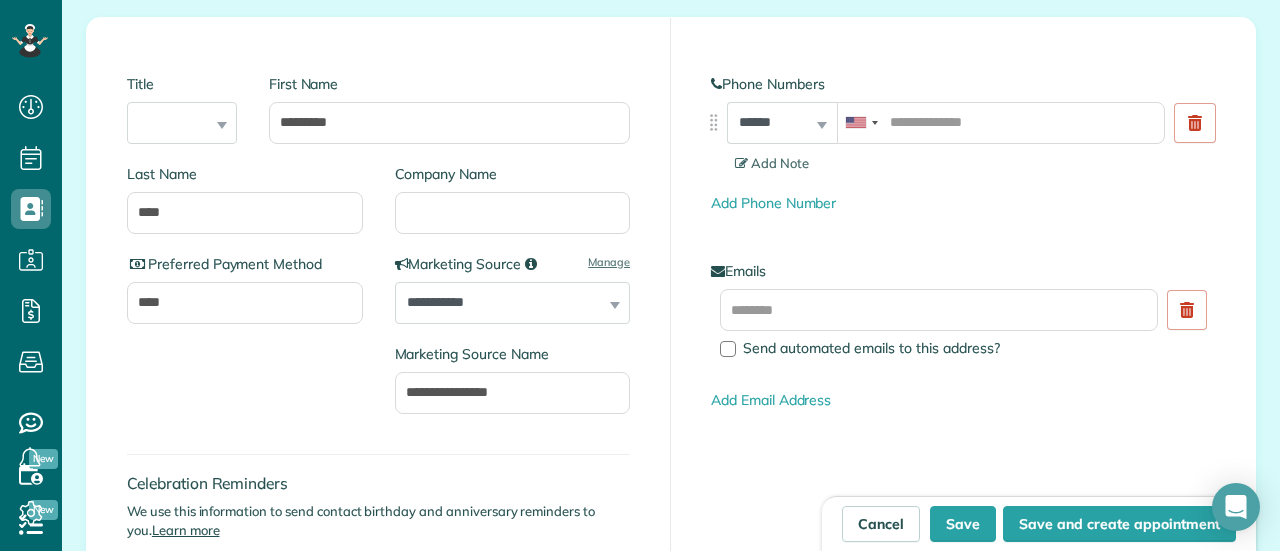 click on "Celebration Reminders
We use this information to send contact birthday and anniversary reminders to you.
Learn more
Birth Date
*****
*******
********
*****
*****
***
****
****
******
*********
*******
********
********
***
*
*
*
*
*
*
*
*
*
**
**
**
**
**
**
**
**
**
**
**
**
**
**
**
**
**
**
**
**
**
**
****
****
****
****
****
****
****
****
****
****
****
****
****
****
****
****
****
****
****
****
****
****
****
****
****
****
****
****
****
****
****
****
****
****
****
****
****
****
****
****
****
****
****
****
****
****
****
****
****
****
****
****
****
****
****
****
****
****
****
****
****" at bounding box center [378, 543] 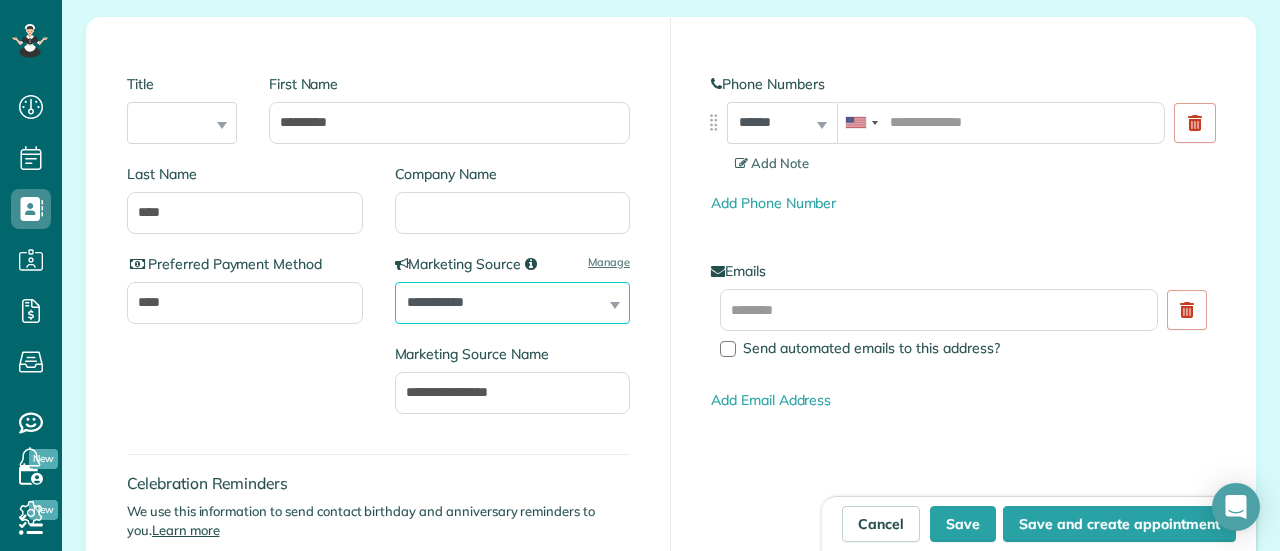 click on "**********" at bounding box center (513, 303) 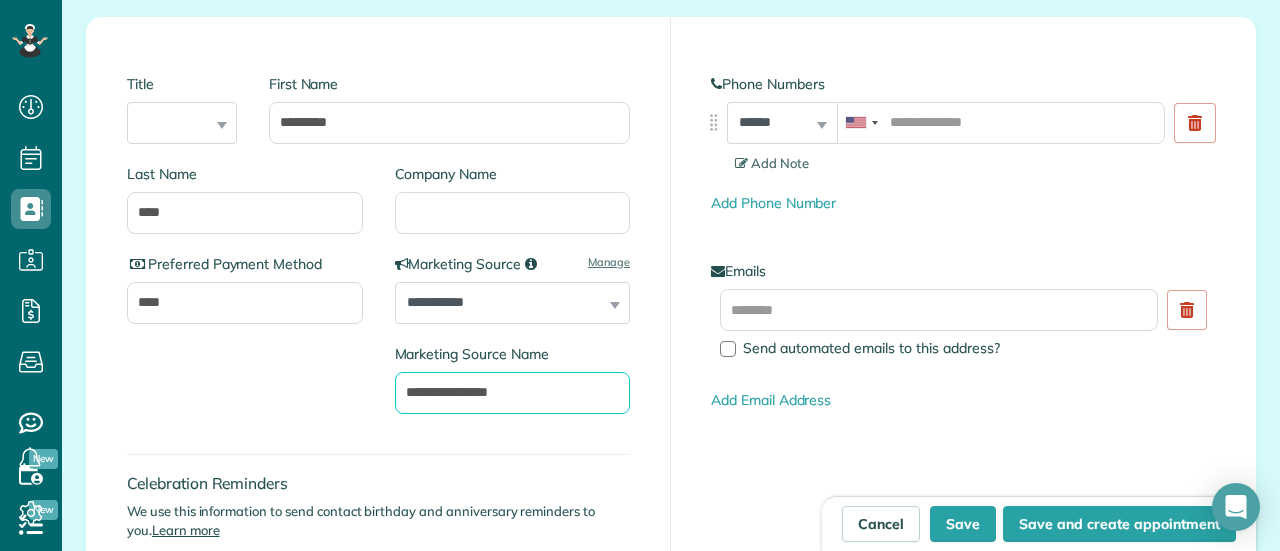 click on "**********" at bounding box center (513, 393) 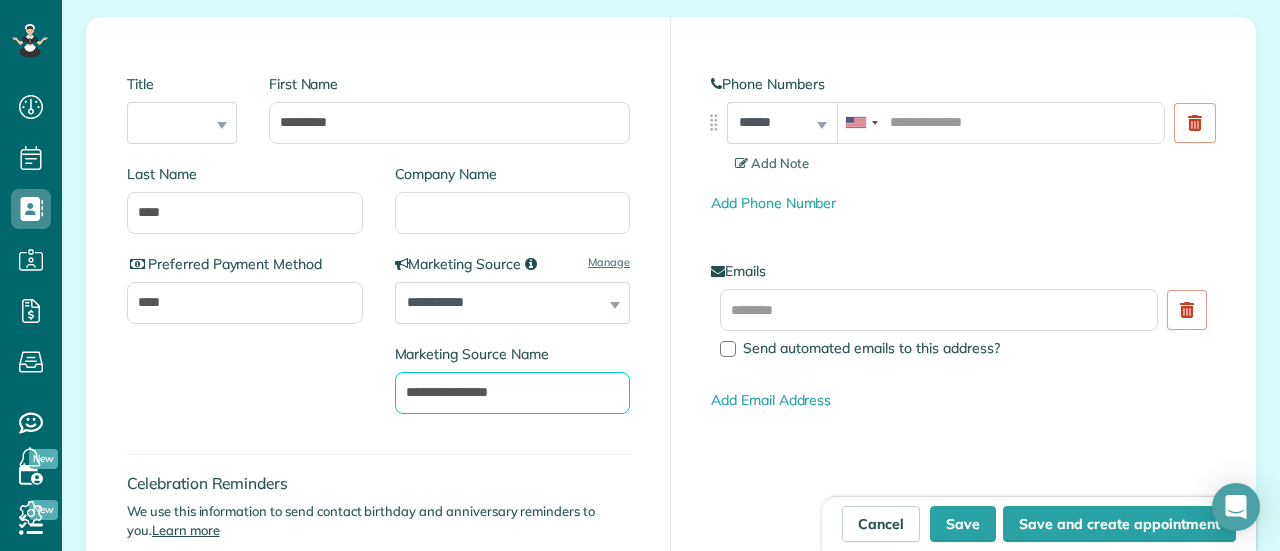click on "Save" at bounding box center (963, 524) 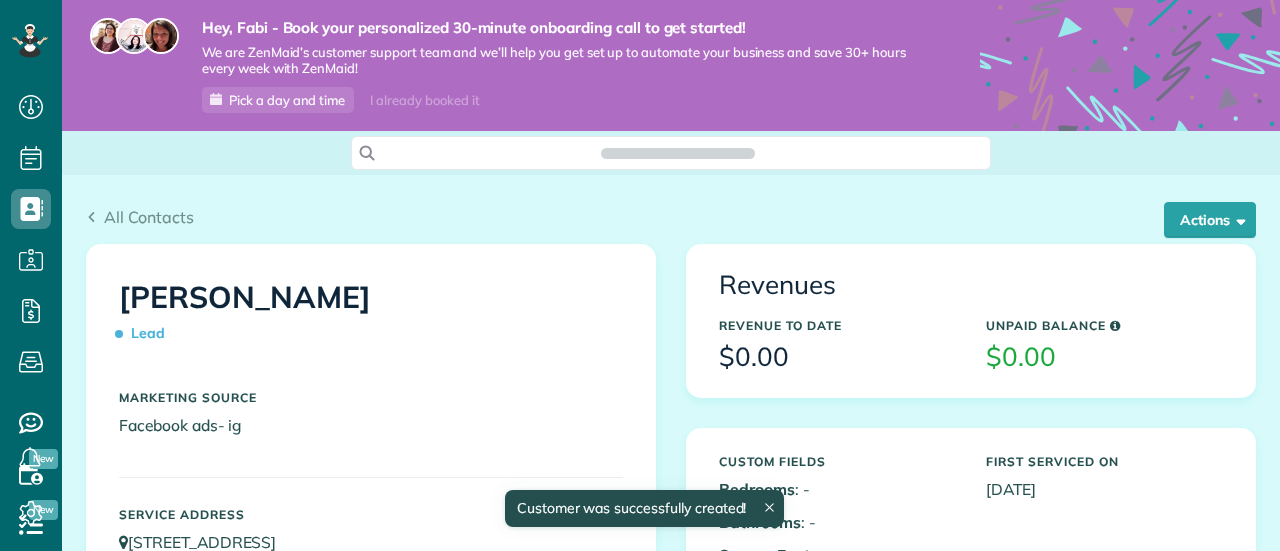 scroll, scrollTop: 0, scrollLeft: 0, axis: both 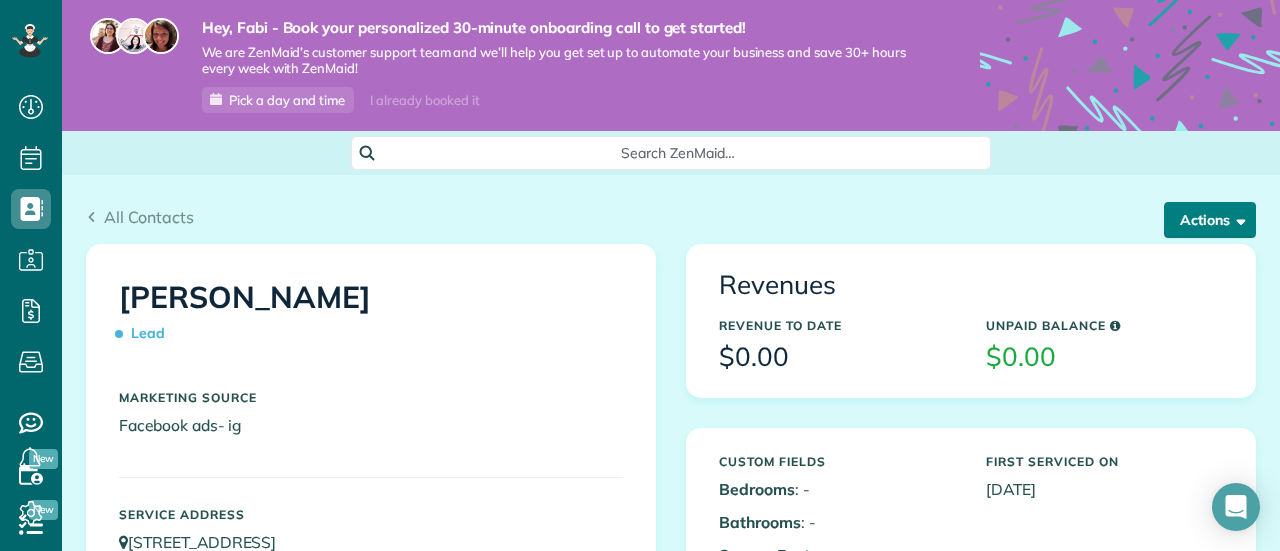 click on "Actions" at bounding box center (1210, 220) 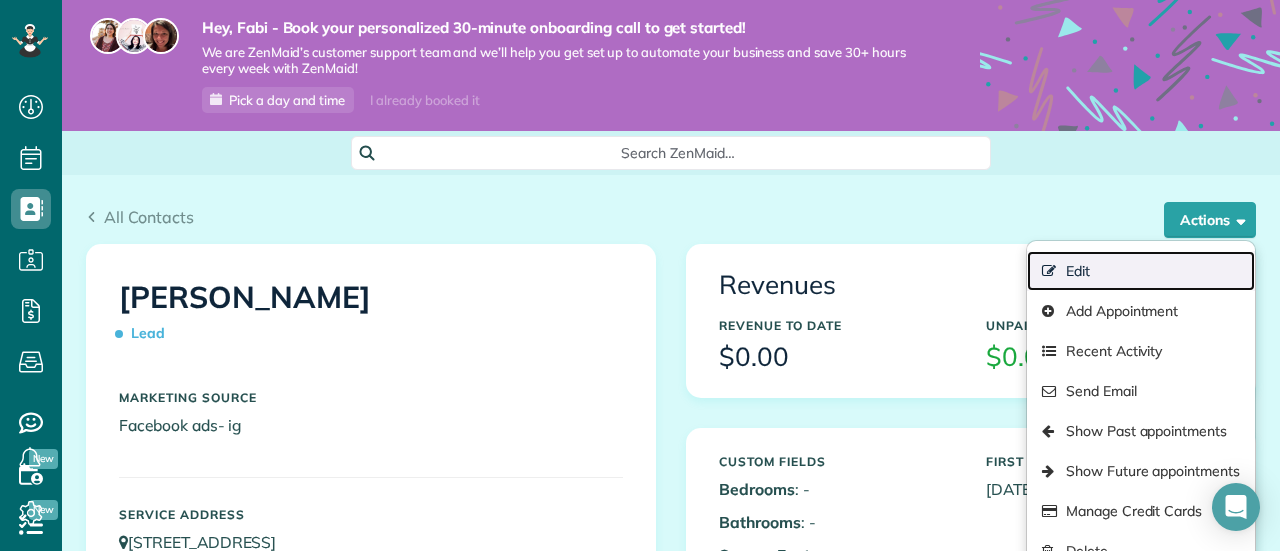 click on "Edit" at bounding box center [1141, 271] 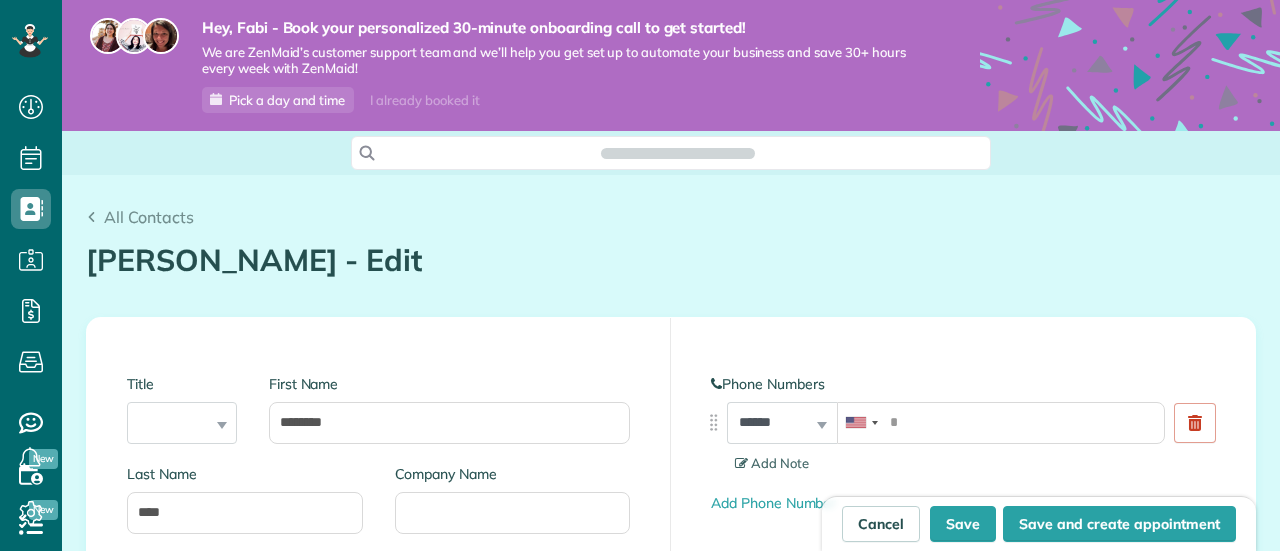 scroll, scrollTop: 0, scrollLeft: 0, axis: both 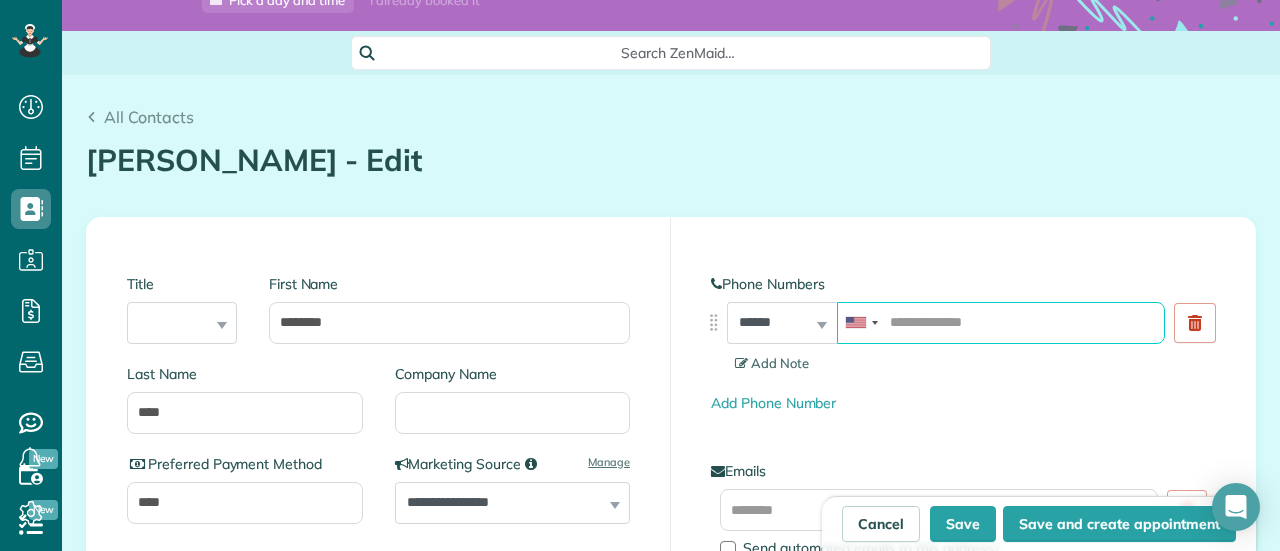 click at bounding box center [1001, 323] 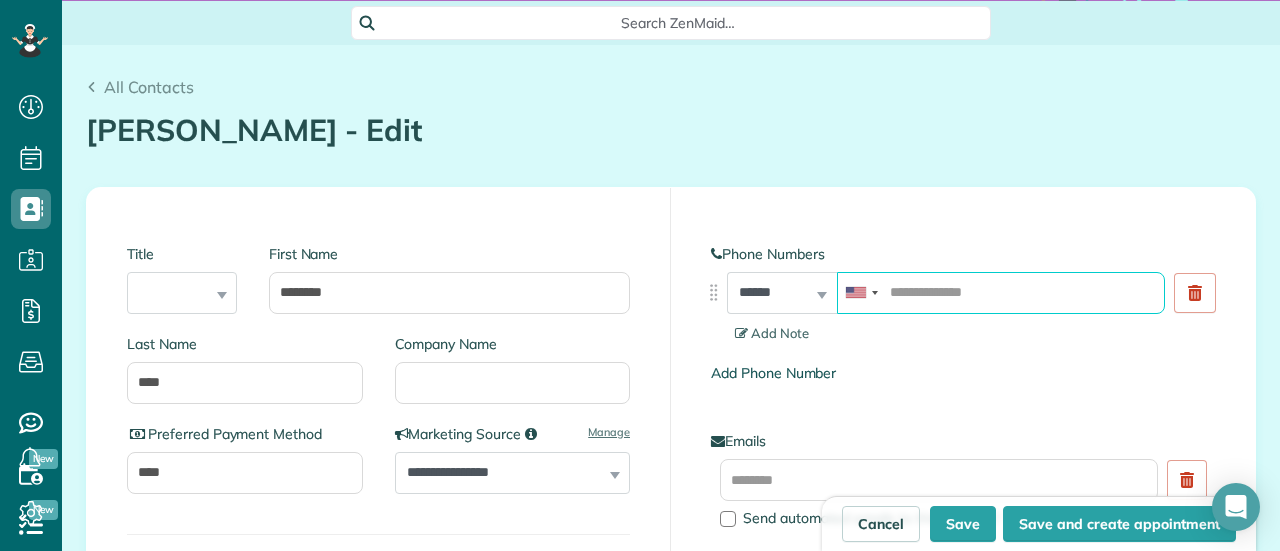 scroll, scrollTop: 100, scrollLeft: 0, axis: vertical 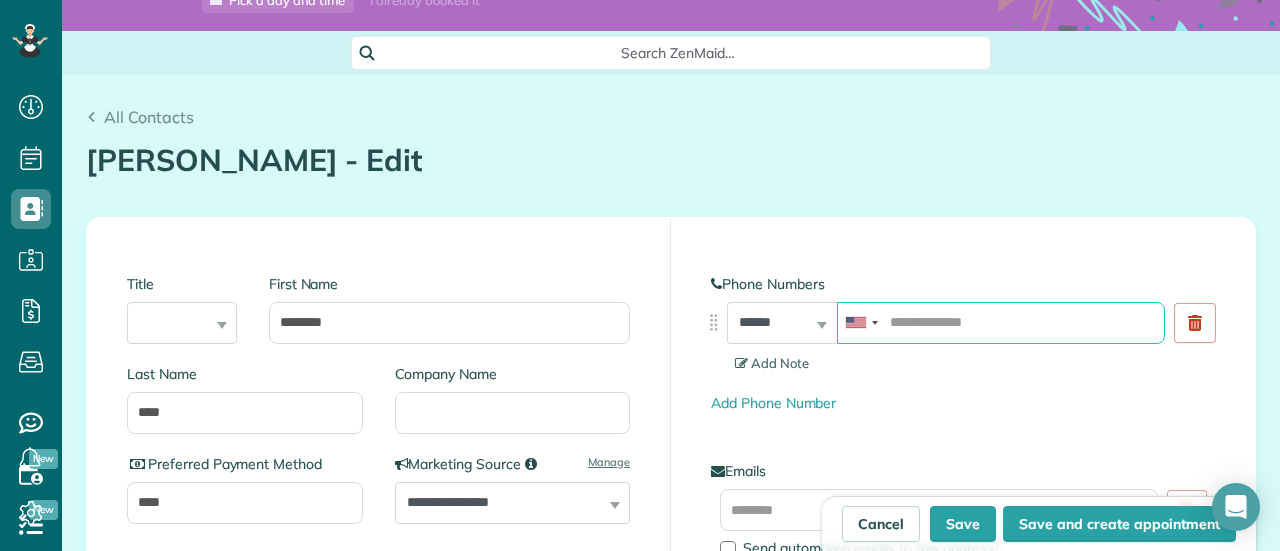 click at bounding box center [1001, 323] 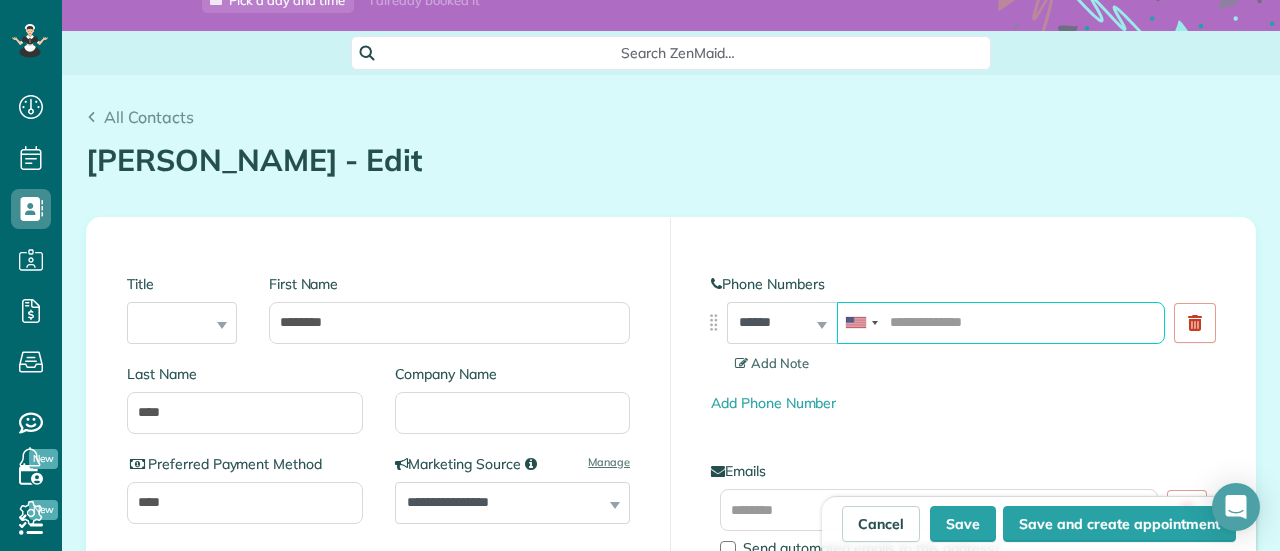 paste on "**********" 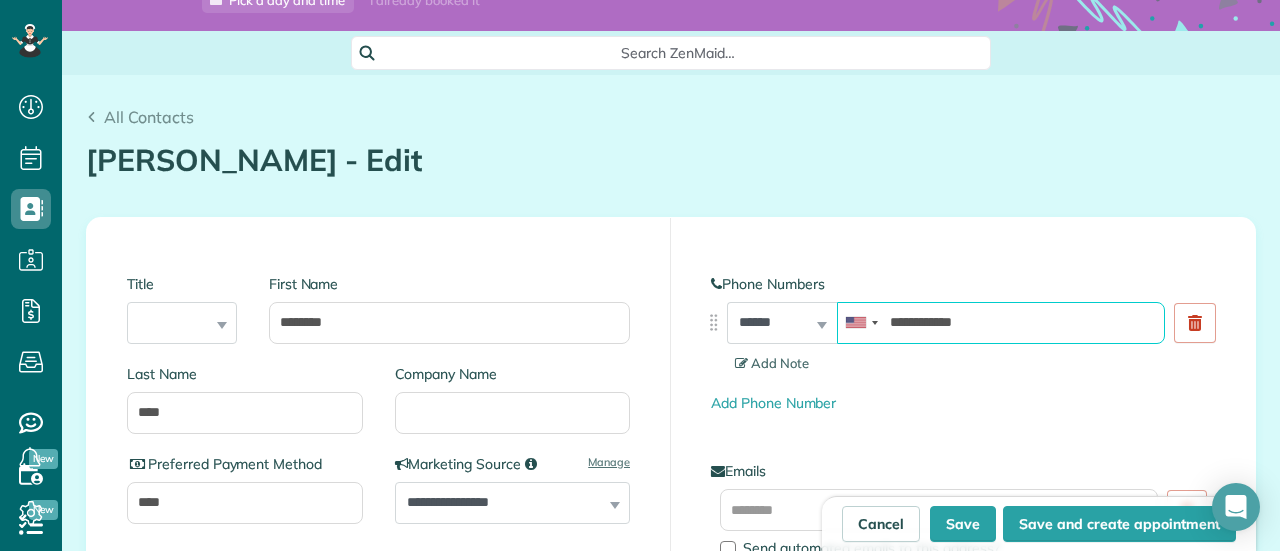 type on "**********" 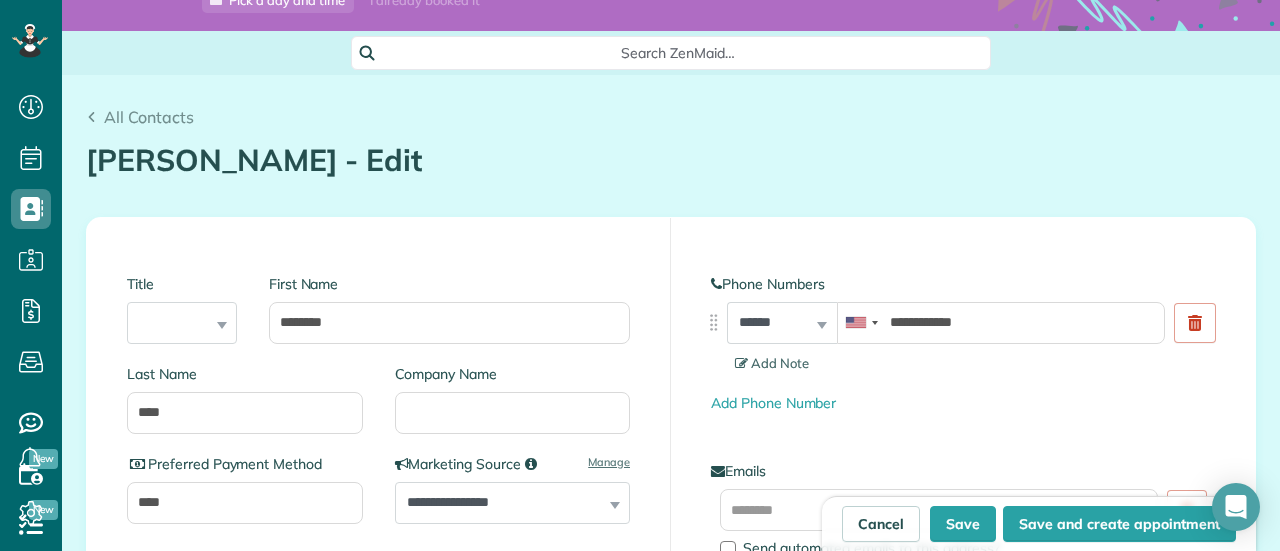 click on "**********" at bounding box center [963, 434] 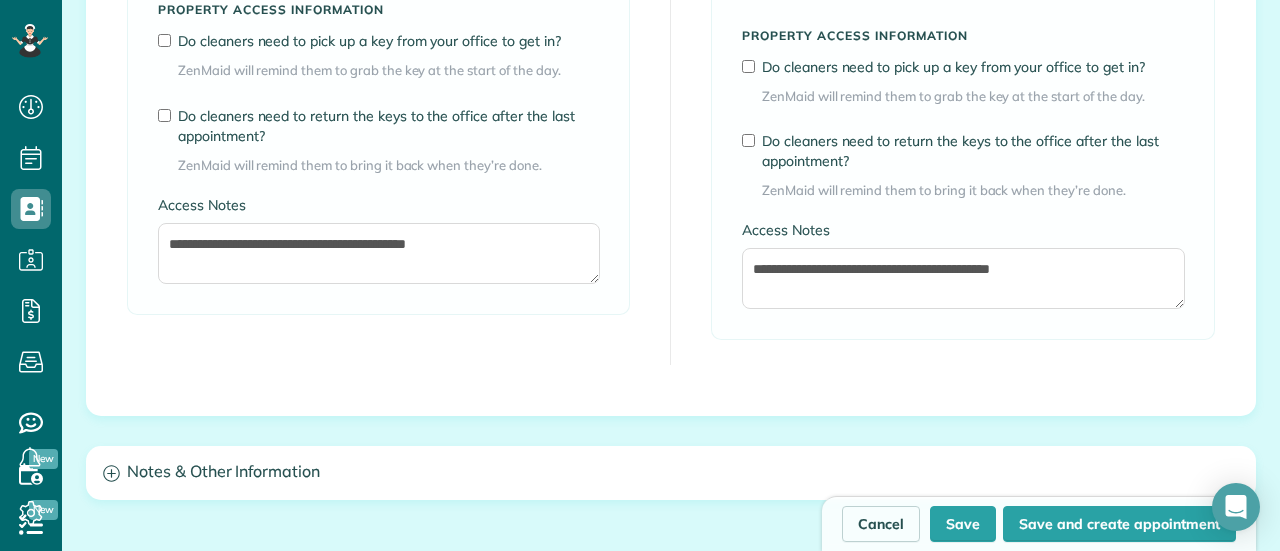 scroll, scrollTop: 1900, scrollLeft: 0, axis: vertical 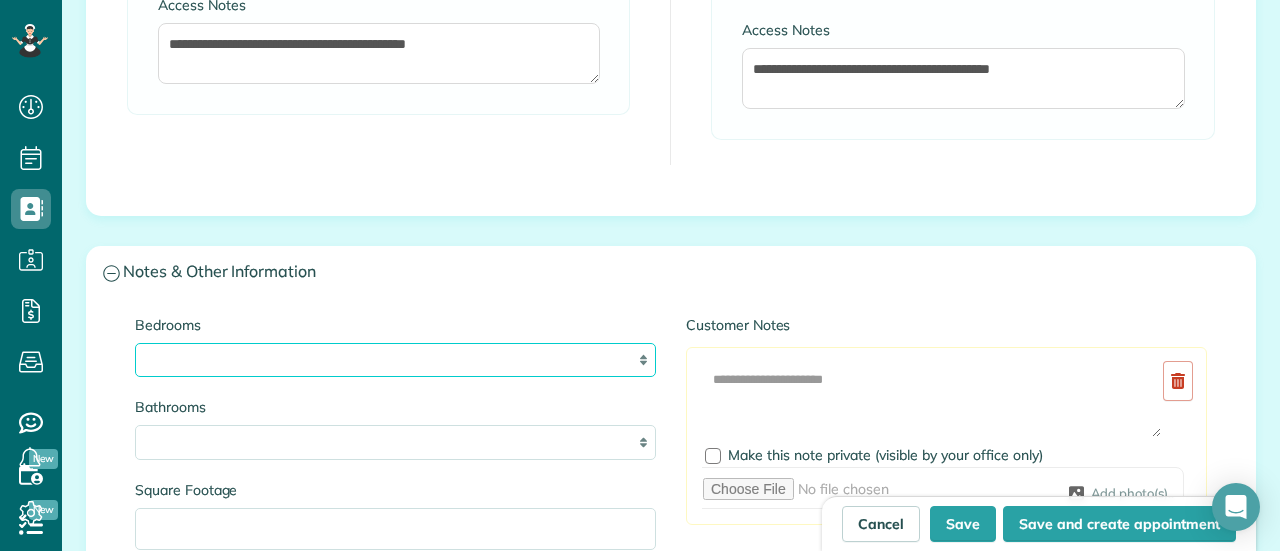 click on "*
*
*
*
**" at bounding box center (395, 360) 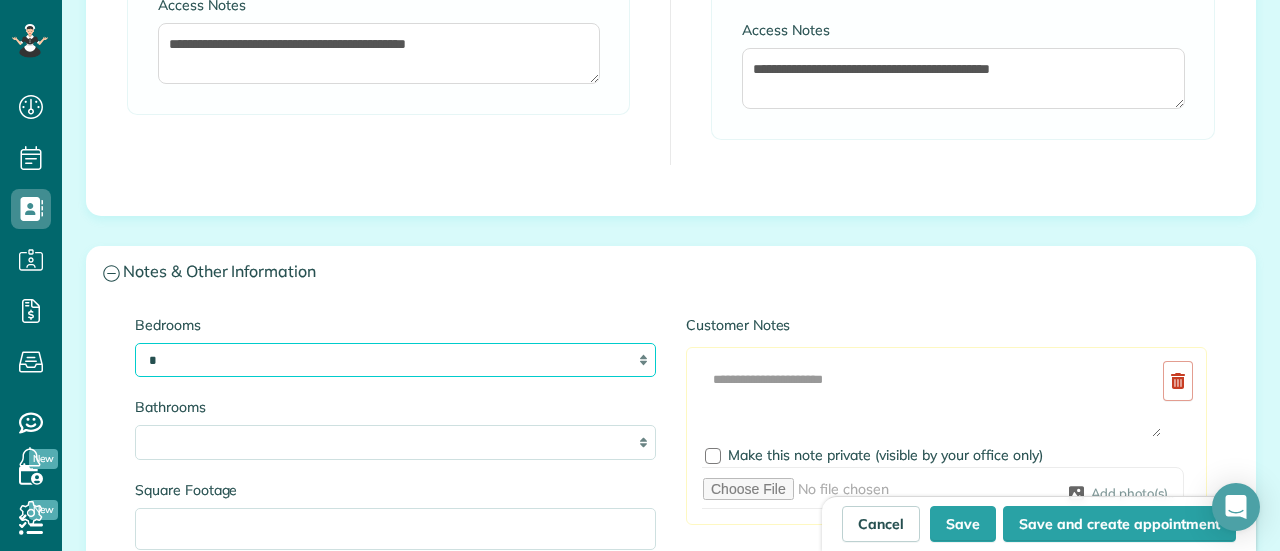 click on "*
*
*
*
**" at bounding box center (395, 360) 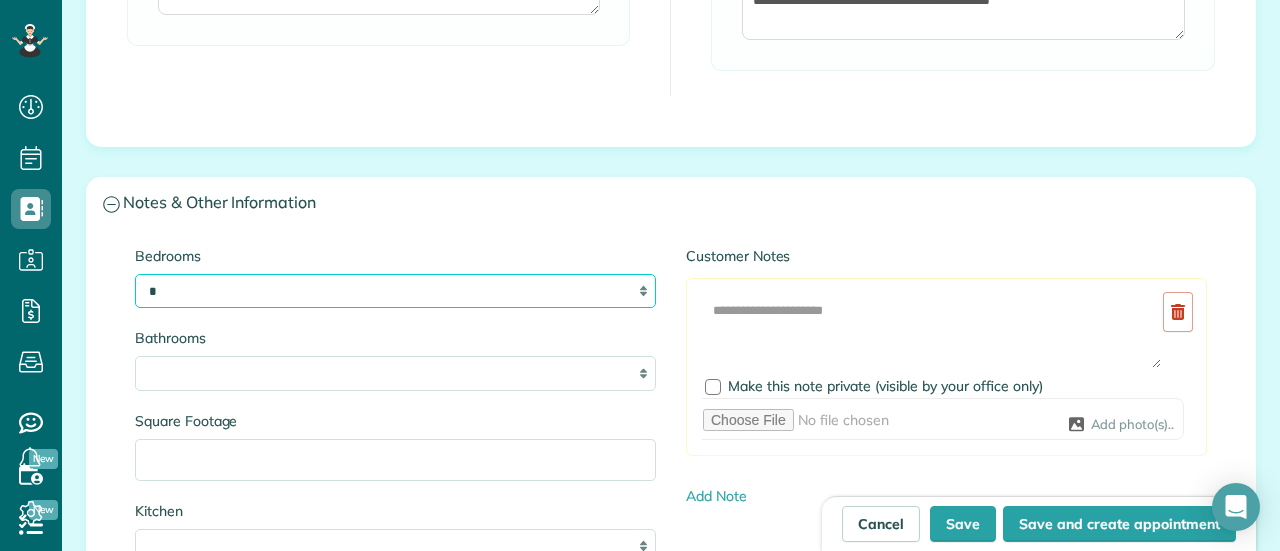 scroll, scrollTop: 2000, scrollLeft: 0, axis: vertical 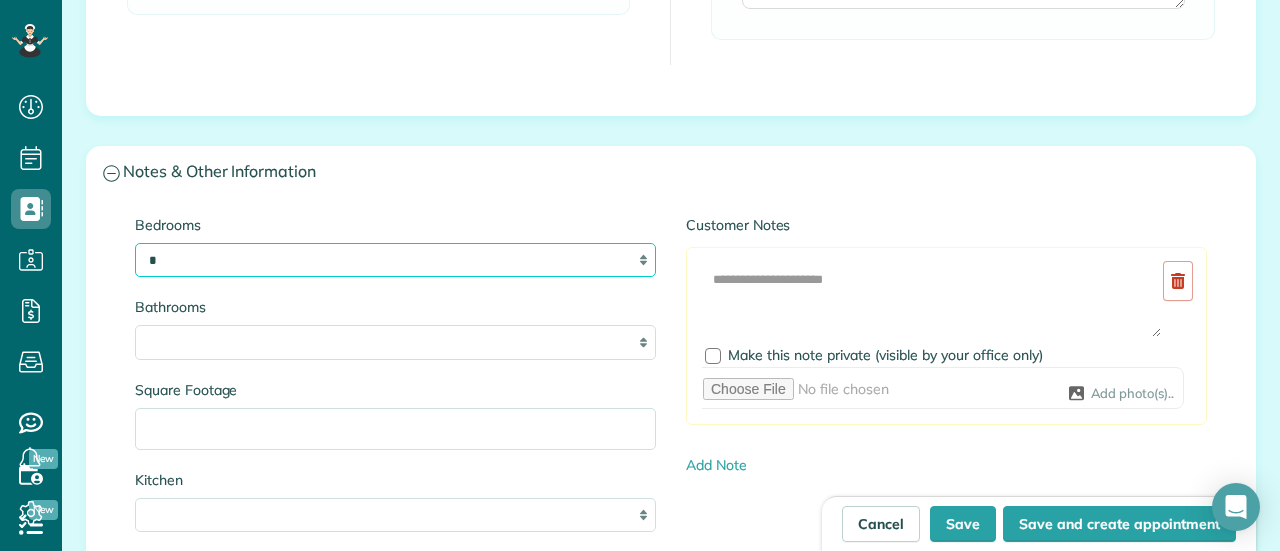 click on "*
*
*
*
**" at bounding box center (395, 260) 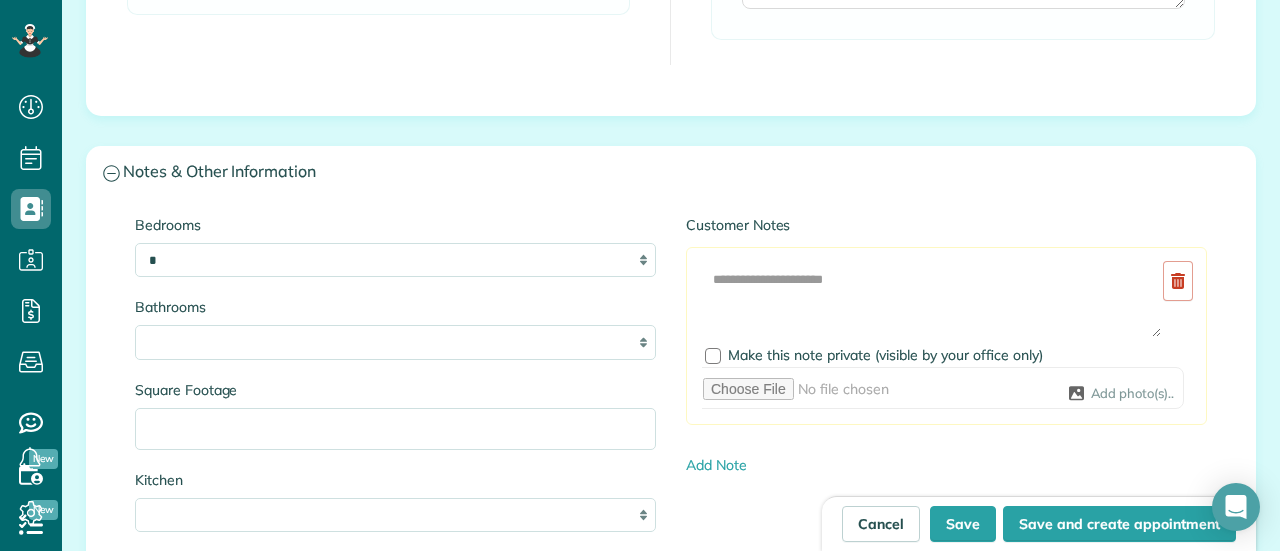 click on "Bedrooms
*
*
*
*
**
Bathrooms
*
***
*
***
*
***
*
***
**
Square Footage
Kitchen
*
*
*
*
Preferred Cleaners
Pets
Alarm/Gate Code" at bounding box center [395, 518] 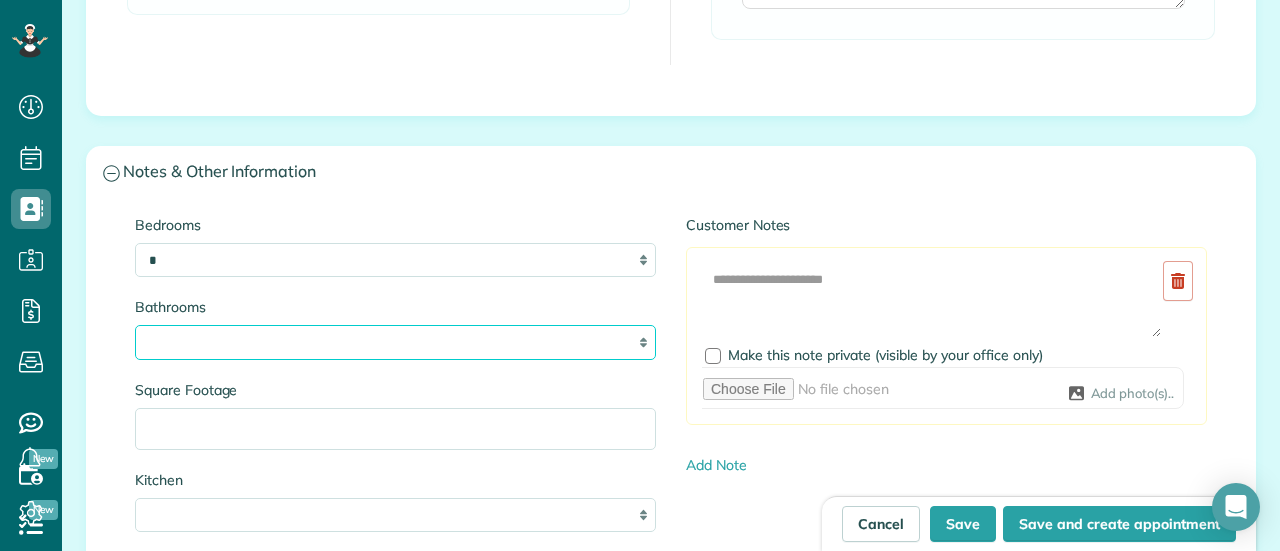 click on "*
***
*
***
*
***
*
***
**" at bounding box center (395, 342) 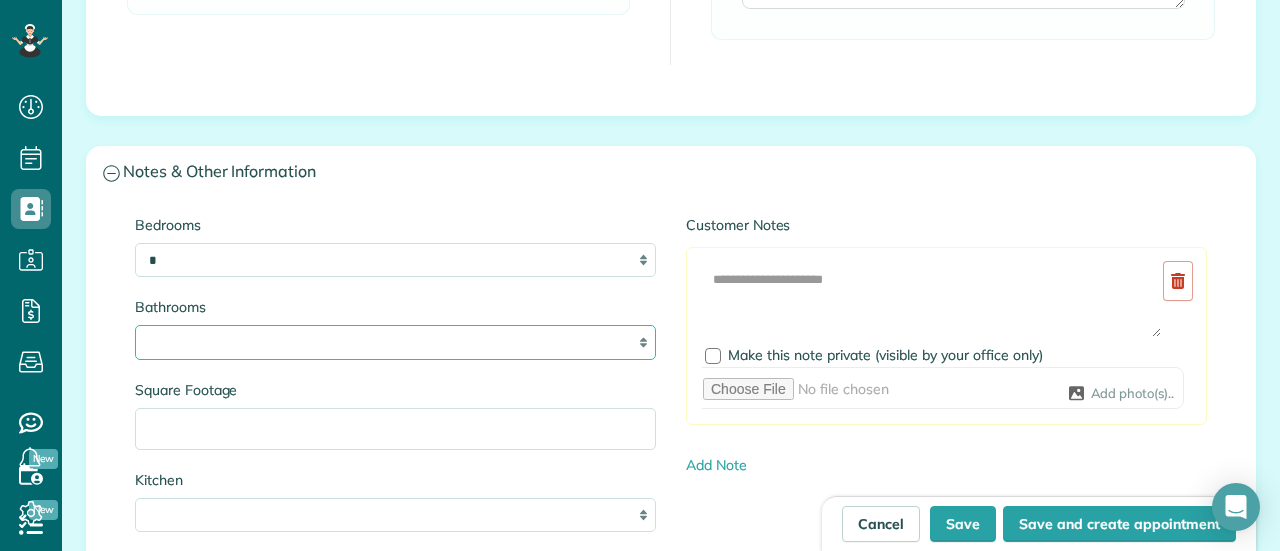 select on "*" 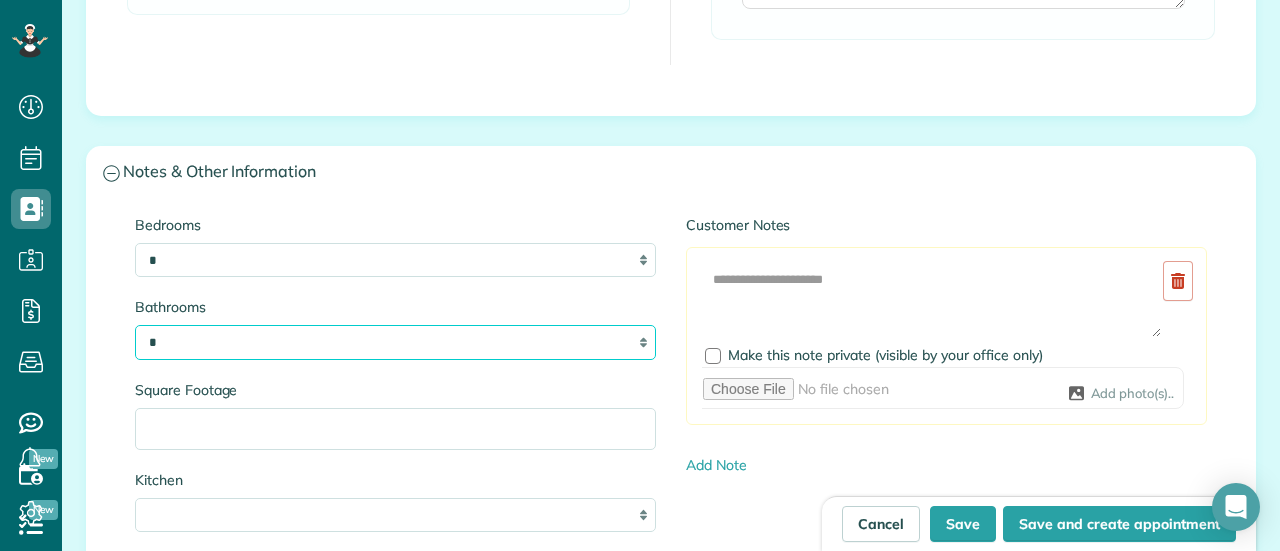 click on "*
***
*
***
*
***
*
***
**" at bounding box center [395, 342] 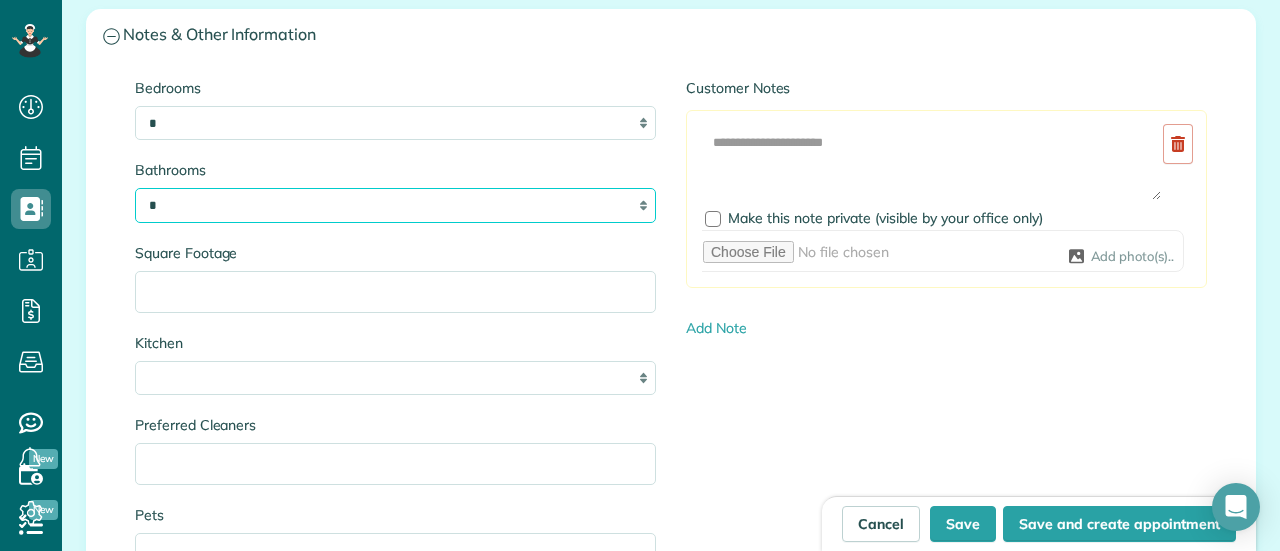 scroll, scrollTop: 2200, scrollLeft: 0, axis: vertical 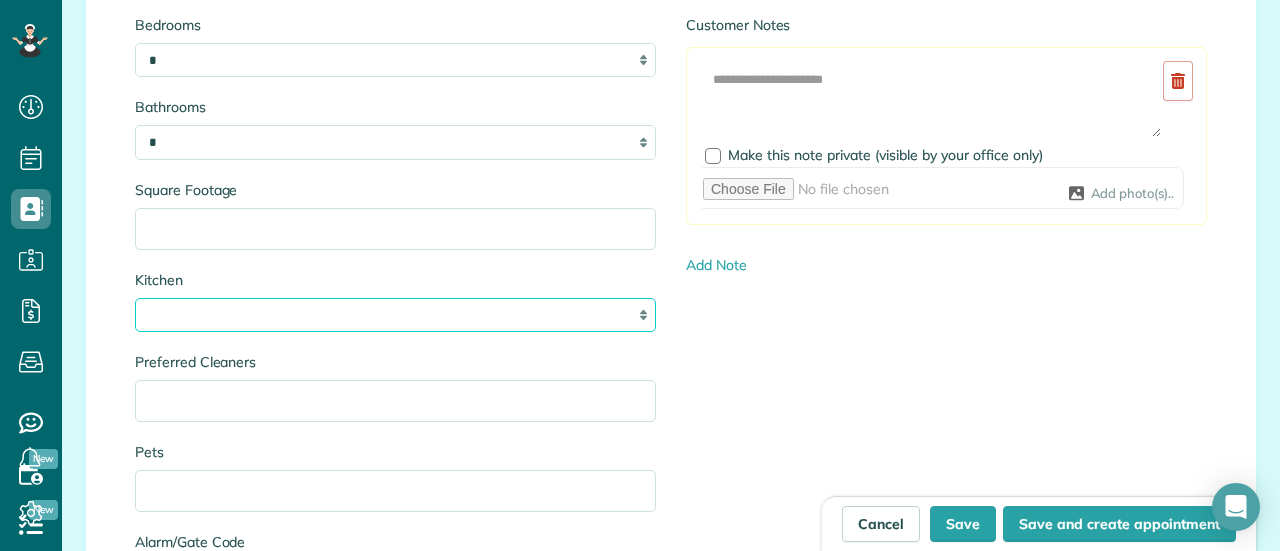 click on "*
*
*
*" at bounding box center (395, 315) 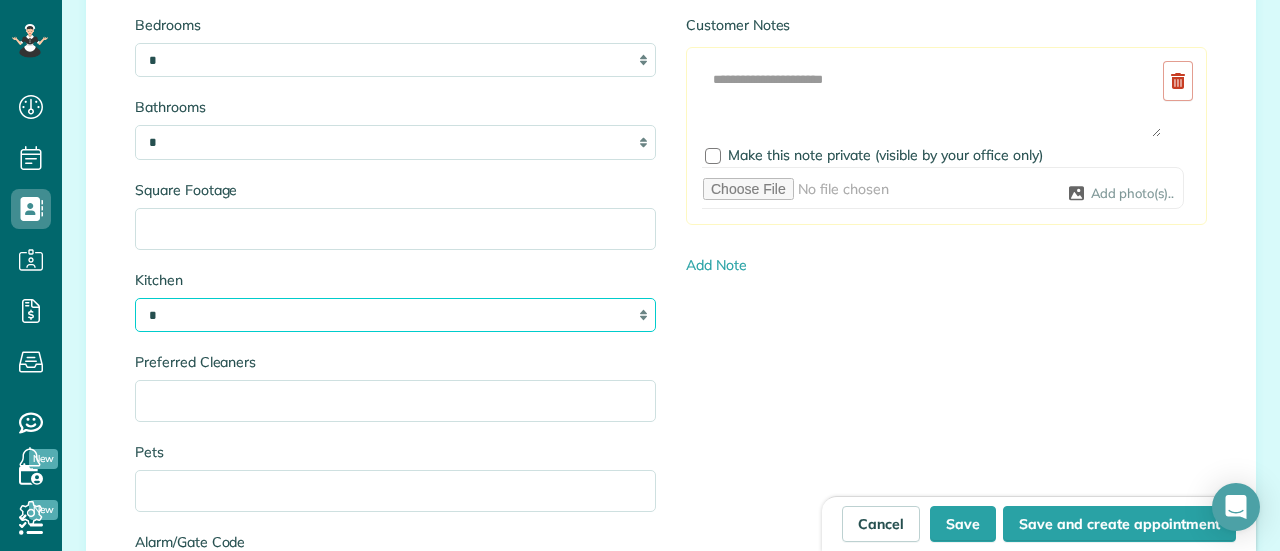 click on "*
*
*
*" at bounding box center (395, 315) 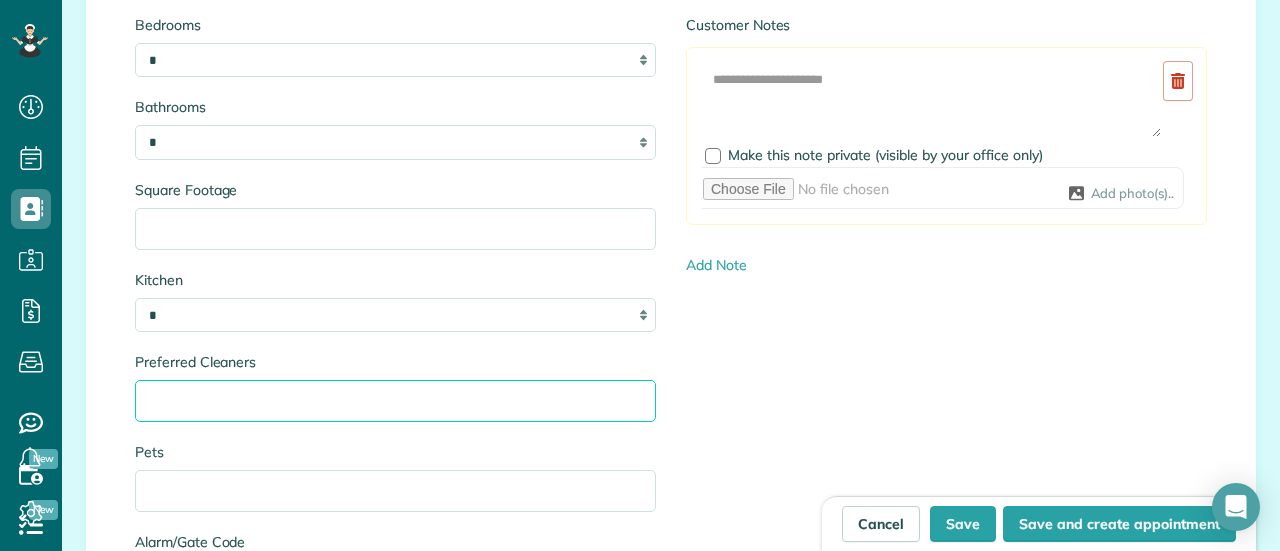 click on "Preferred Cleaners" at bounding box center [395, 401] 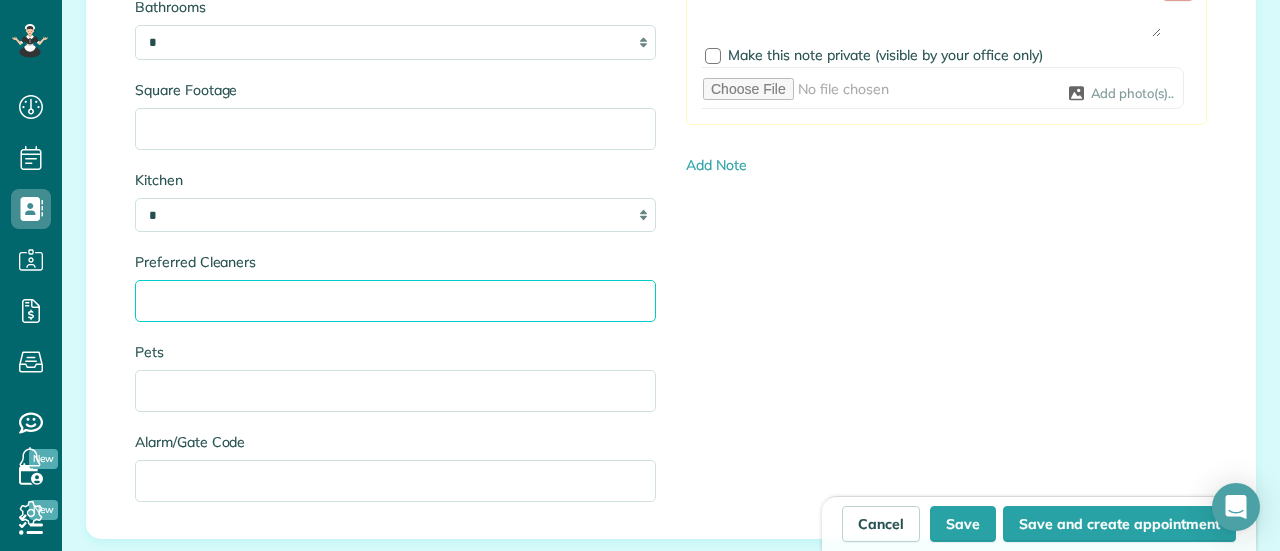 scroll, scrollTop: 2400, scrollLeft: 0, axis: vertical 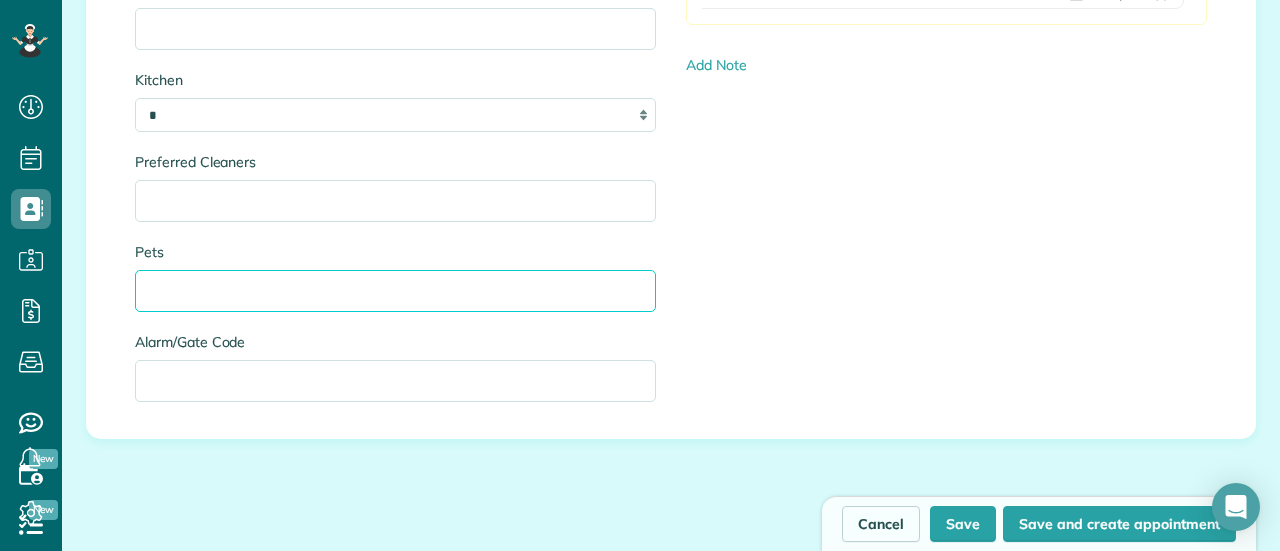 click on "Pets" at bounding box center (395, 291) 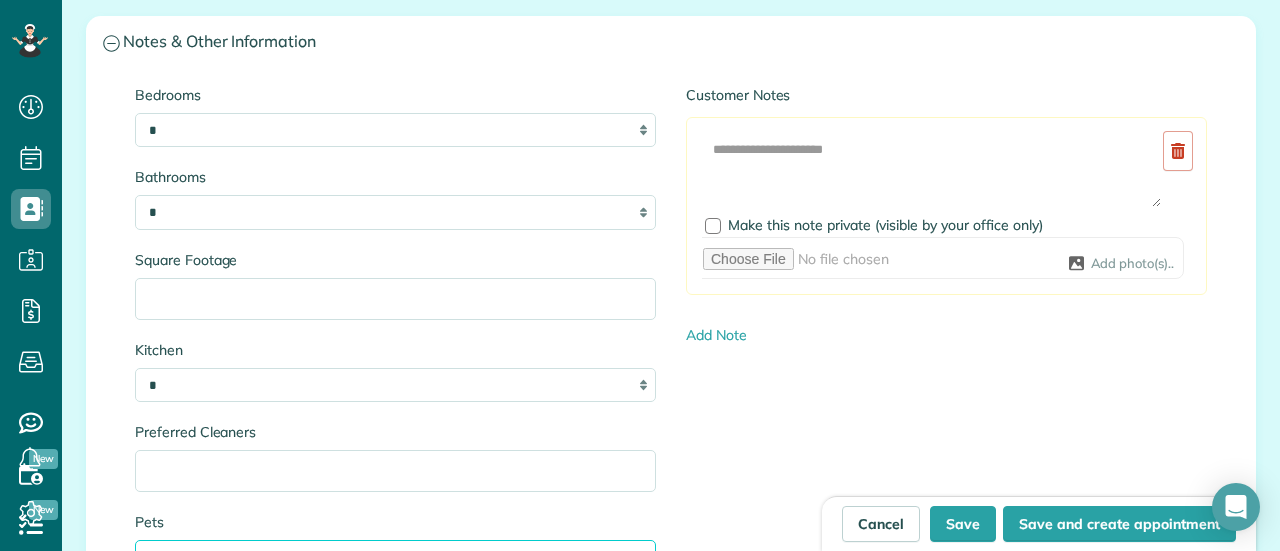 scroll, scrollTop: 2100, scrollLeft: 0, axis: vertical 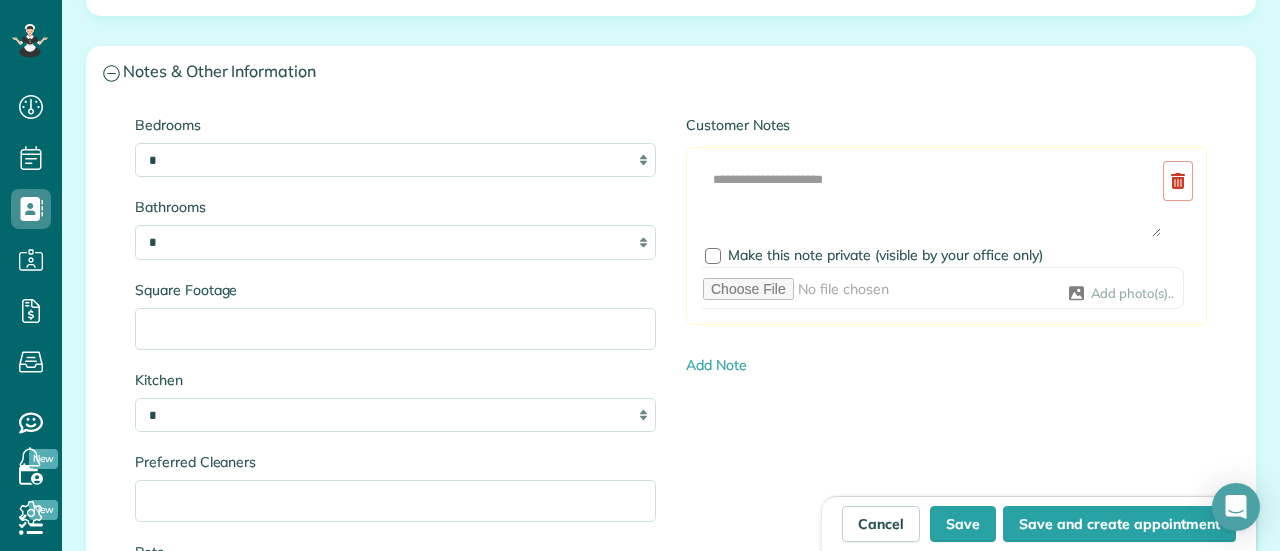 type on "****" 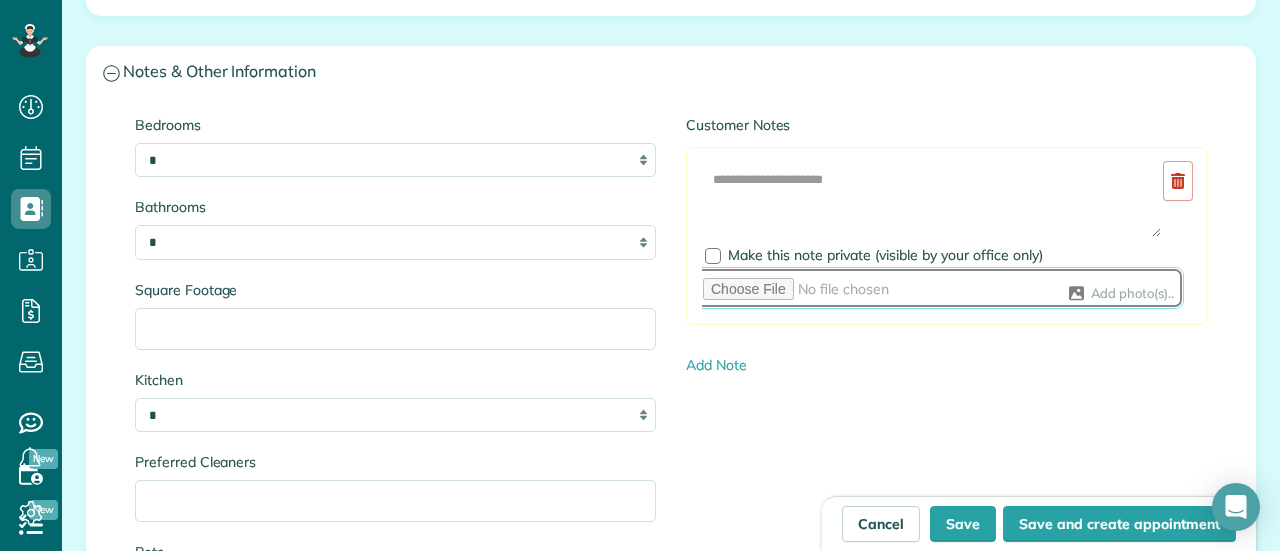click at bounding box center (938, 288) 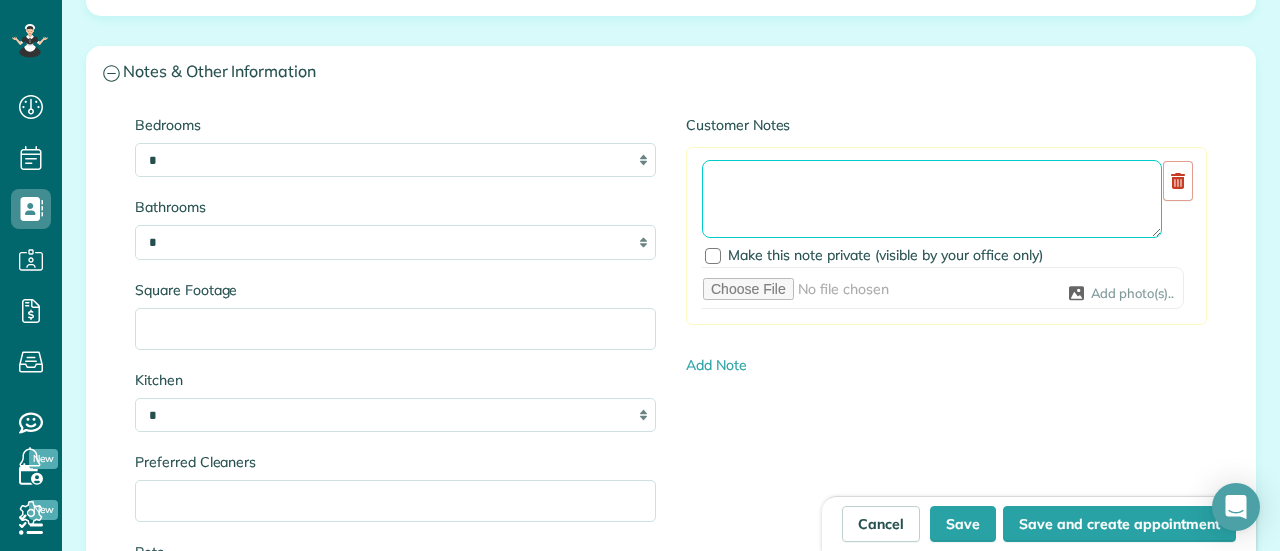 click at bounding box center [932, 199] 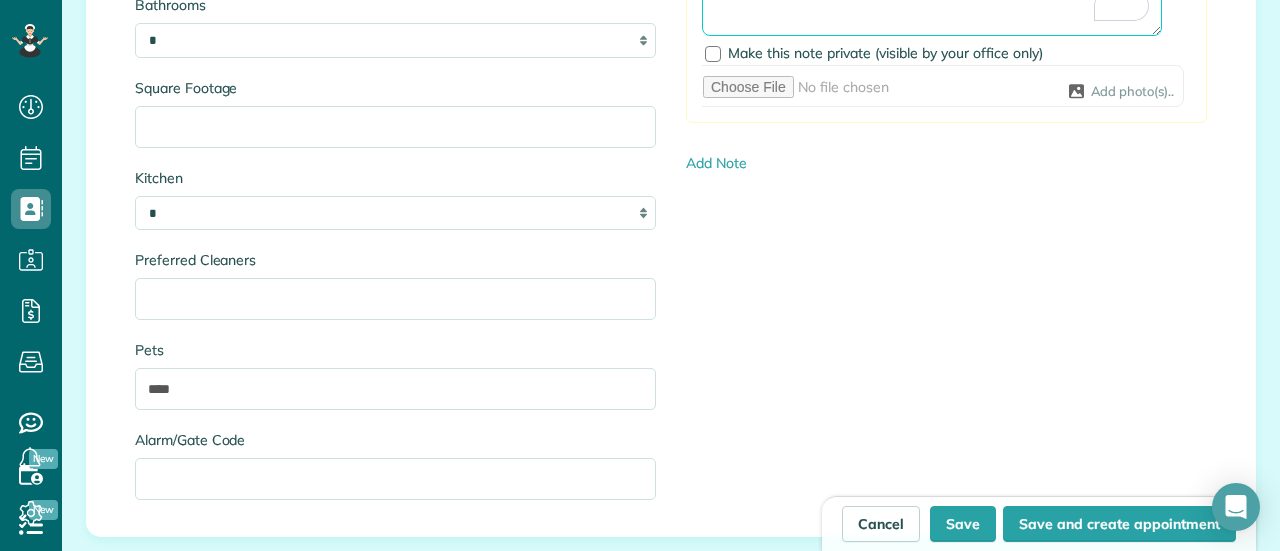 scroll, scrollTop: 2100, scrollLeft: 0, axis: vertical 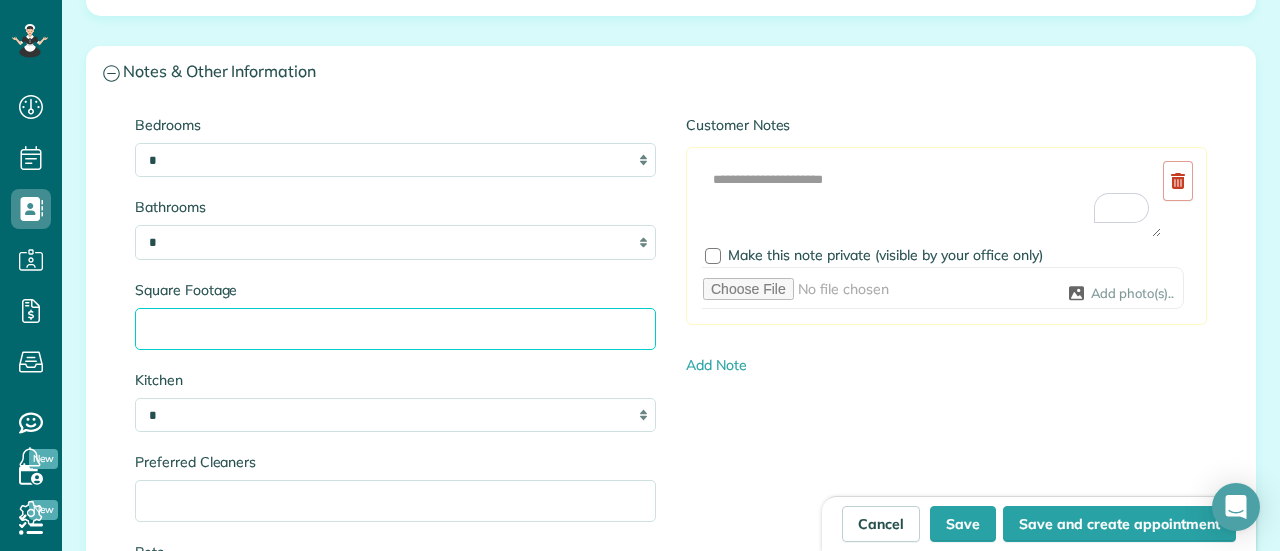 click on "Square Footage" at bounding box center (395, 329) 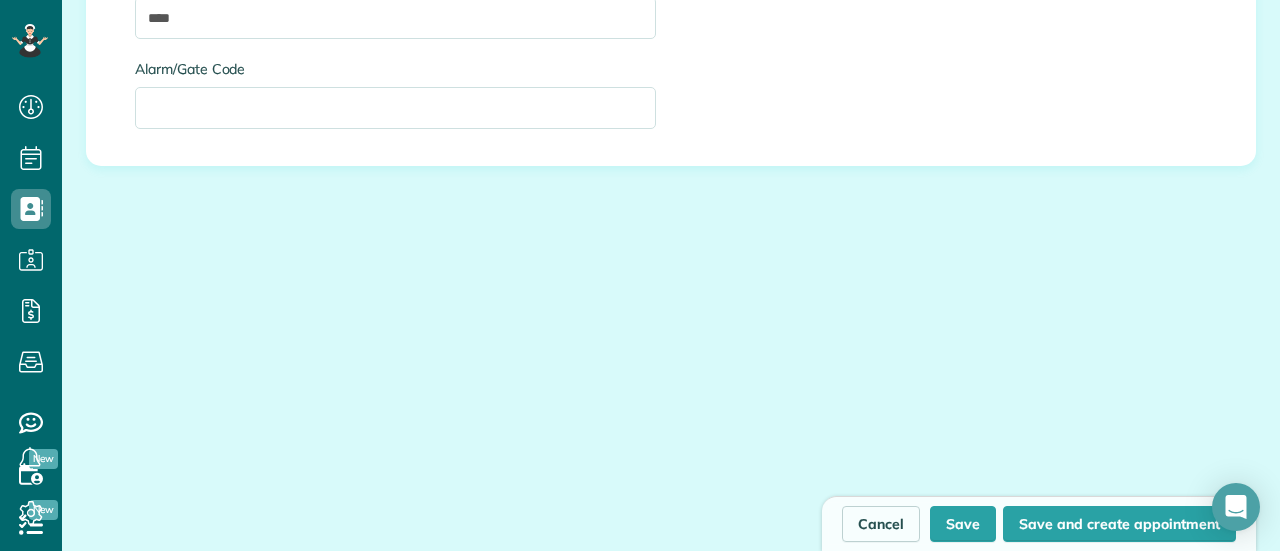 scroll, scrollTop: 2674, scrollLeft: 0, axis: vertical 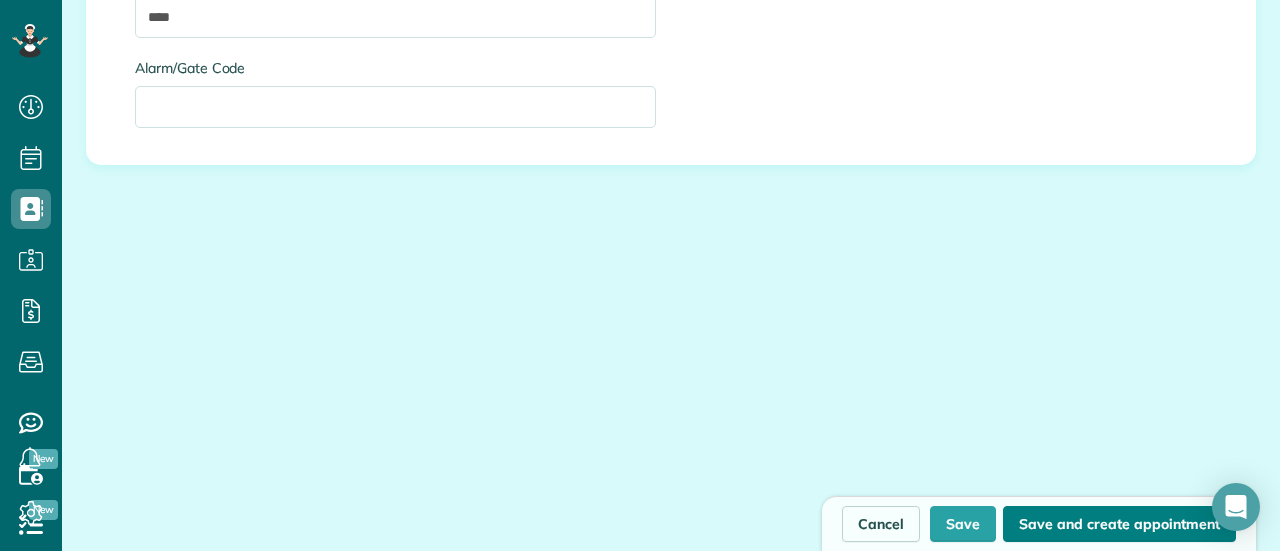 click on "Save and create appointment" at bounding box center [1119, 524] 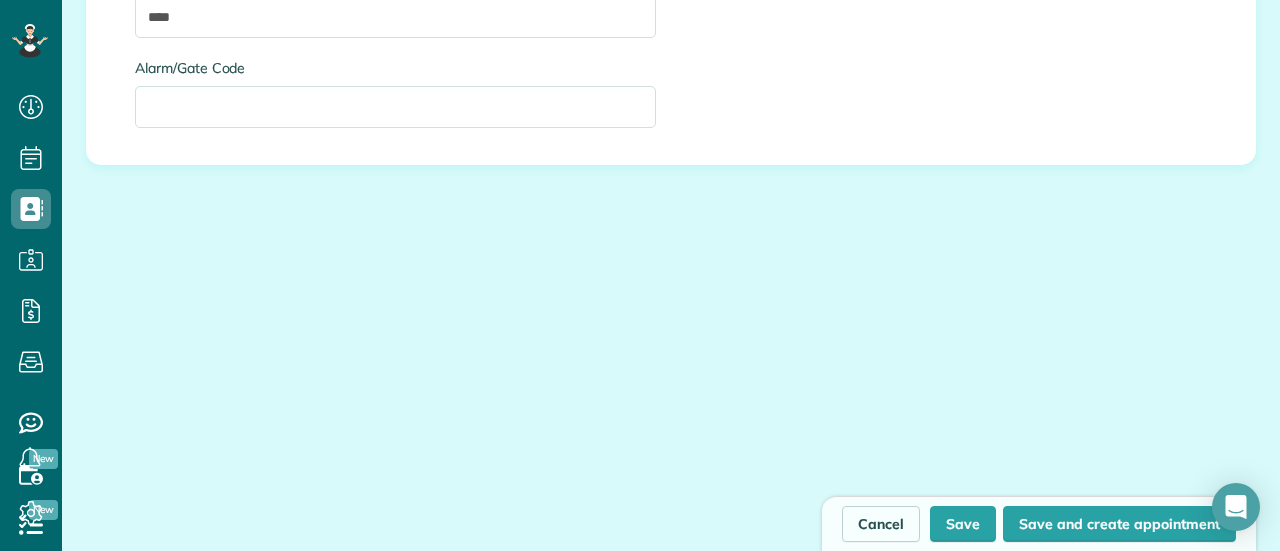 type on "**********" 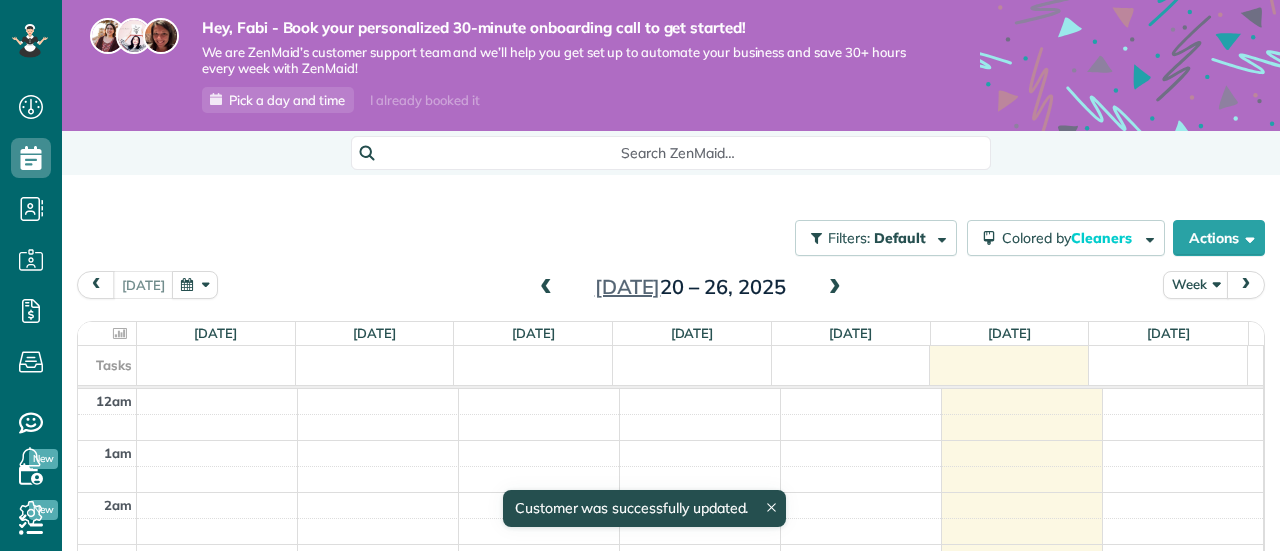 scroll, scrollTop: 0, scrollLeft: 0, axis: both 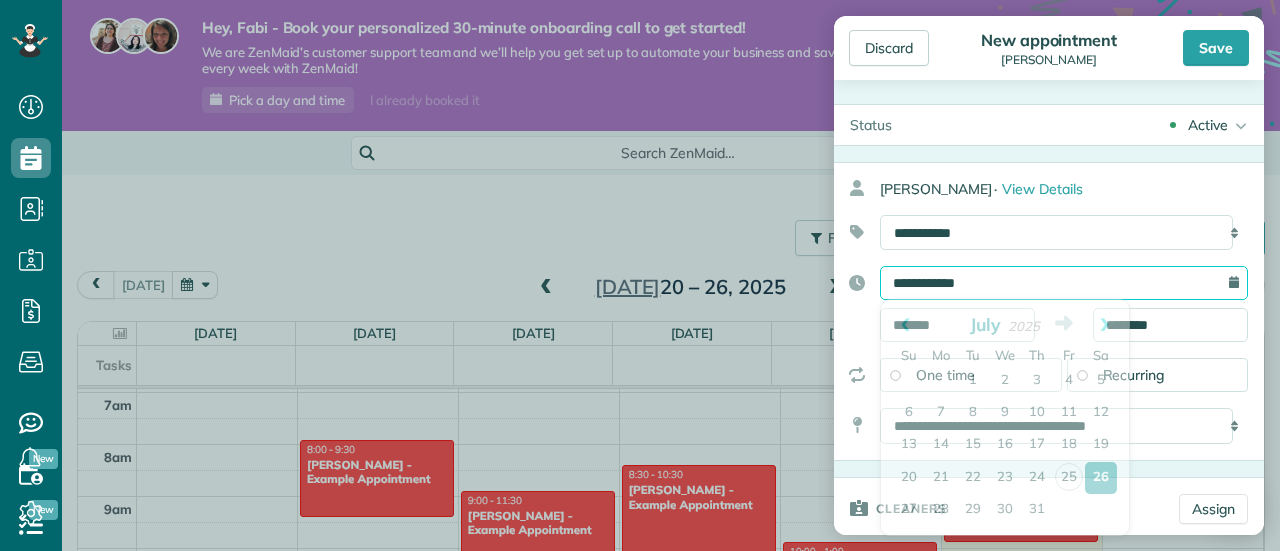click on "**********" at bounding box center [1064, 283] 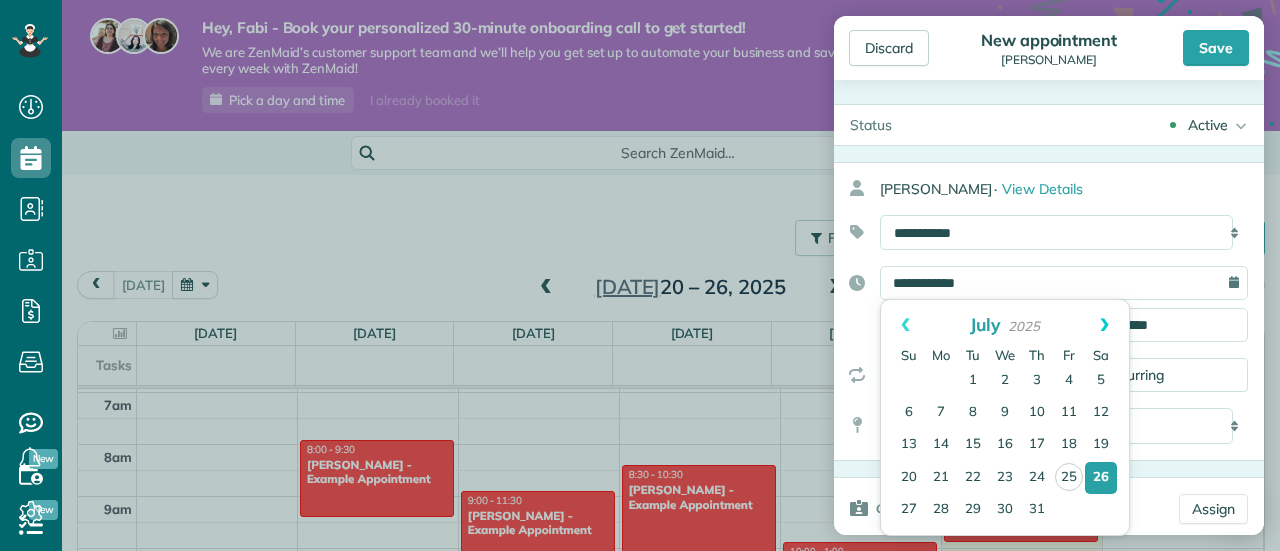 click on "Next" at bounding box center [1104, 325] 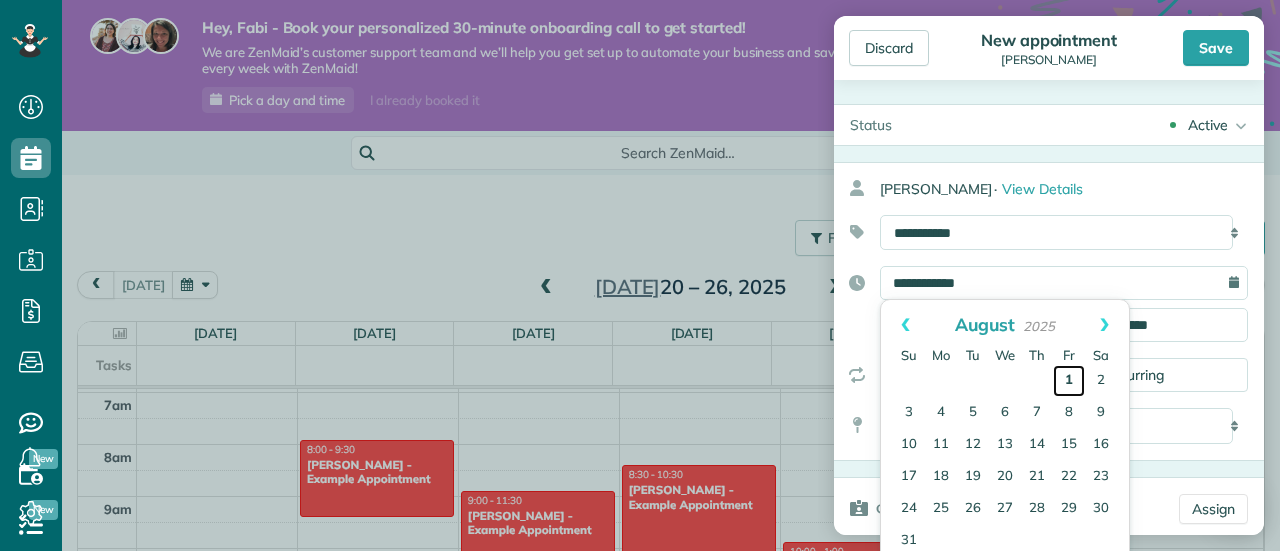 click on "1" at bounding box center [1069, 381] 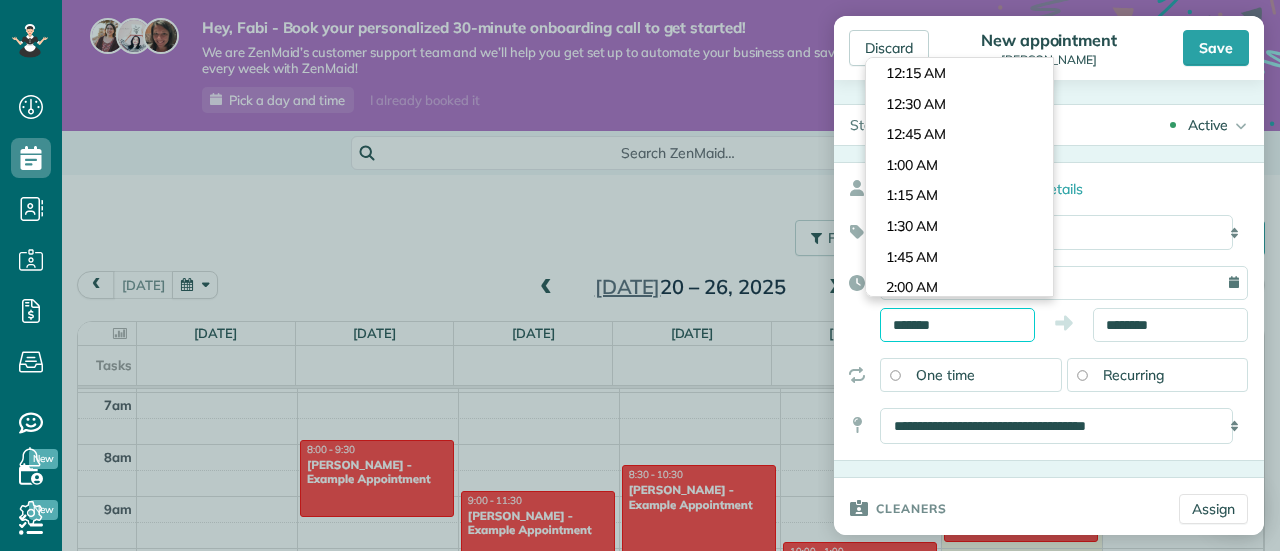 scroll, scrollTop: 1038, scrollLeft: 0, axis: vertical 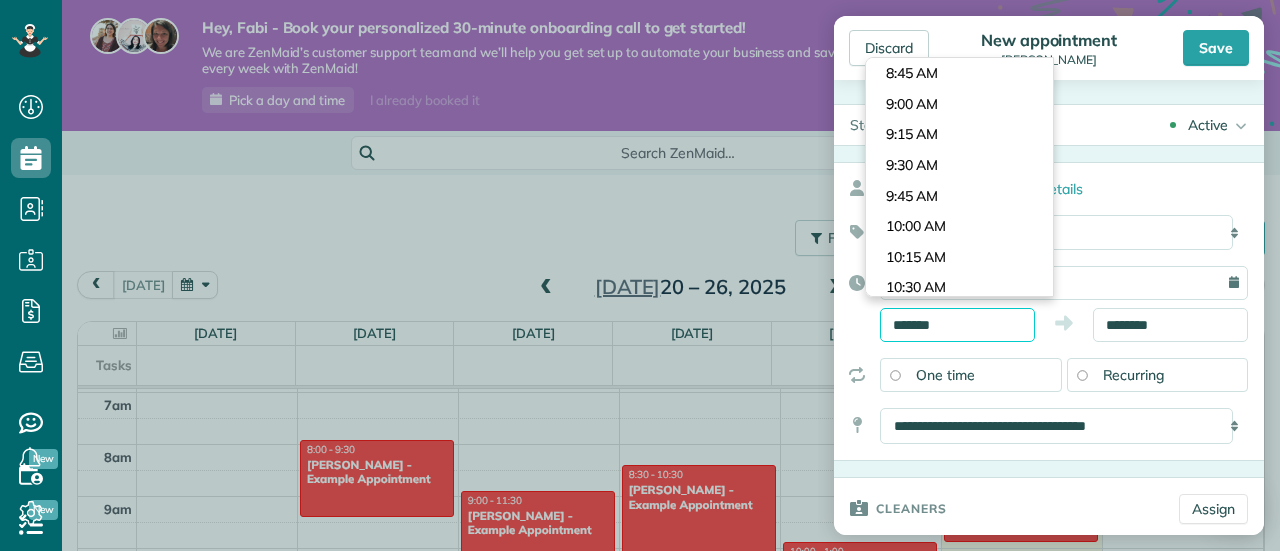 drag, startPoint x: 1002, startPoint y: 325, endPoint x: 896, endPoint y: 330, distance: 106.11786 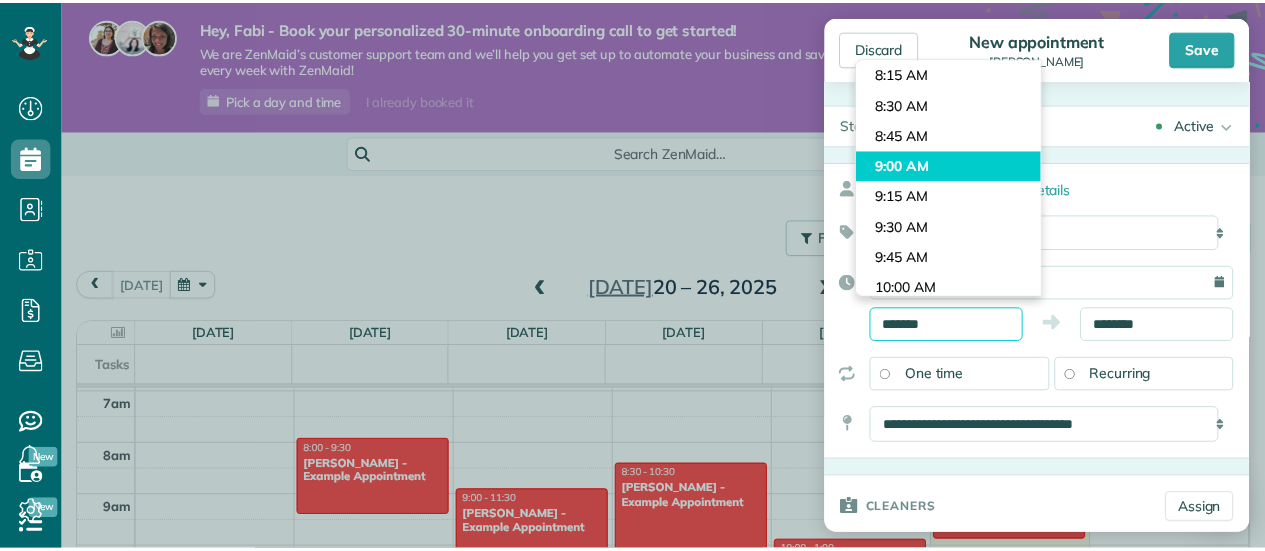 scroll, scrollTop: 938, scrollLeft: 0, axis: vertical 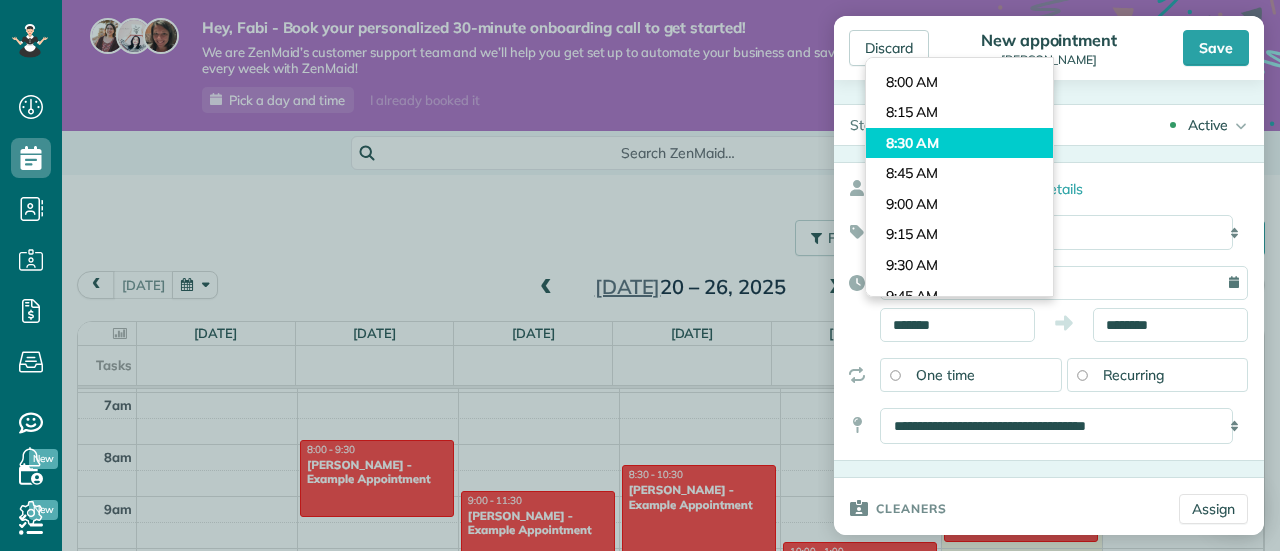 type on "*******" 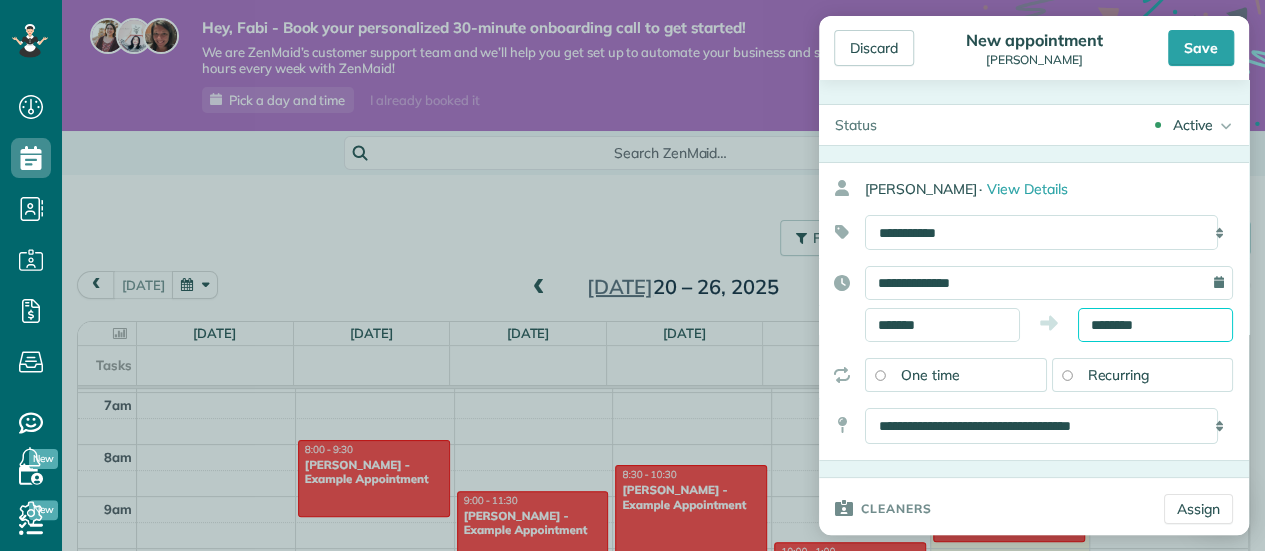 click on "Dashboard
Scheduling
Calendar View
List View
Dispatch View - Weekly scheduling (Beta)" at bounding box center (632, 275) 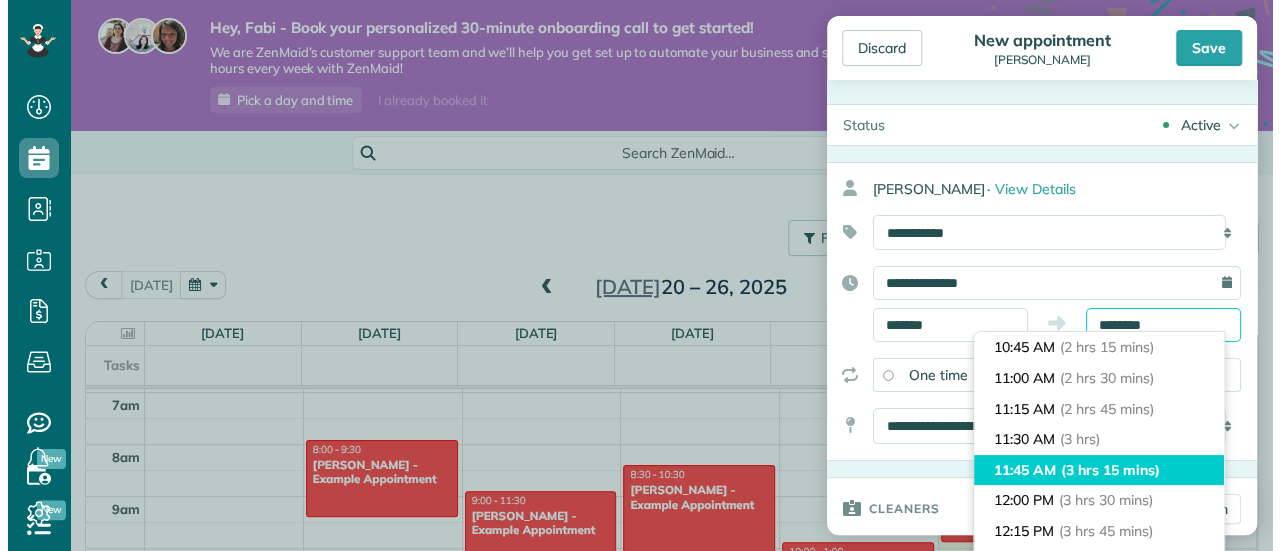 scroll, scrollTop: 374, scrollLeft: 0, axis: vertical 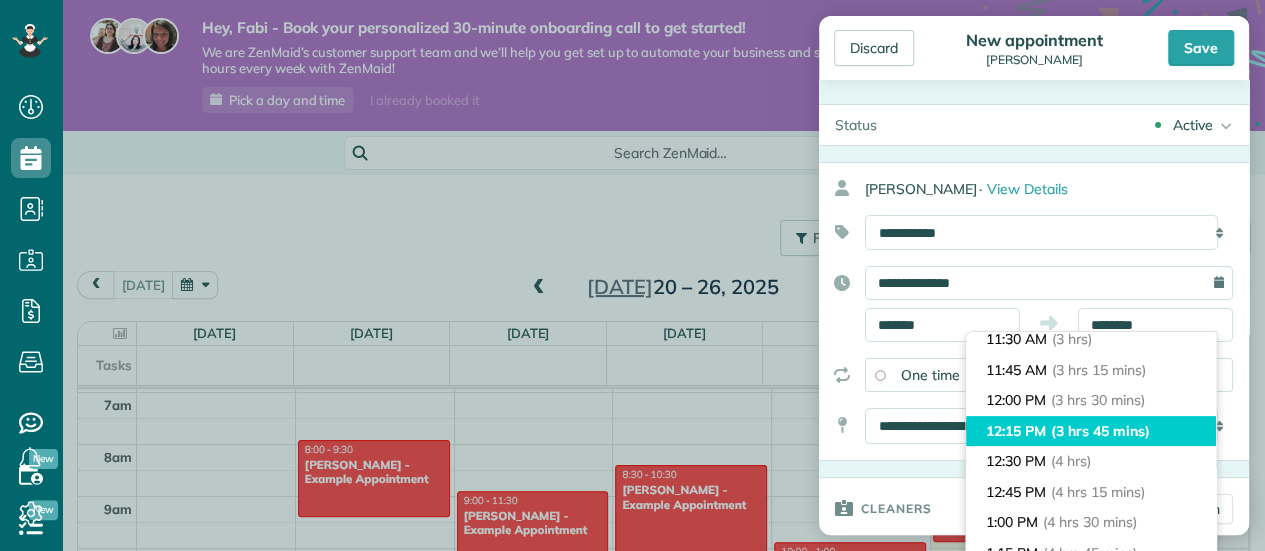 type on "********" 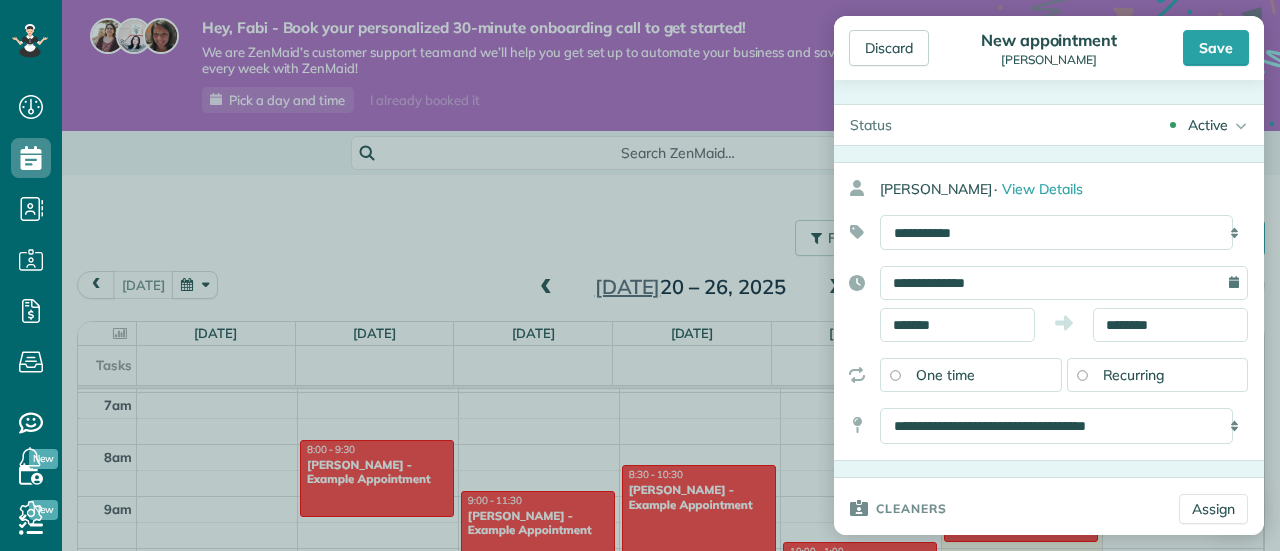 click on "Recurring" at bounding box center (1158, 375) 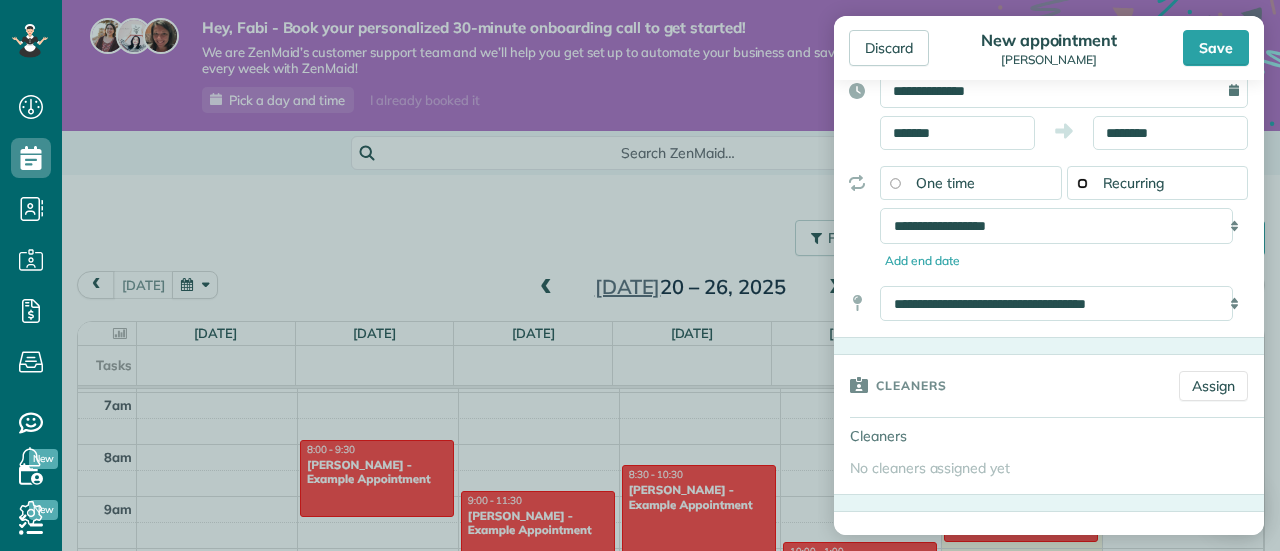 scroll, scrollTop: 200, scrollLeft: 0, axis: vertical 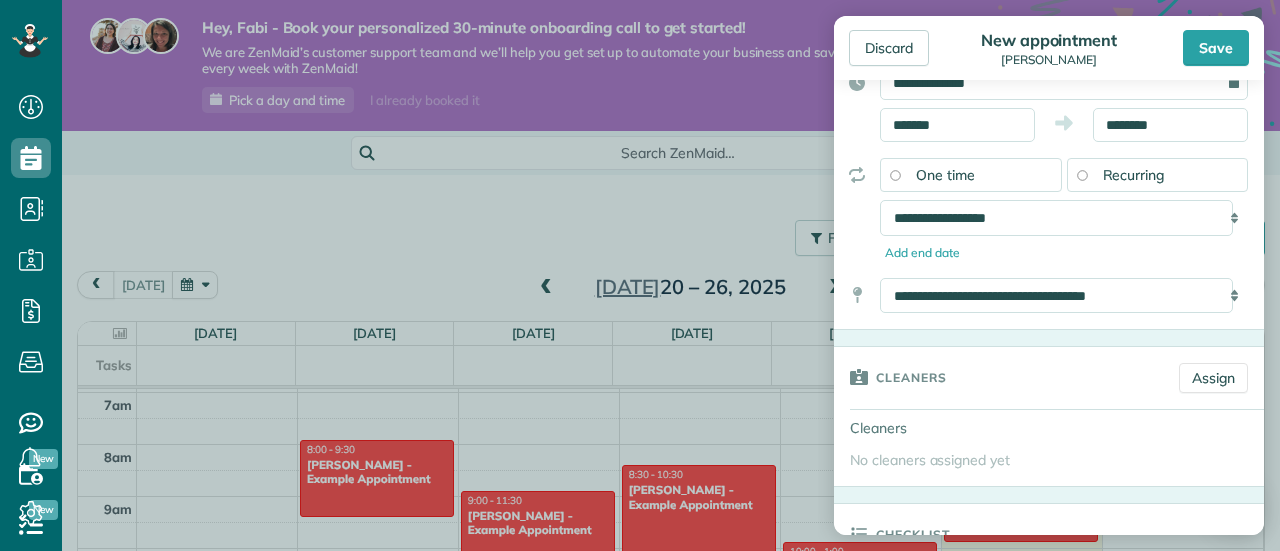click on "**********" at bounding box center (1049, 209) 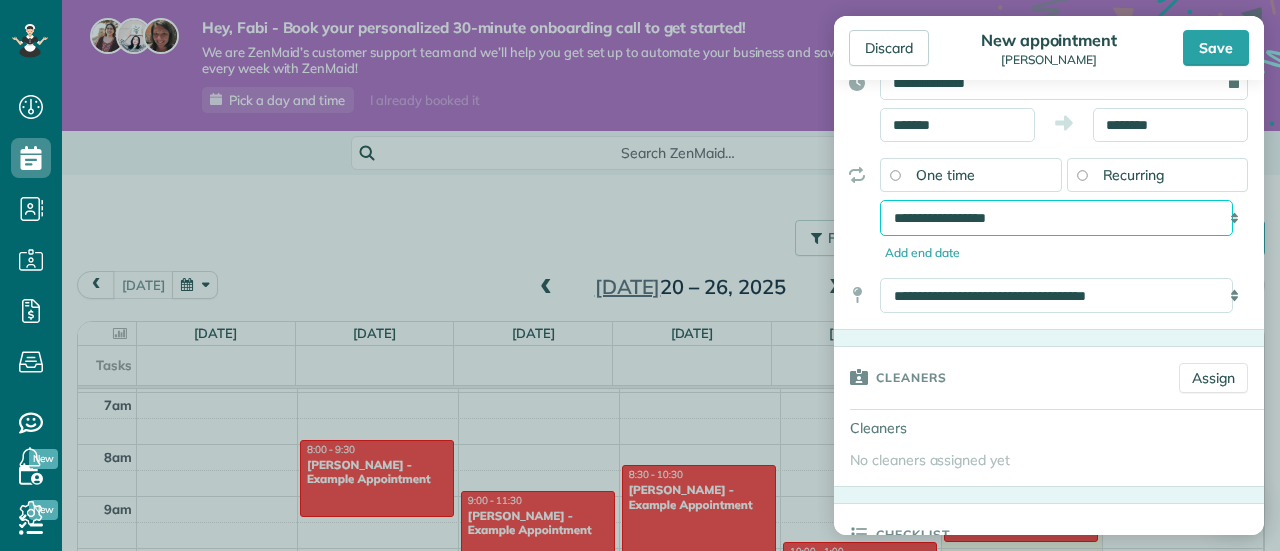 click on "**********" at bounding box center [1056, 217] 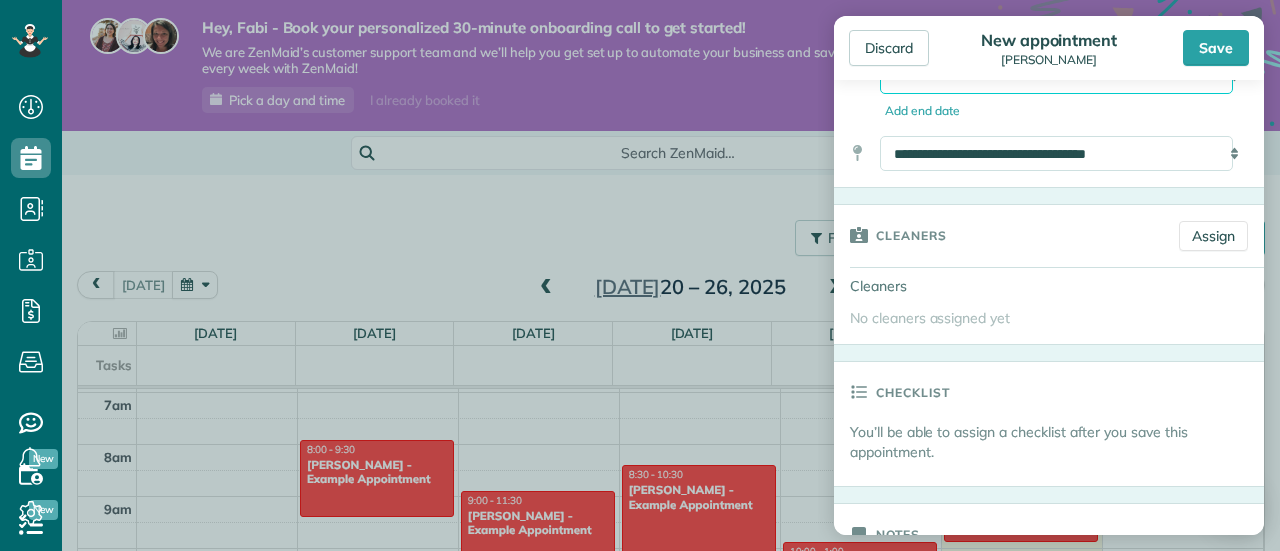 scroll, scrollTop: 400, scrollLeft: 0, axis: vertical 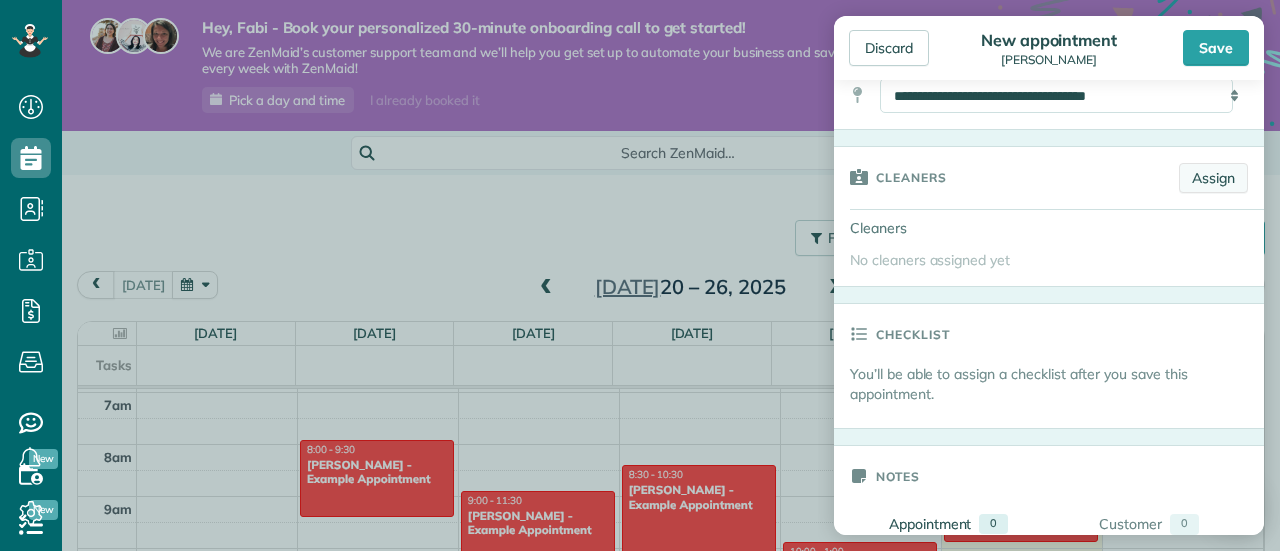 click on "Assign" at bounding box center (1213, 178) 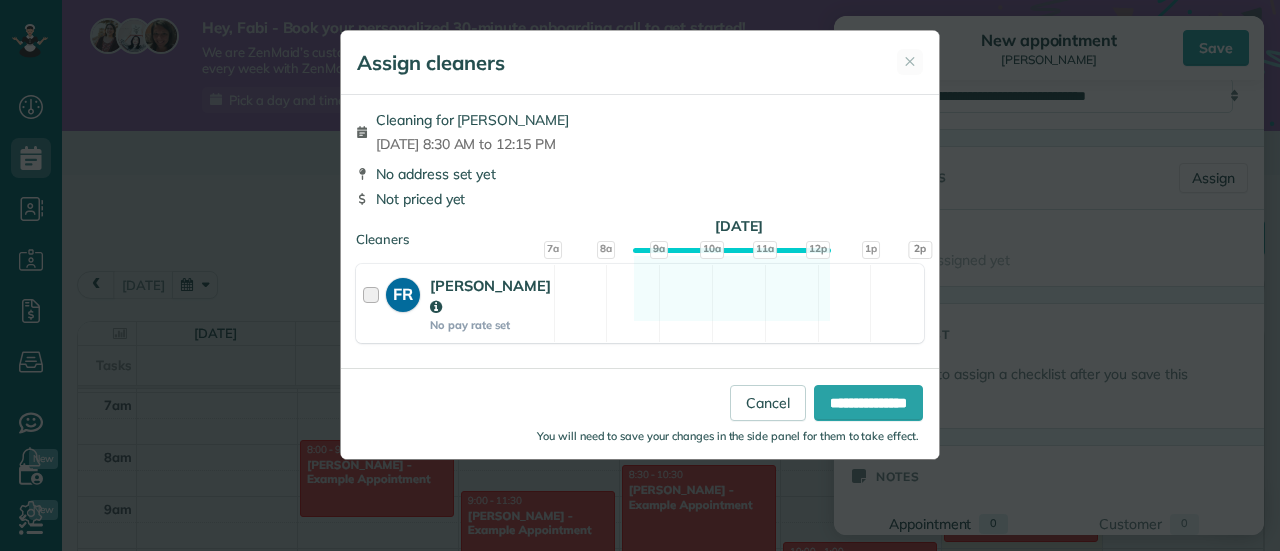 click at bounding box center (374, 303) 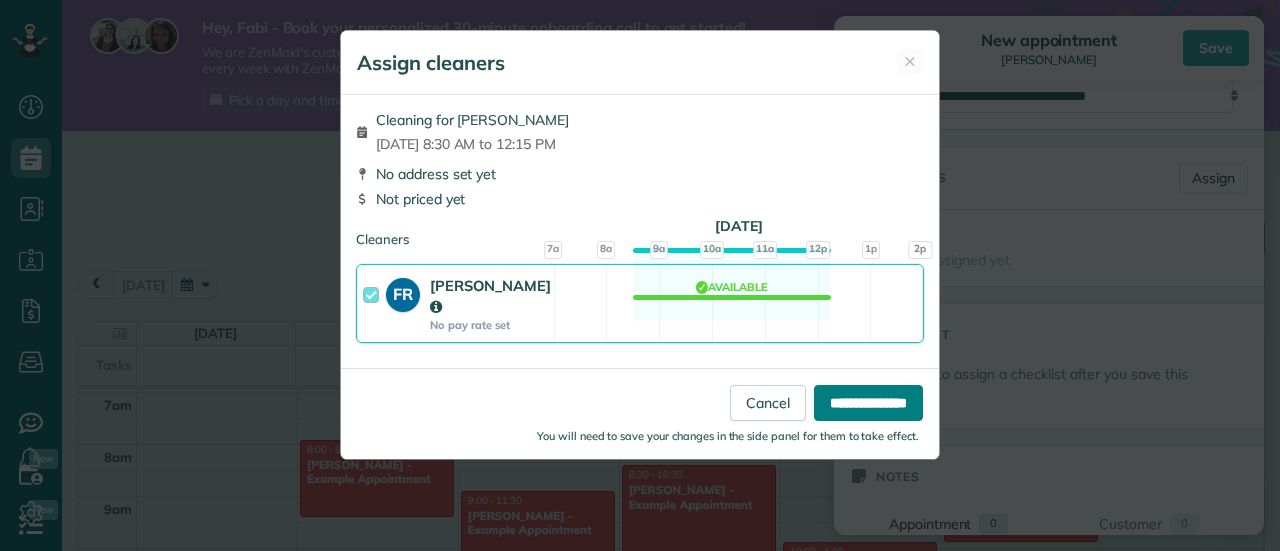 click on "**********" at bounding box center [868, 403] 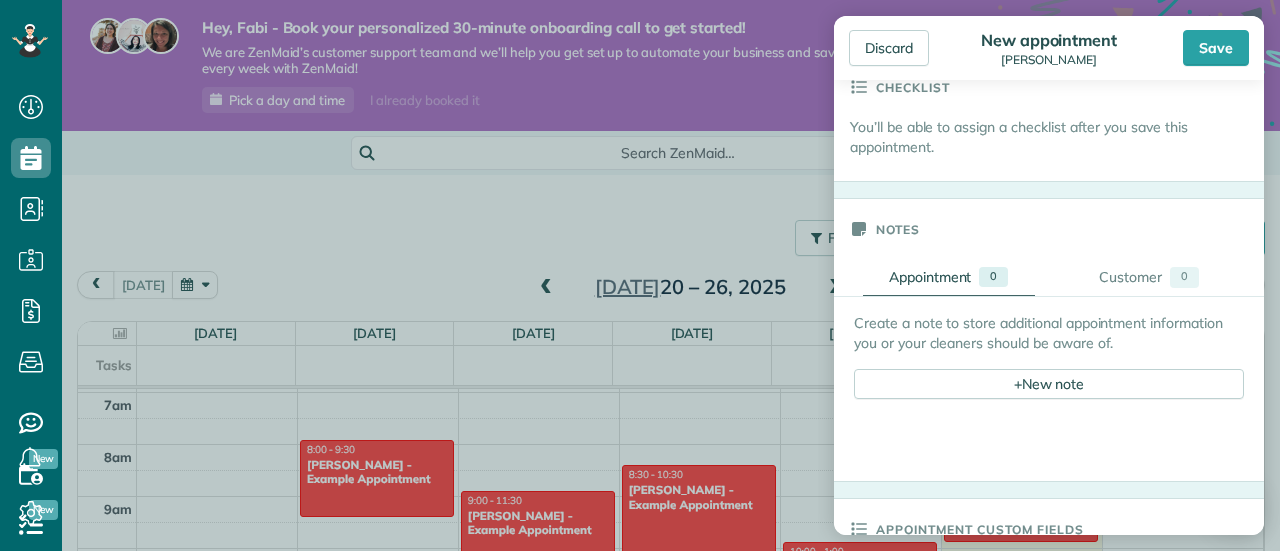 scroll, scrollTop: 600, scrollLeft: 0, axis: vertical 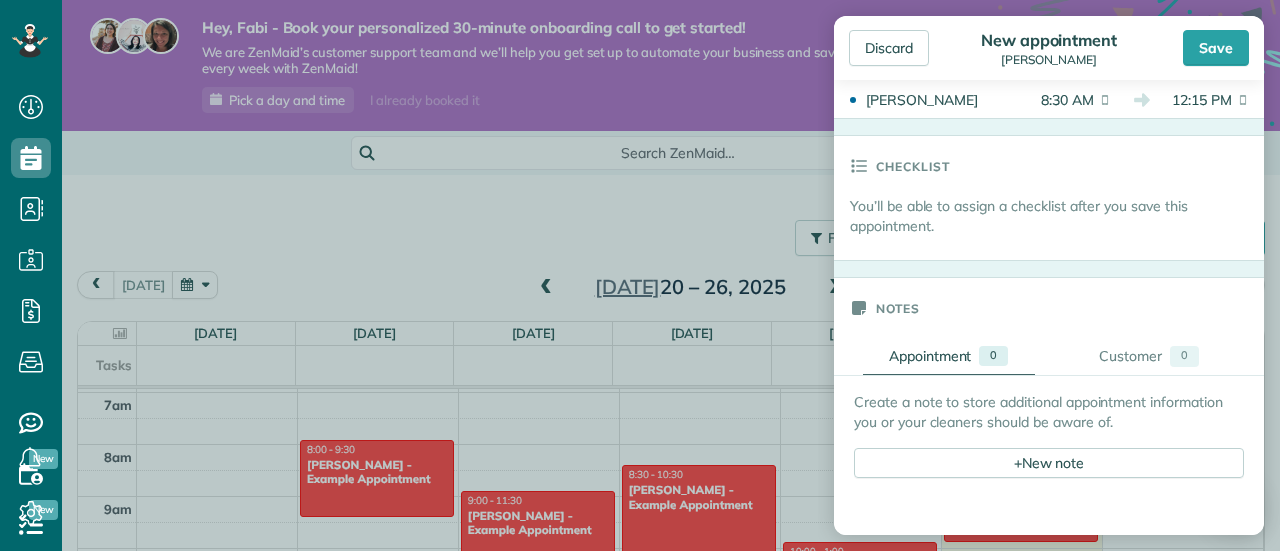 click 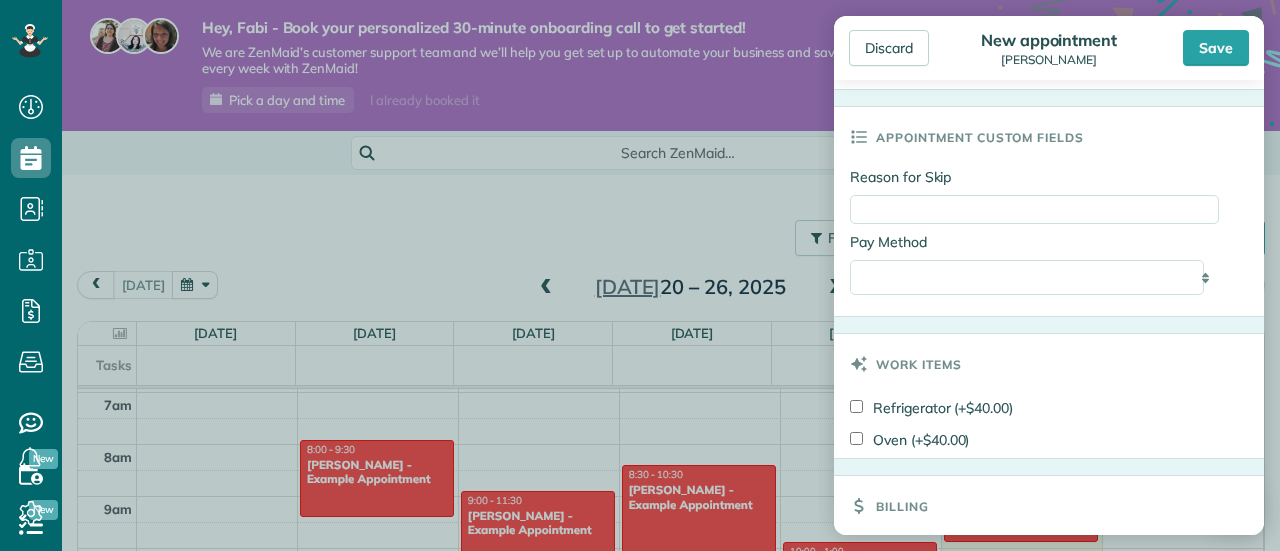scroll, scrollTop: 1100, scrollLeft: 0, axis: vertical 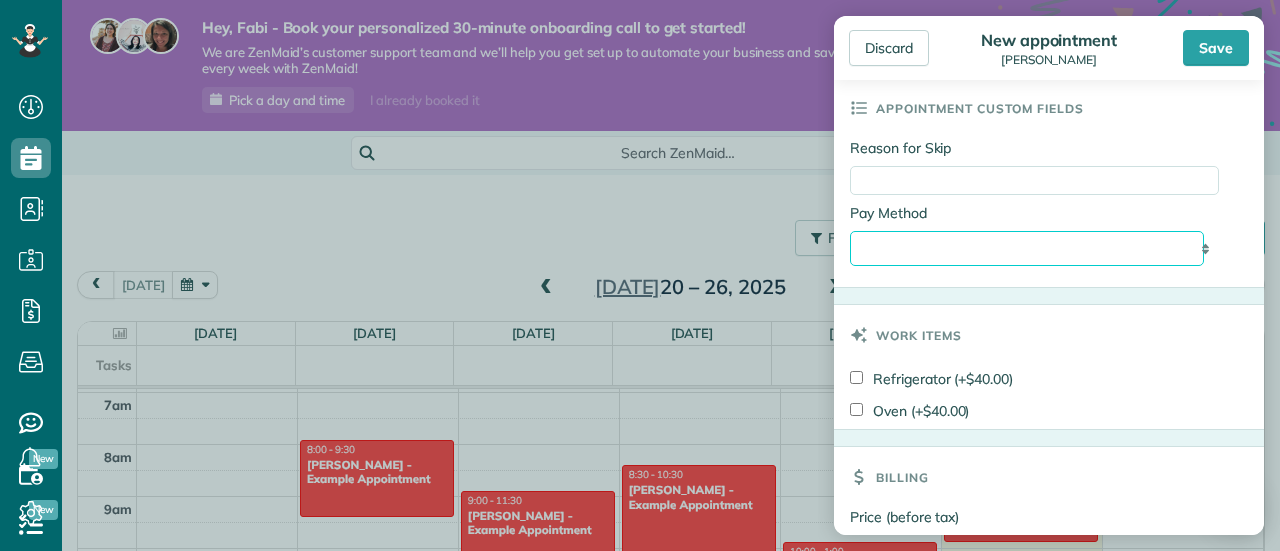 click on "**********" at bounding box center (1027, 248) 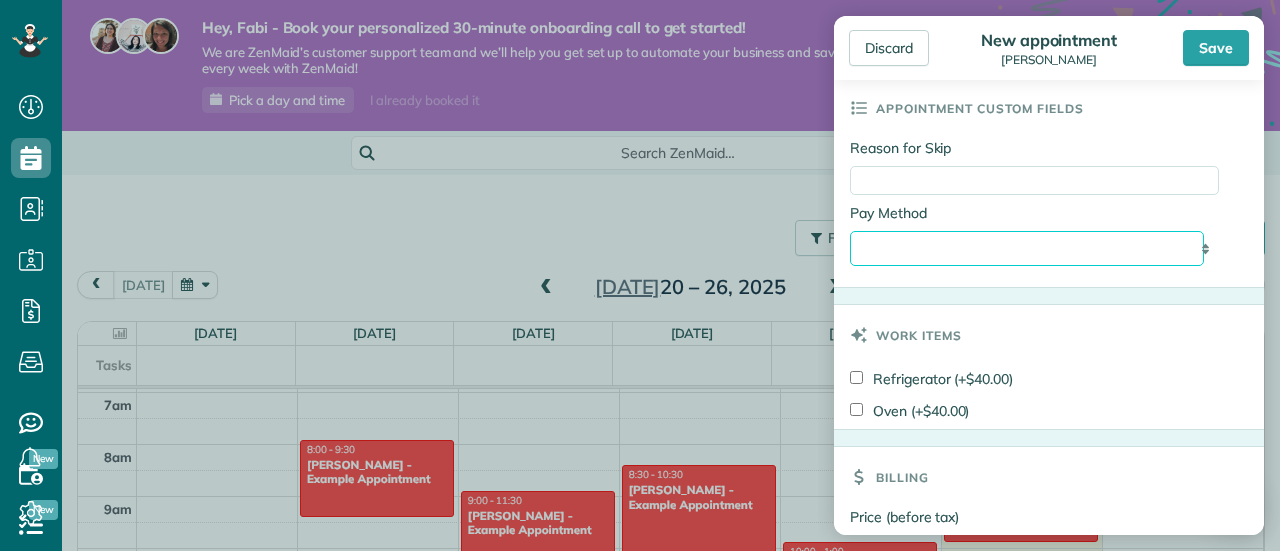 select on "****" 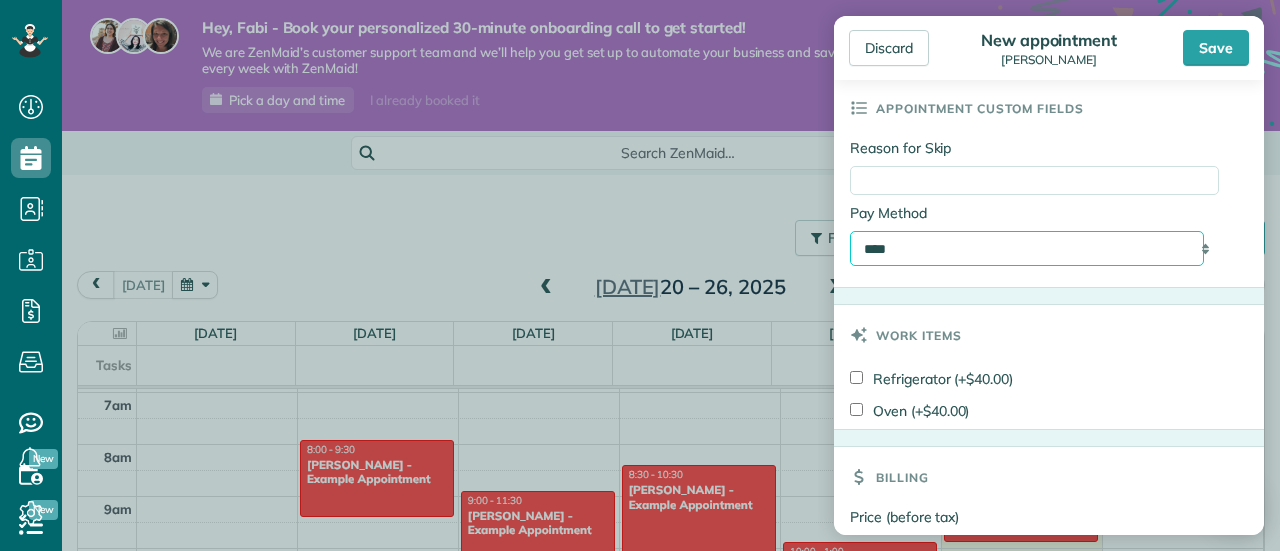 click on "**********" at bounding box center (1027, 248) 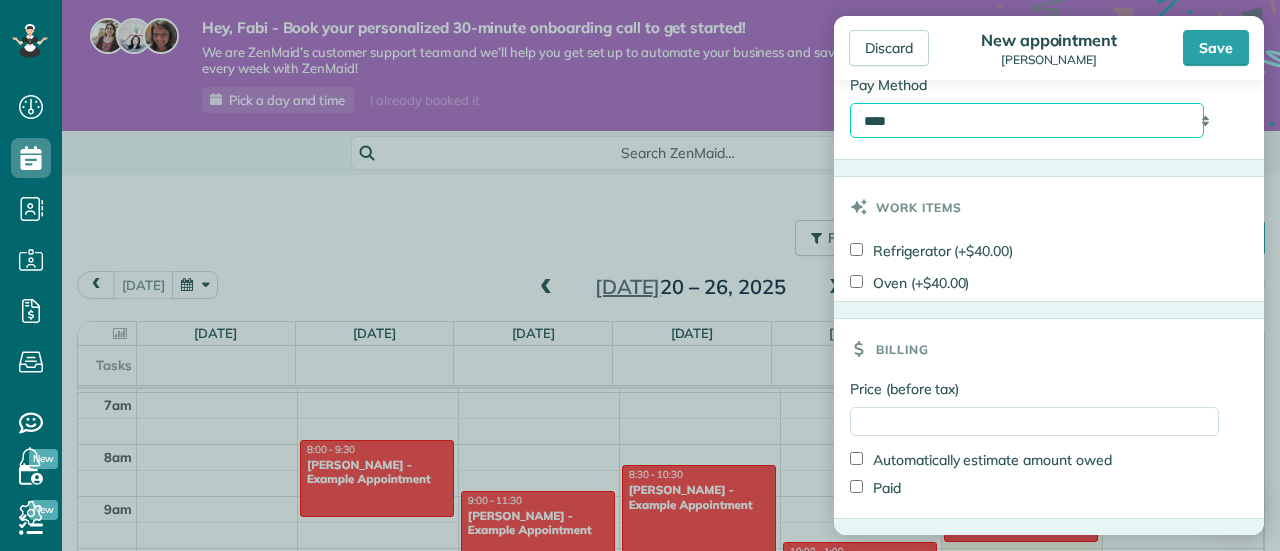 scroll, scrollTop: 1276, scrollLeft: 0, axis: vertical 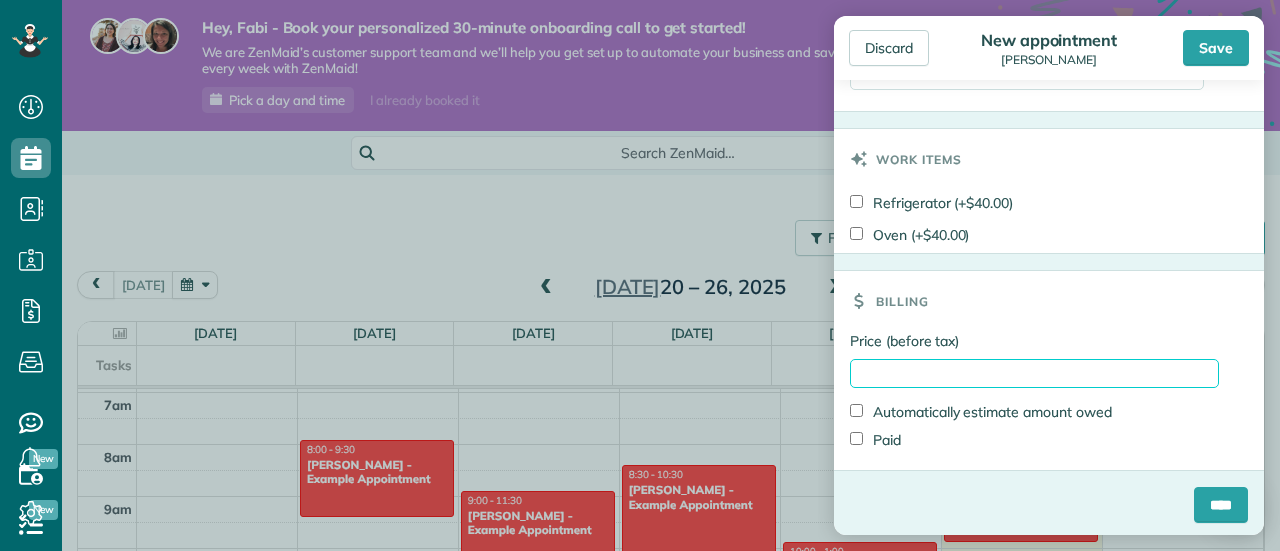 click on "Price (before tax)" at bounding box center [1034, 373] 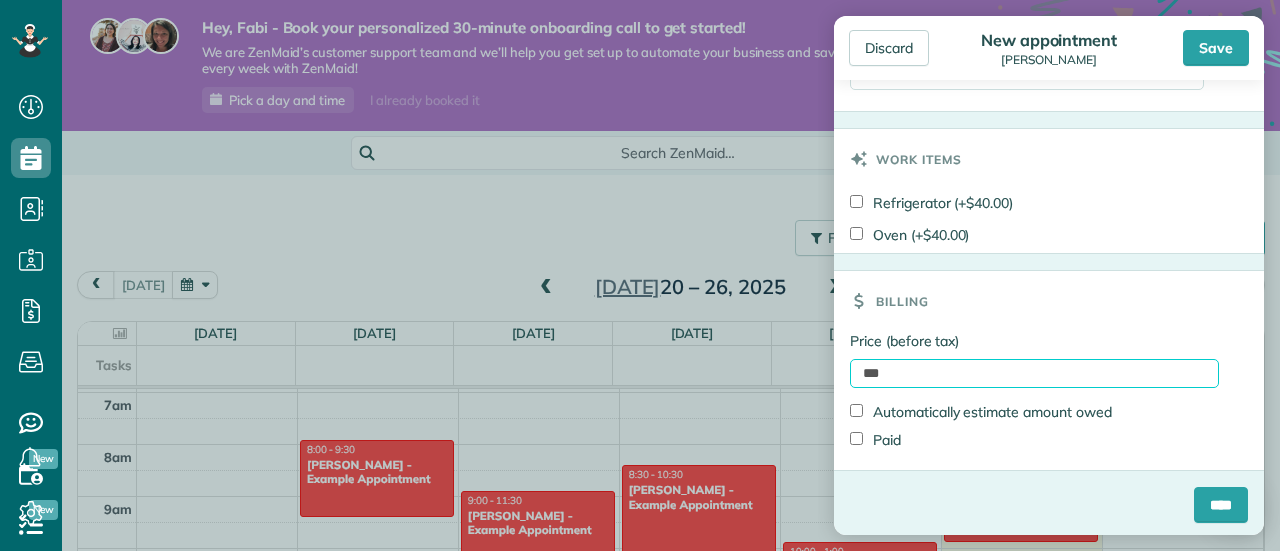 type on "***" 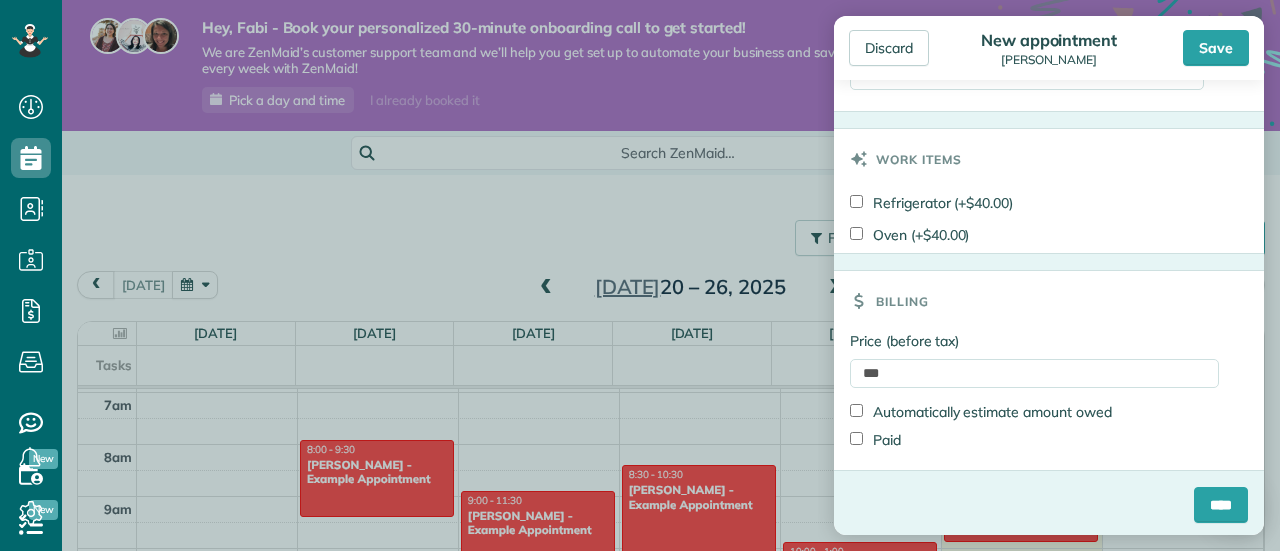 click on "Discard
New appointment
Carolina Lara
Save
Status
Active
Active
Estimate
Stand-By" at bounding box center [640, 275] 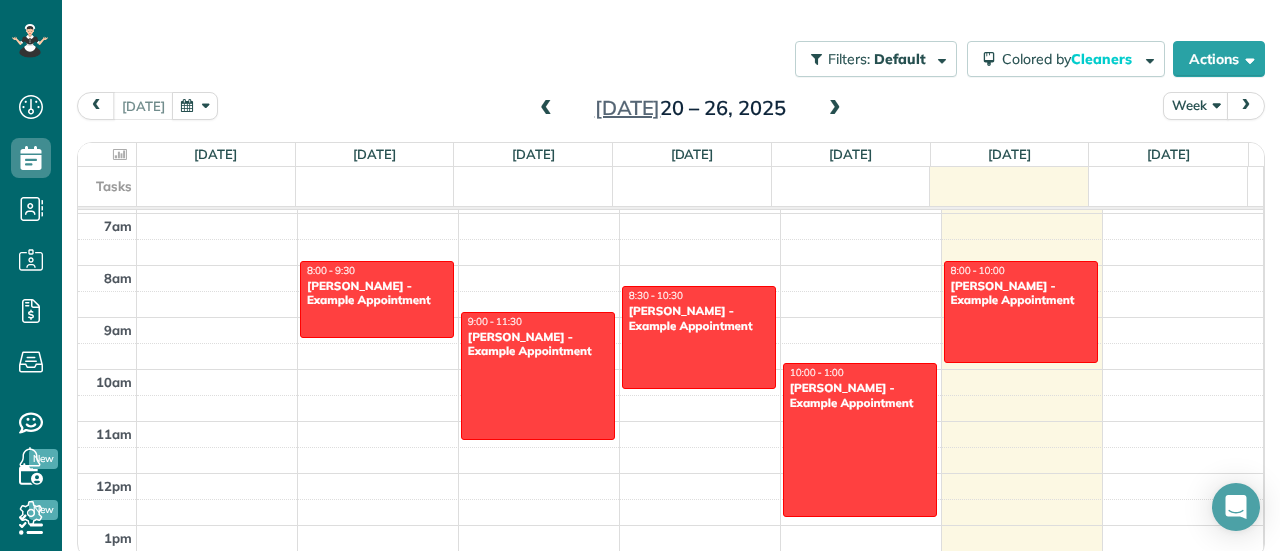 scroll, scrollTop: 187, scrollLeft: 0, axis: vertical 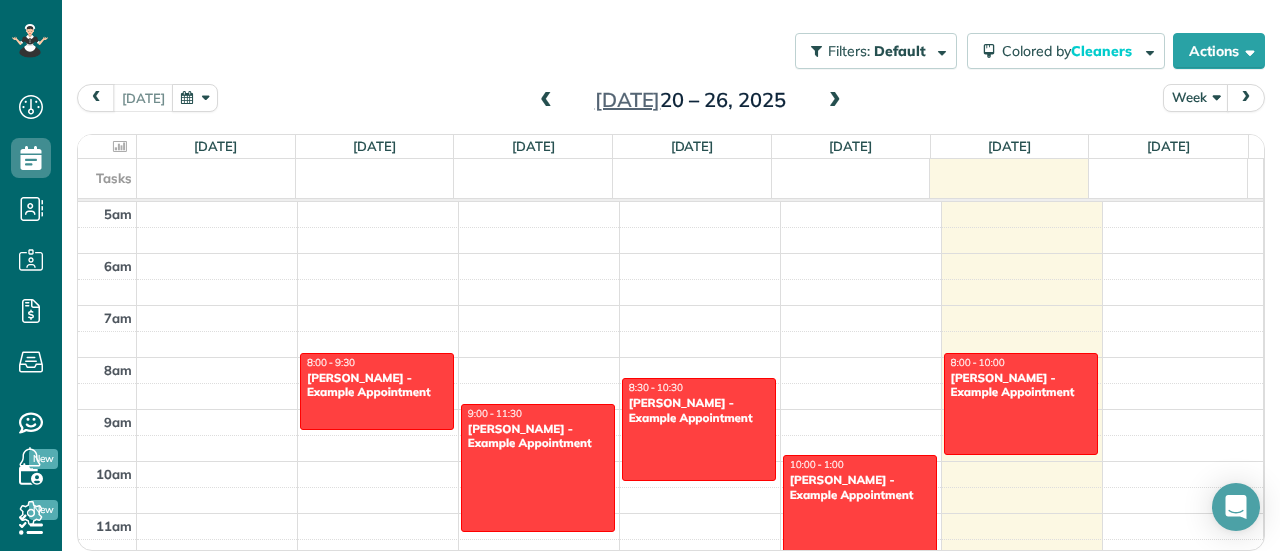 click at bounding box center [835, 101] 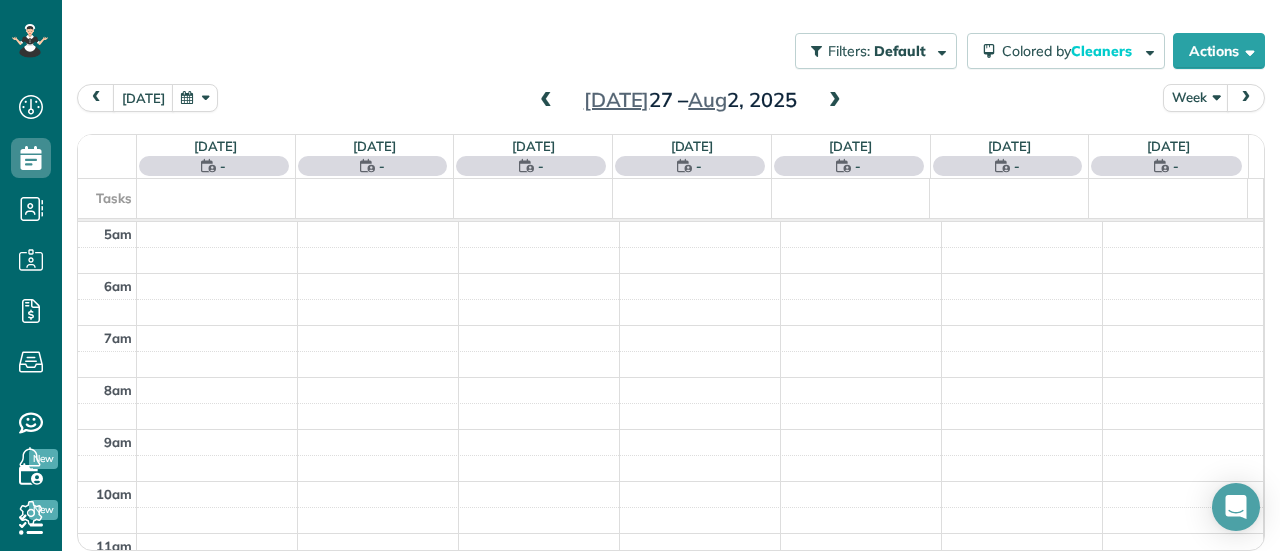 scroll, scrollTop: 360, scrollLeft: 0, axis: vertical 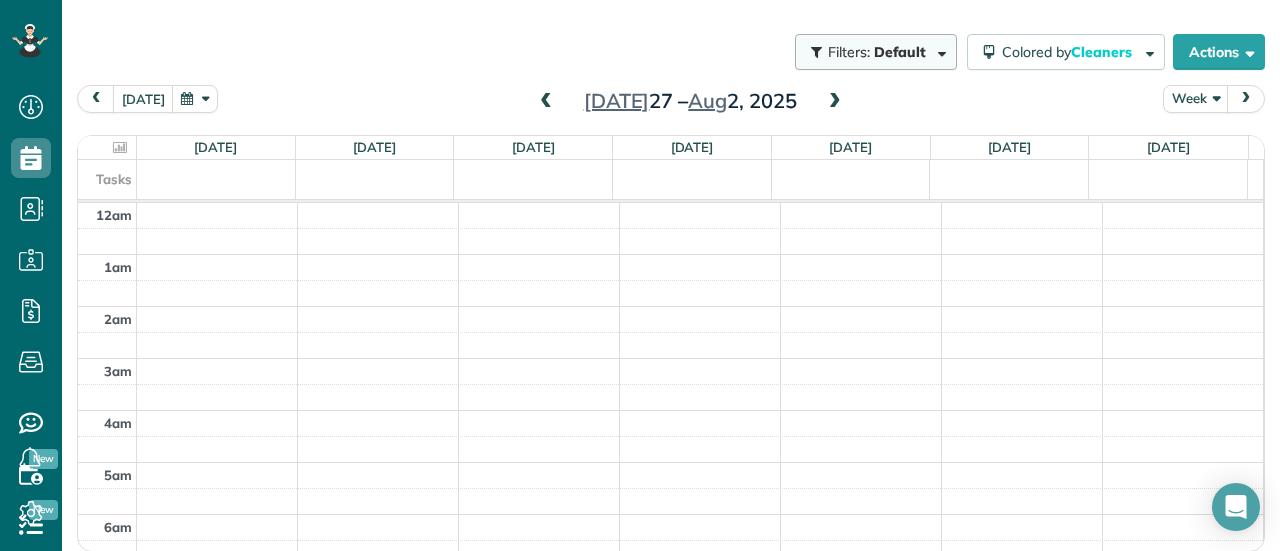click on "Filters:   Default" at bounding box center (876, 52) 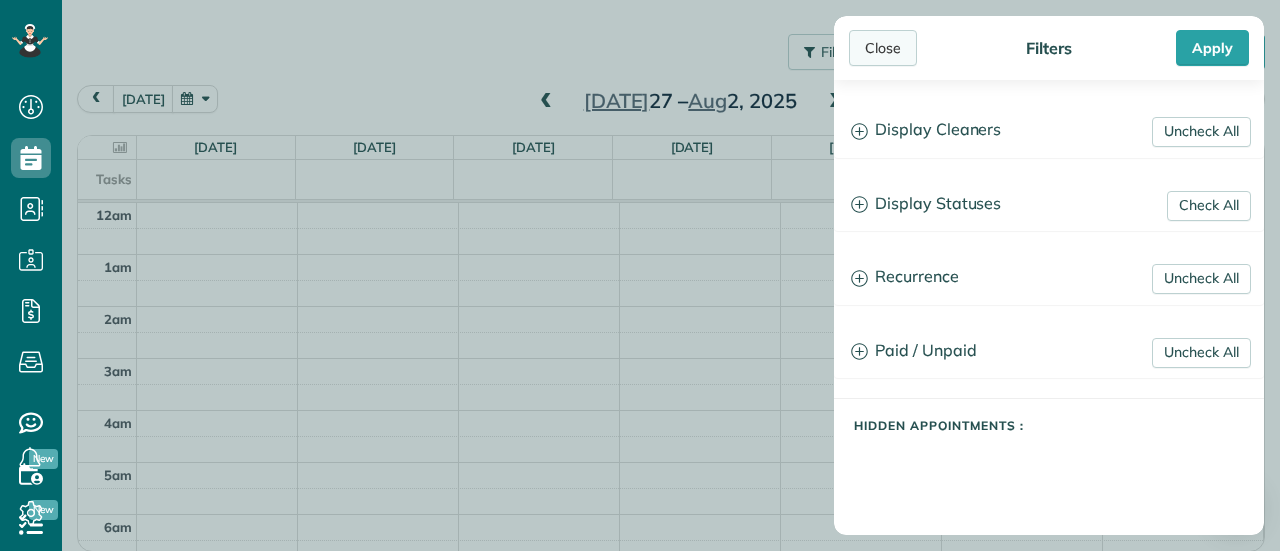 click on "Close" at bounding box center [883, 48] 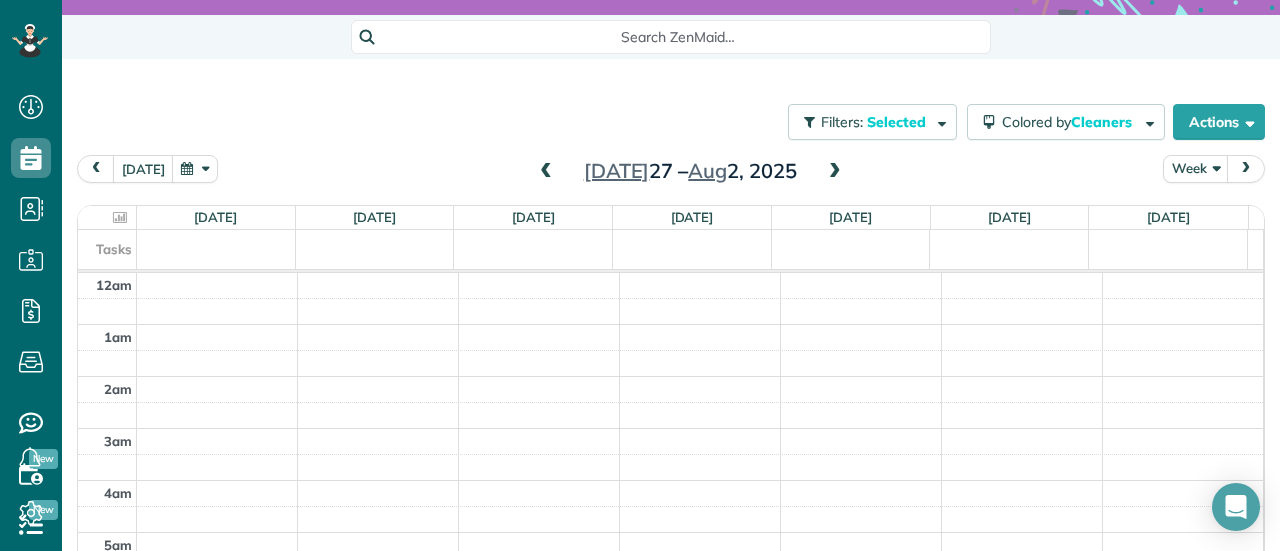 scroll, scrollTop: 86, scrollLeft: 0, axis: vertical 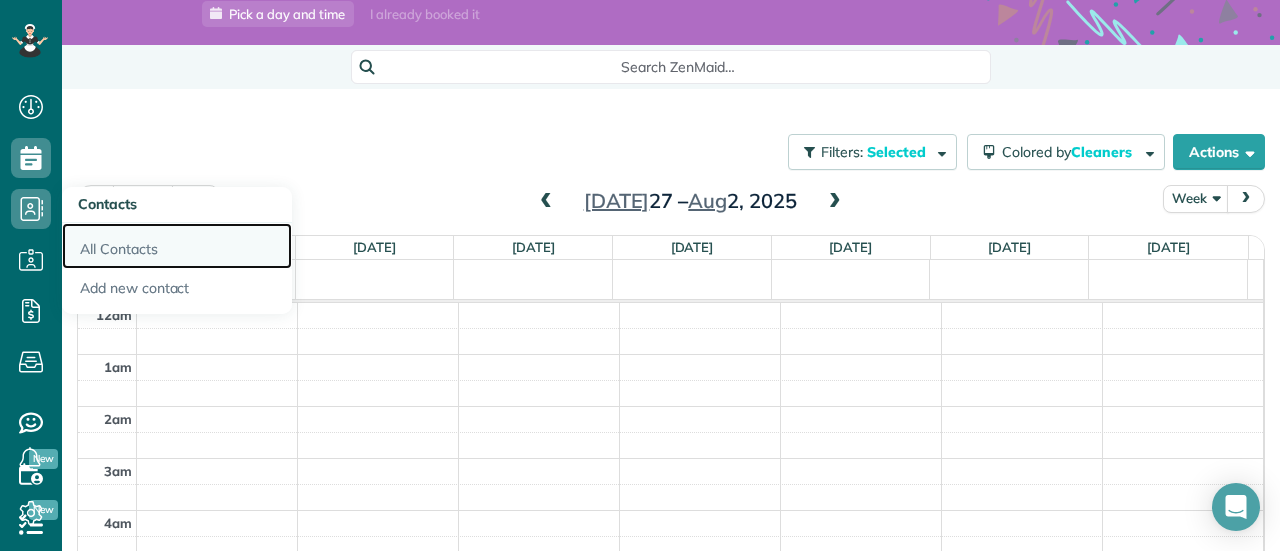 click on "All Contacts" at bounding box center (177, 246) 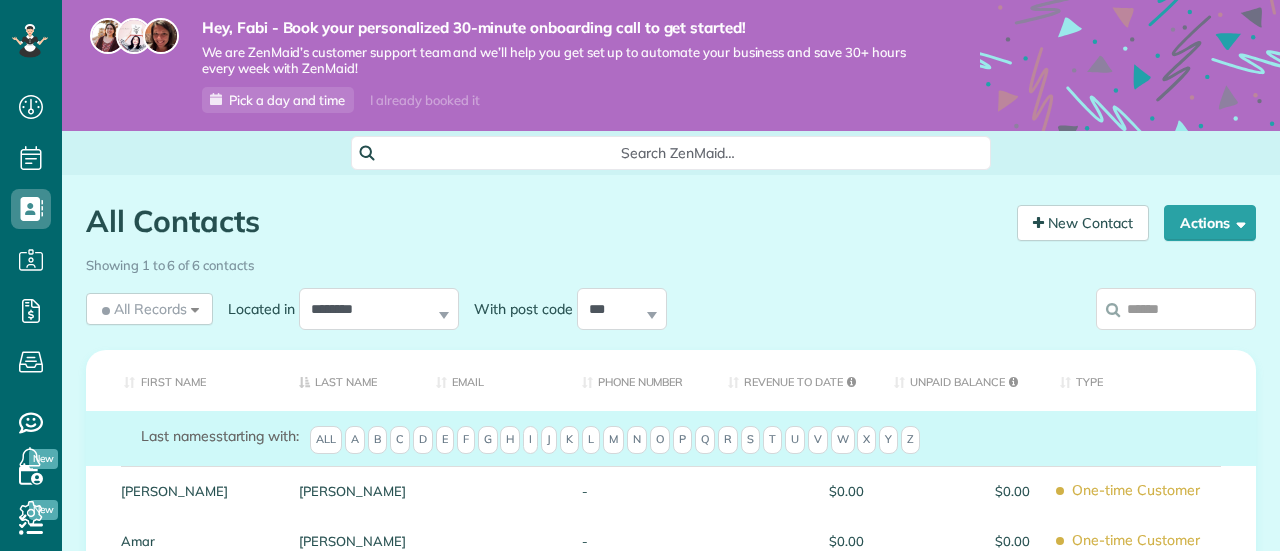 scroll, scrollTop: 0, scrollLeft: 0, axis: both 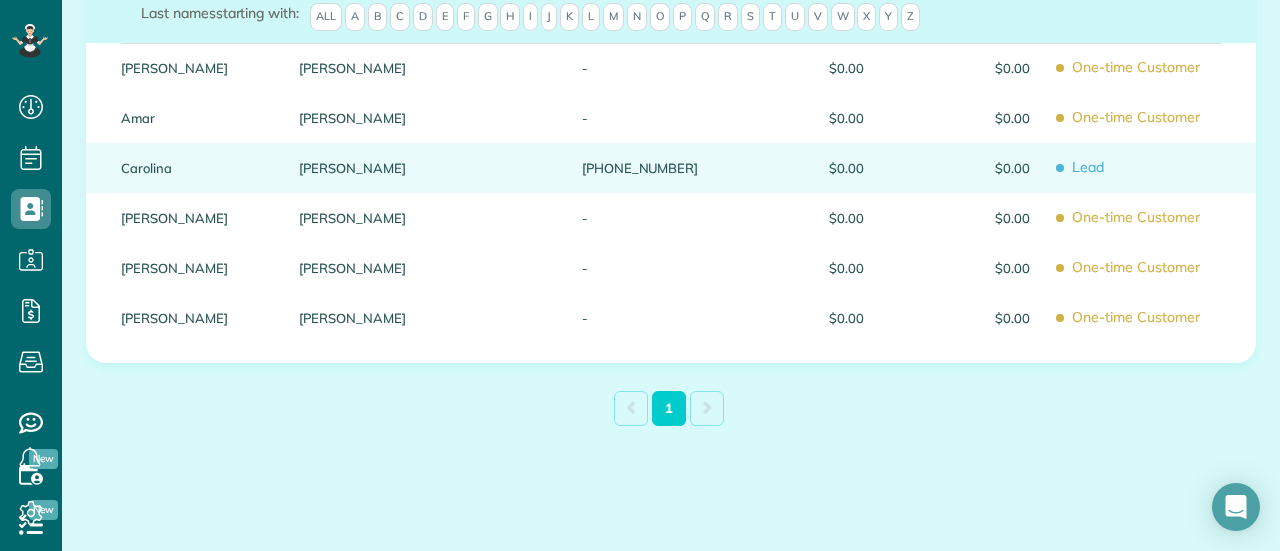 click at bounding box center [494, 168] 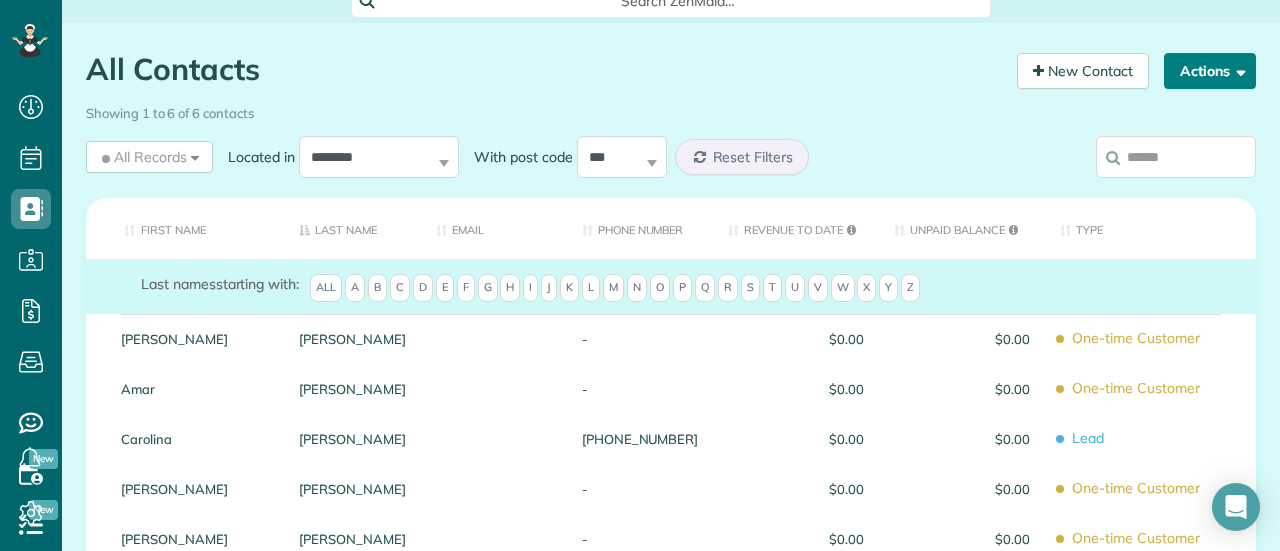 scroll, scrollTop: 123, scrollLeft: 0, axis: vertical 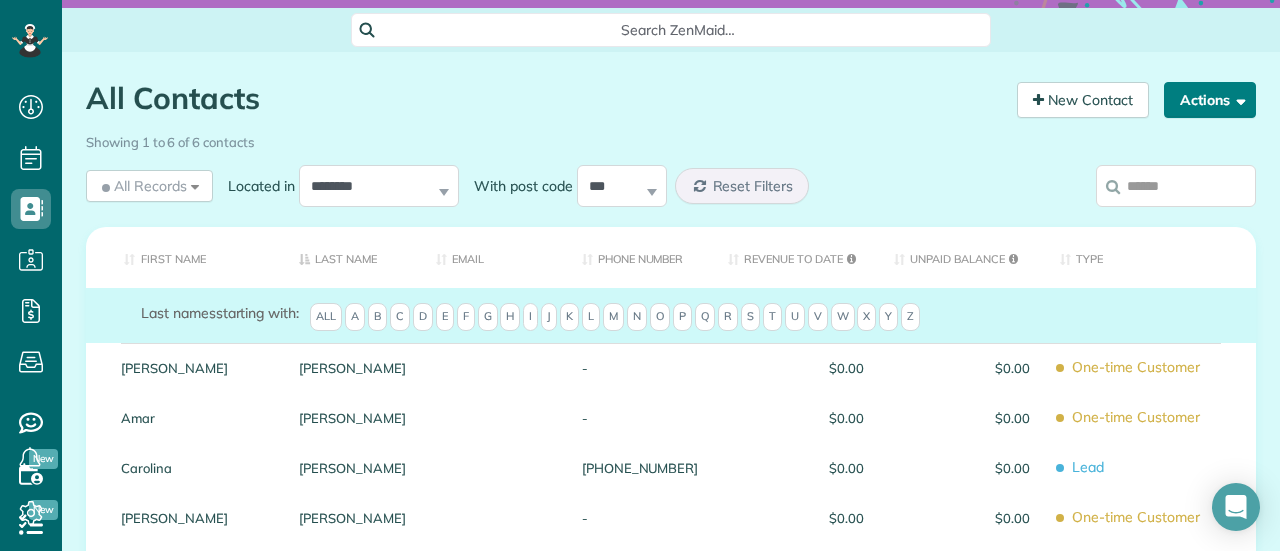 click on "Actions" at bounding box center (1210, 100) 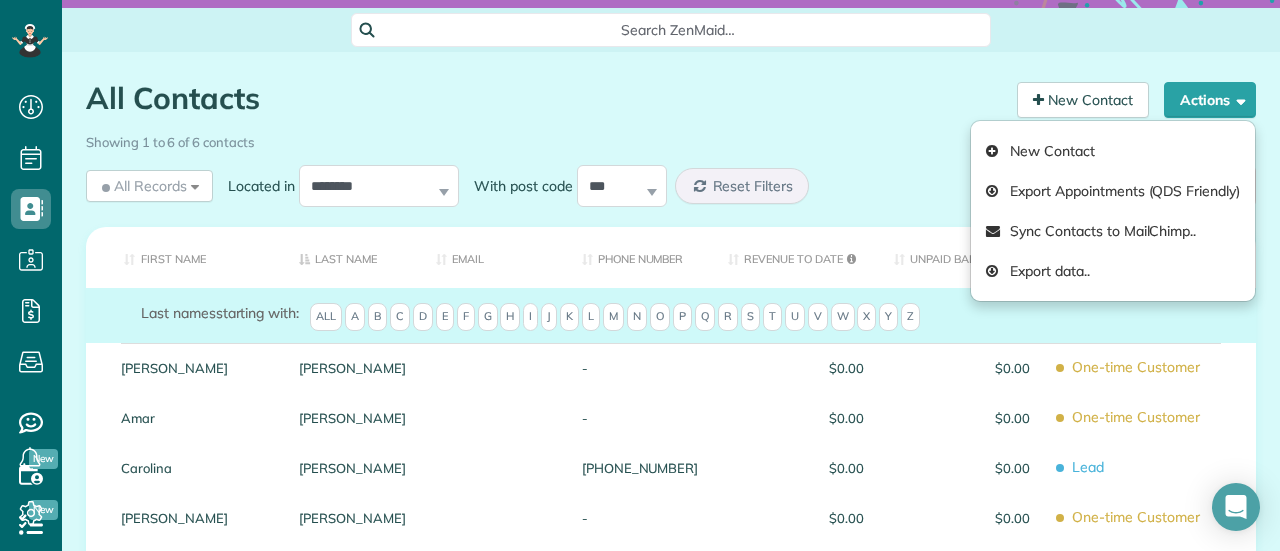 click on "Showing 1 to 6 of 6 contacts" at bounding box center [671, 142] 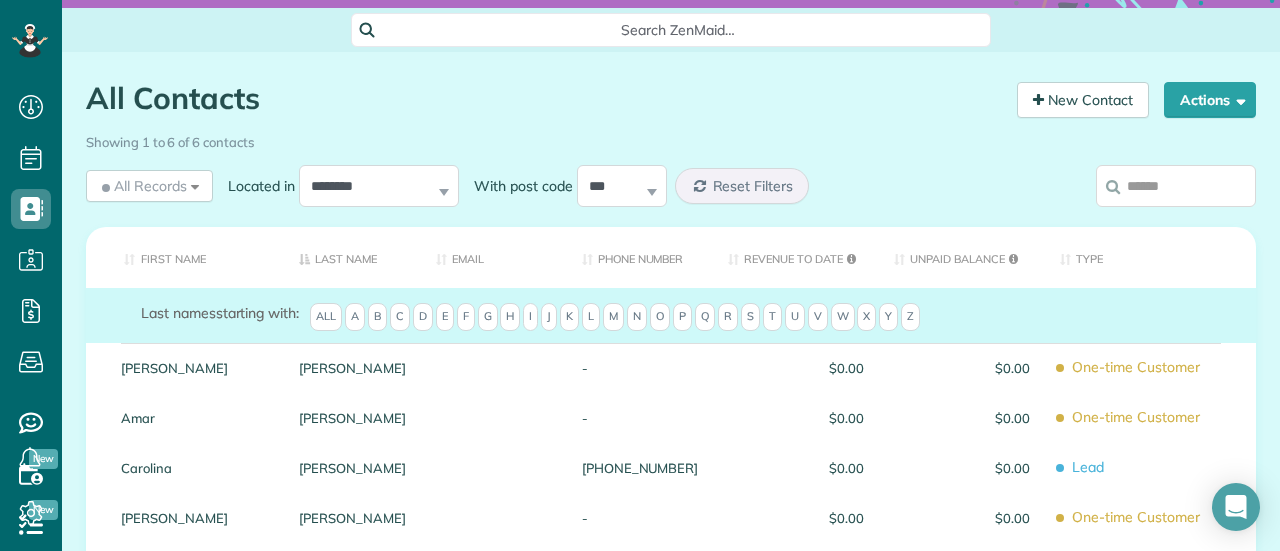 scroll, scrollTop: 423, scrollLeft: 0, axis: vertical 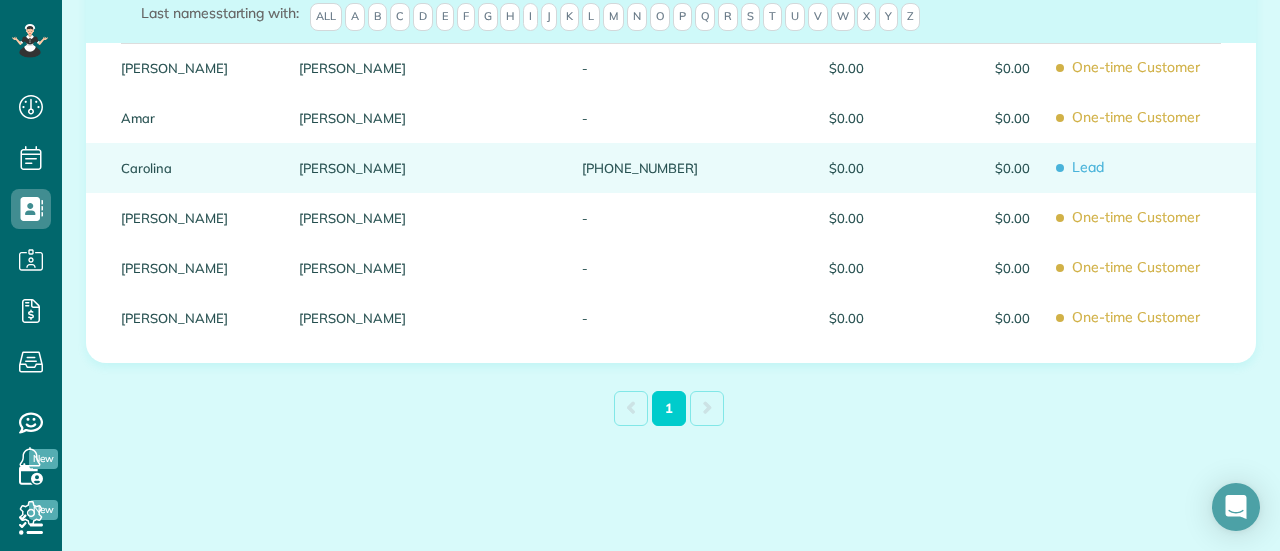 click on "Carolina" at bounding box center [195, 168] 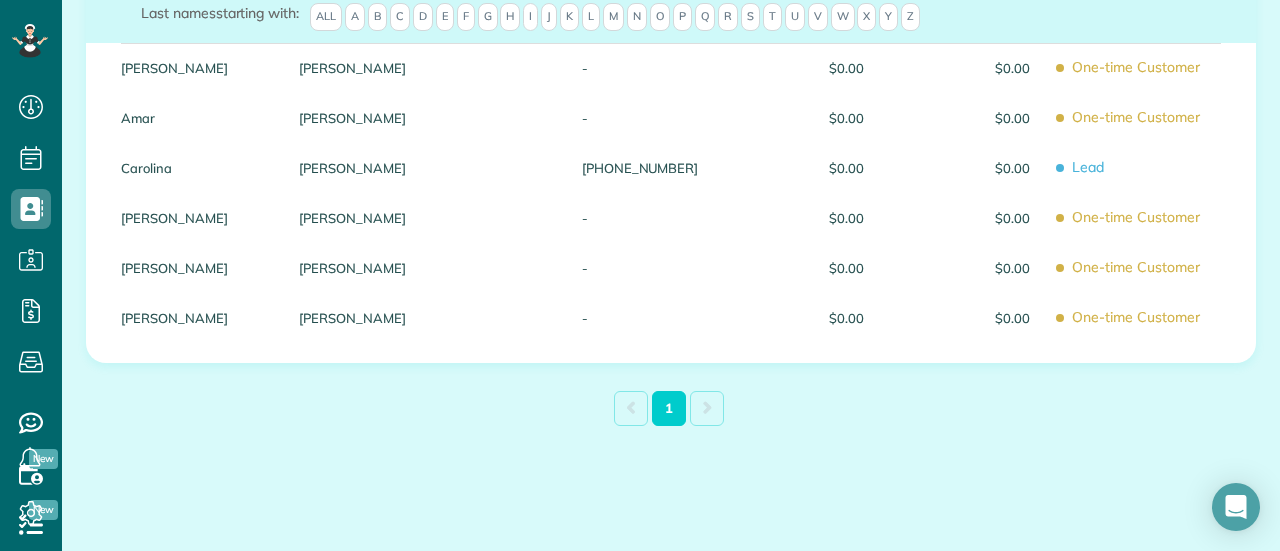 click on "Carolina" at bounding box center [195, 168] 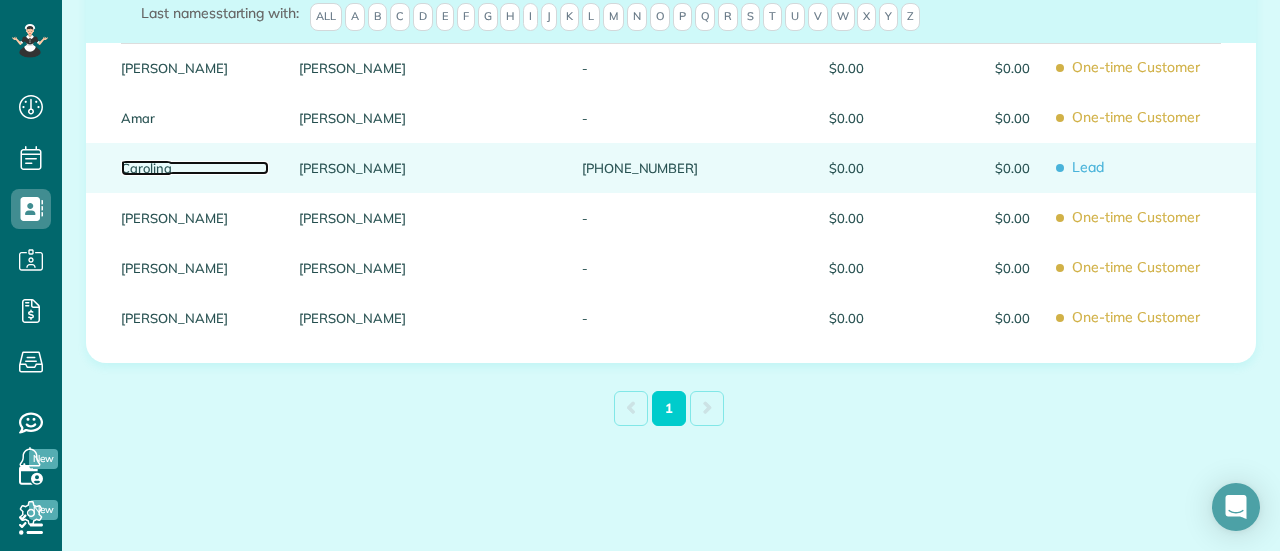 click on "Carolina" at bounding box center [195, 168] 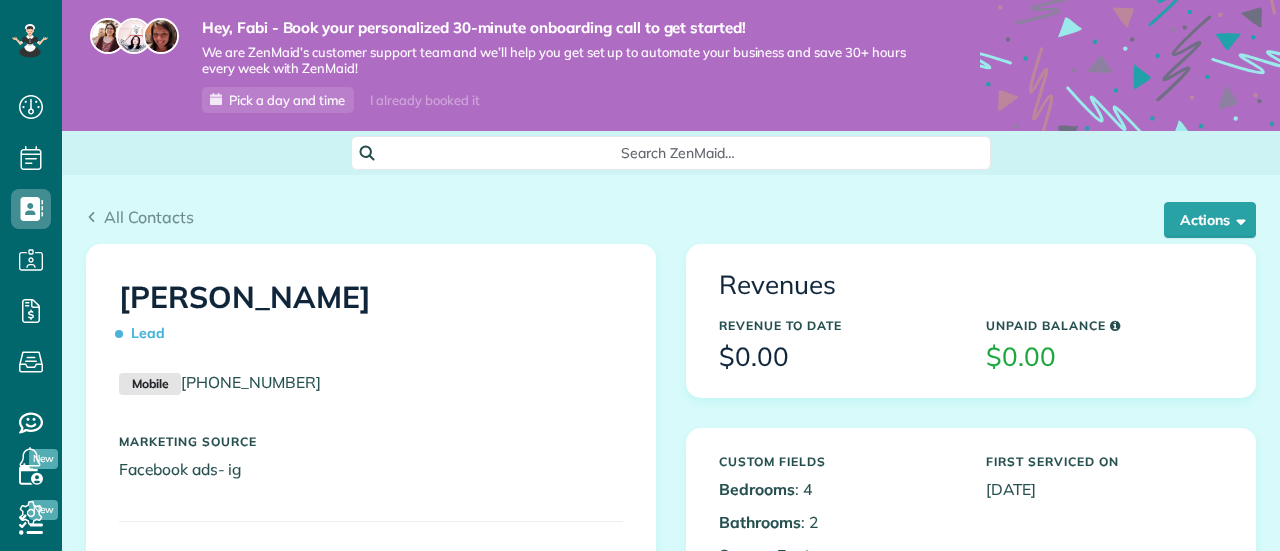 scroll, scrollTop: 0, scrollLeft: 0, axis: both 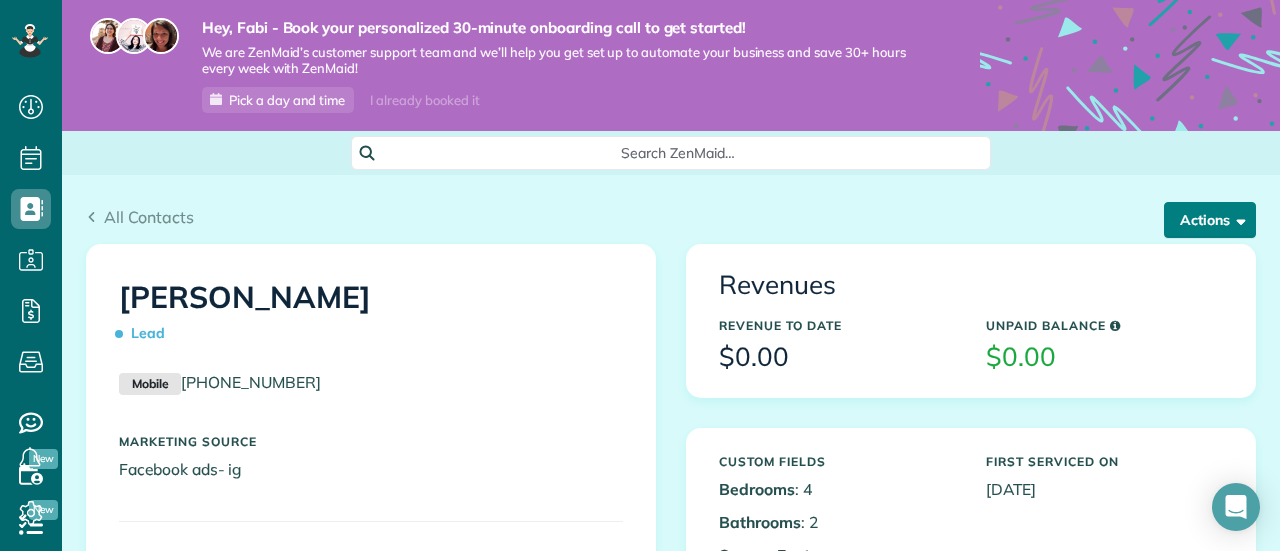 click on "Actions" at bounding box center [1210, 220] 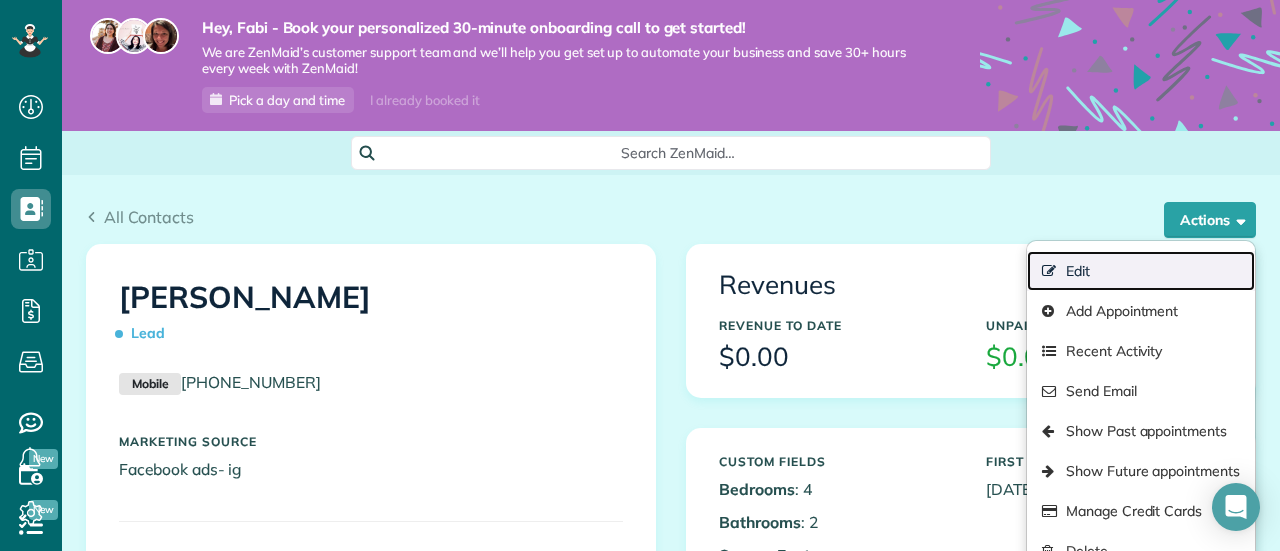 click on "Edit" at bounding box center [1141, 271] 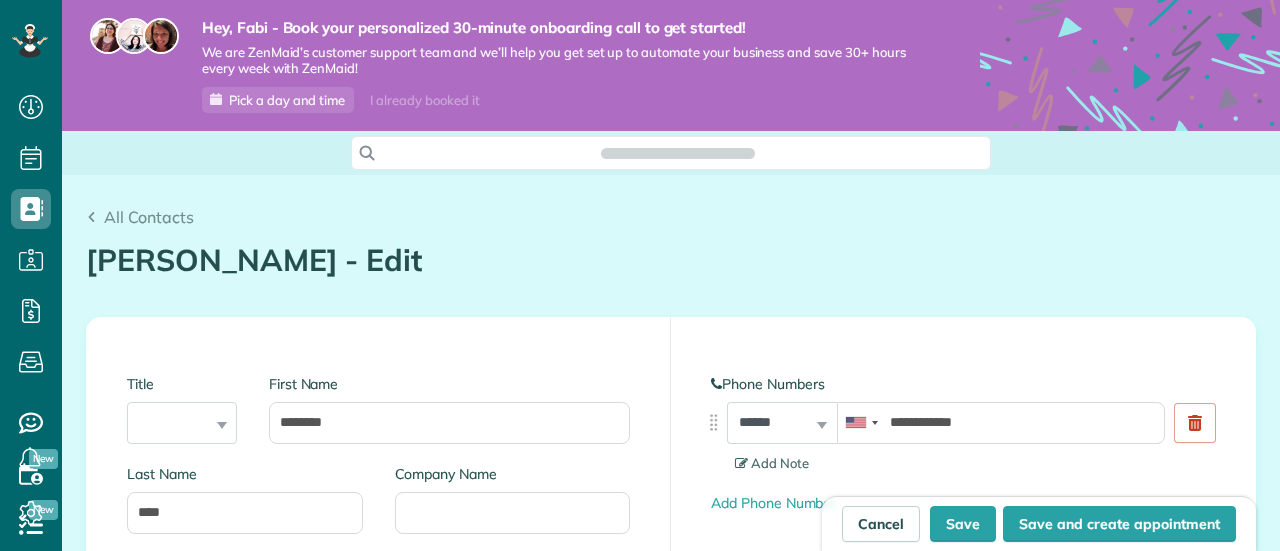 scroll, scrollTop: 0, scrollLeft: 0, axis: both 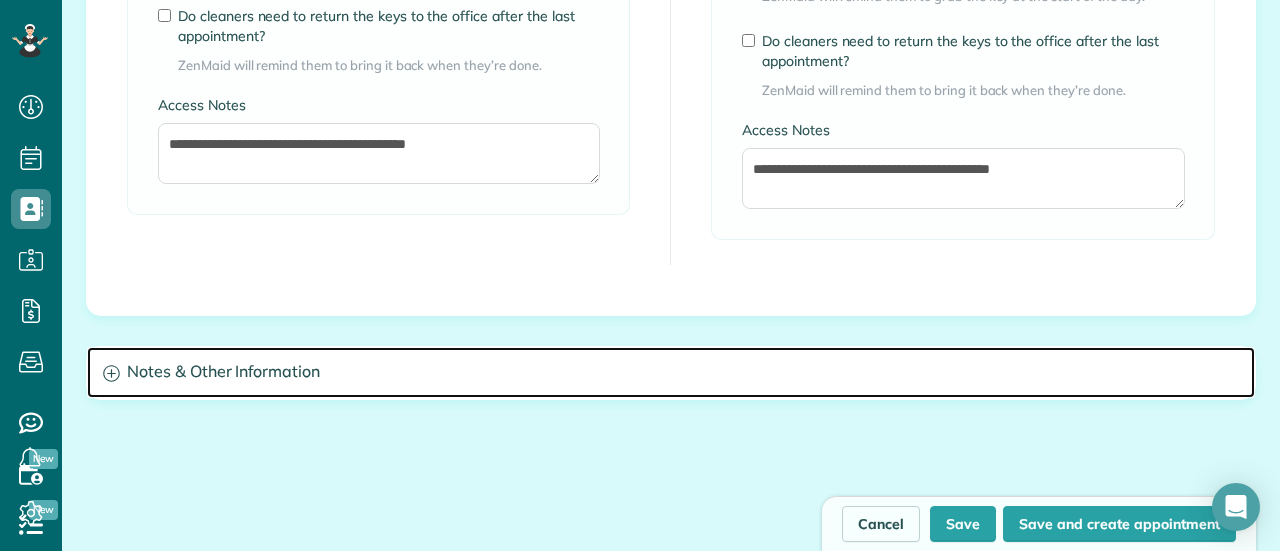 click 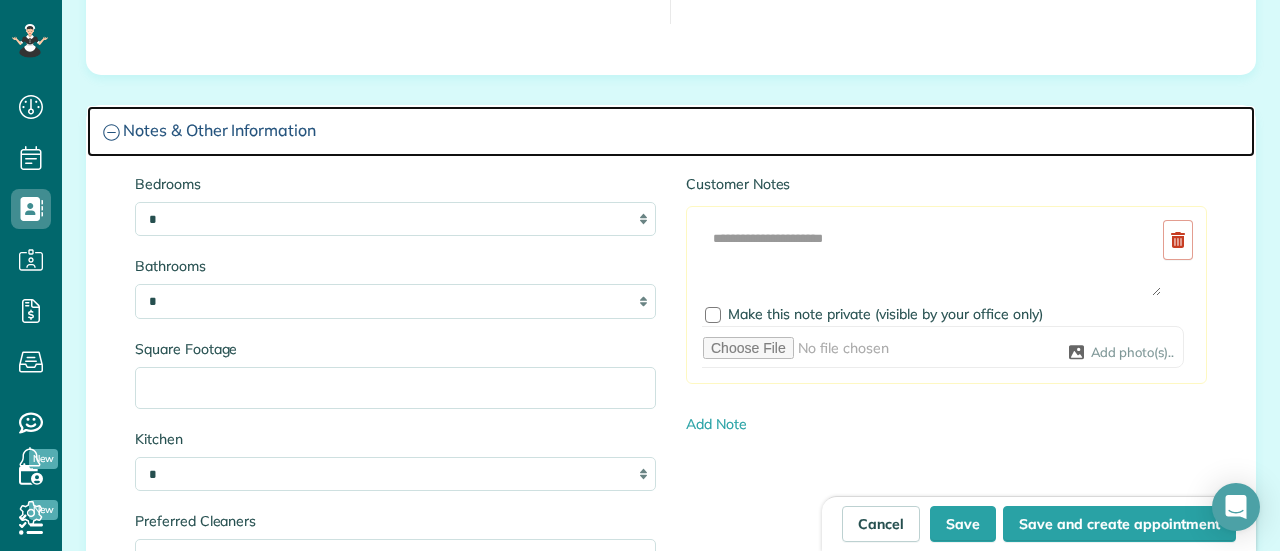 scroll, scrollTop: 2074, scrollLeft: 0, axis: vertical 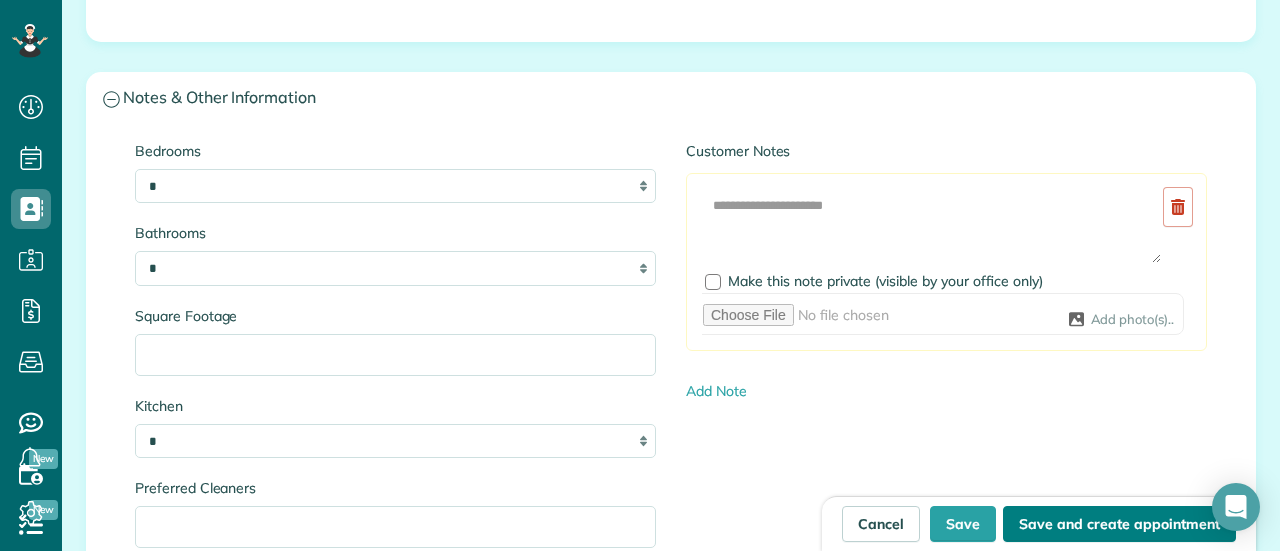 click on "Save and create appointment" at bounding box center (1119, 524) 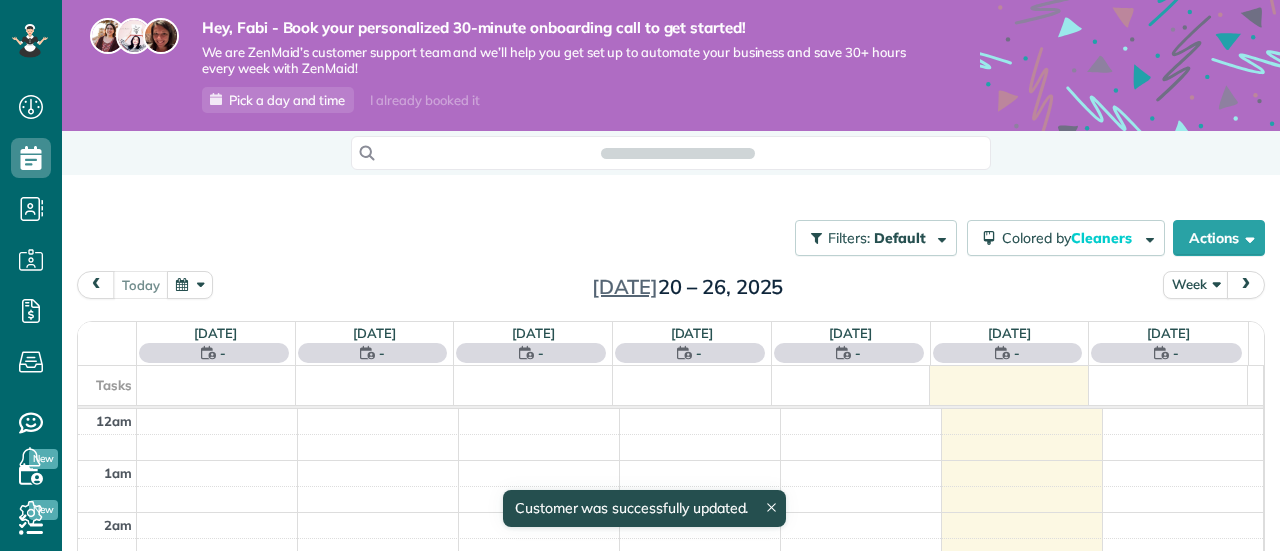 scroll, scrollTop: 0, scrollLeft: 0, axis: both 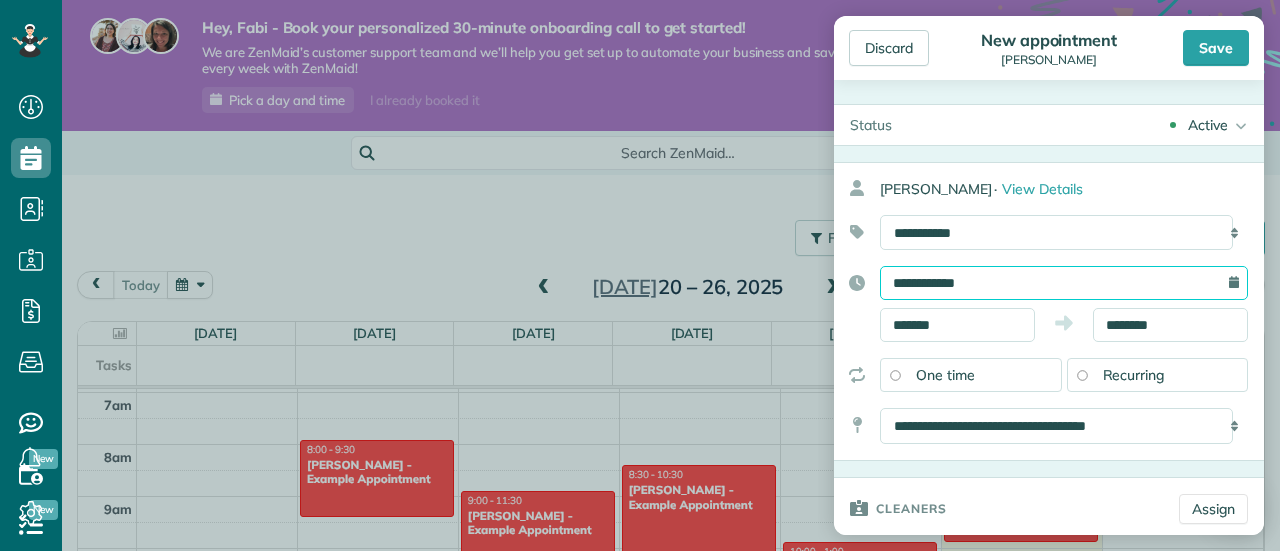 click on "**********" at bounding box center (1064, 283) 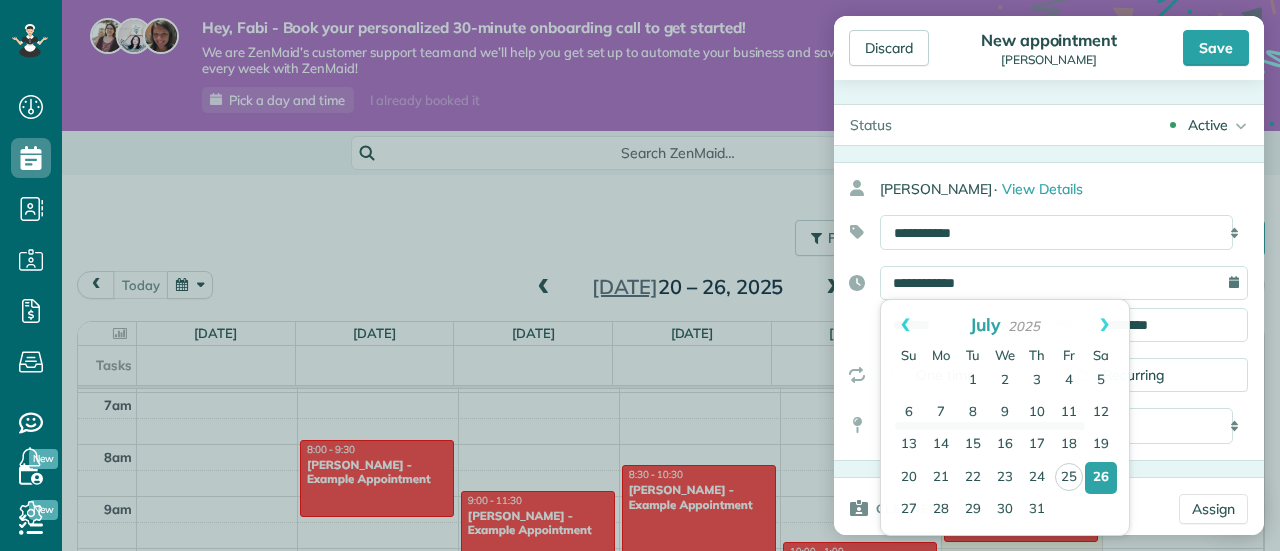 click on "Active" at bounding box center (1208, 125) 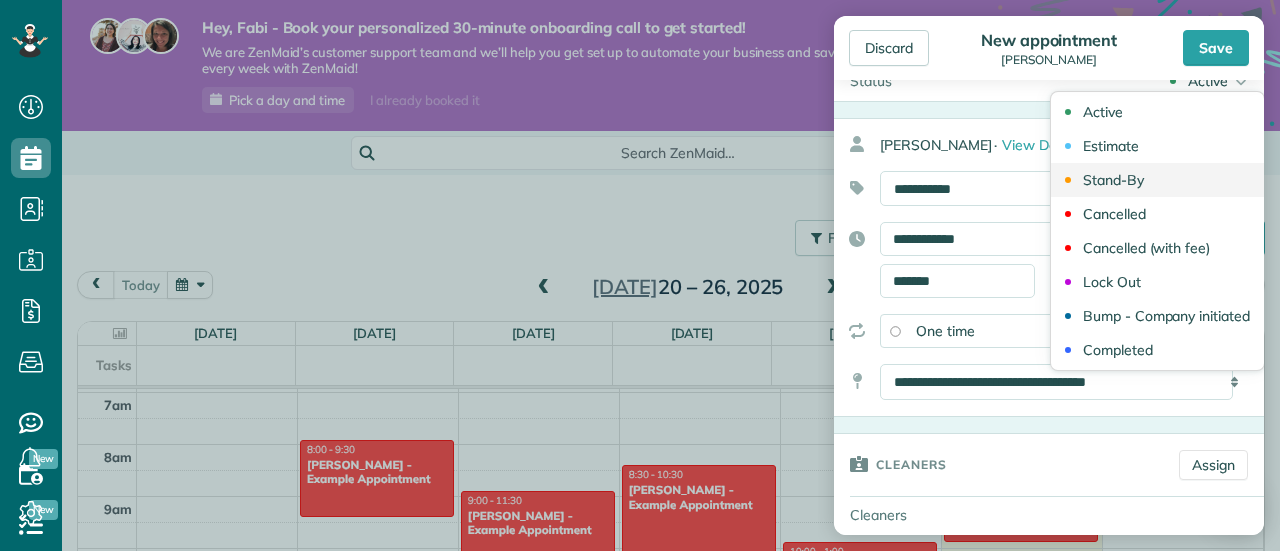 scroll, scrollTop: 0, scrollLeft: 0, axis: both 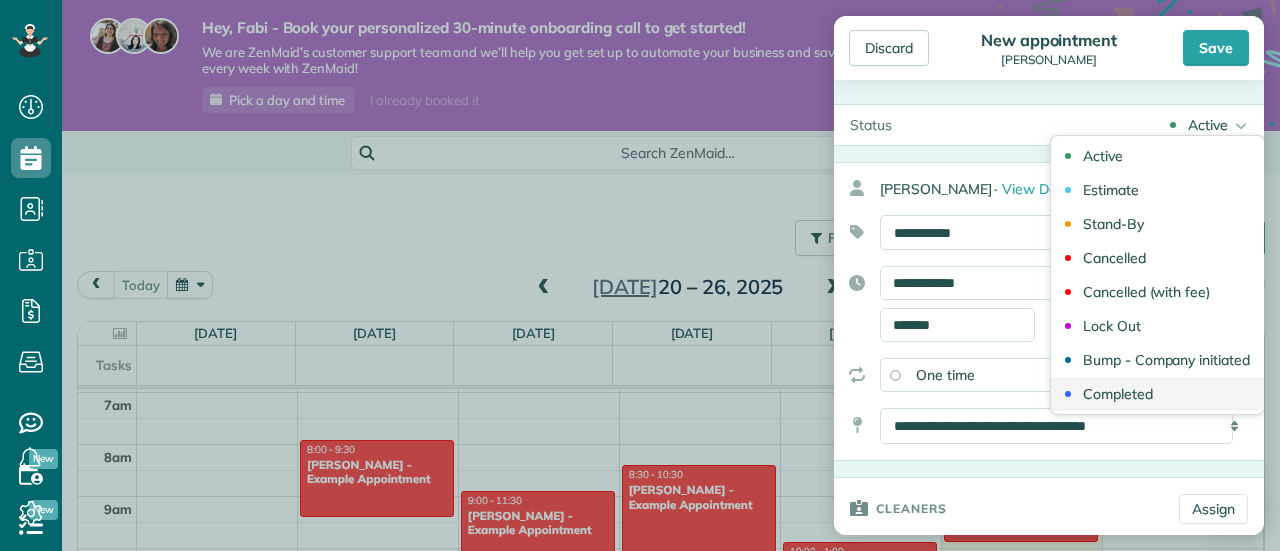 click on "Completed" at bounding box center (1157, 394) 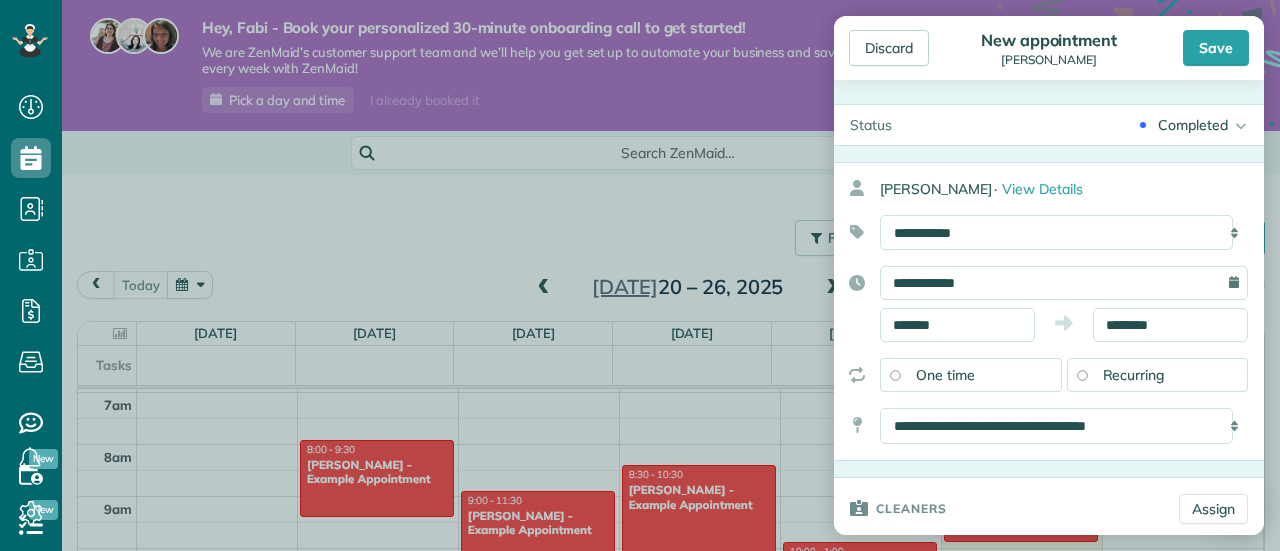 click on "**********" at bounding box center [1064, 283] 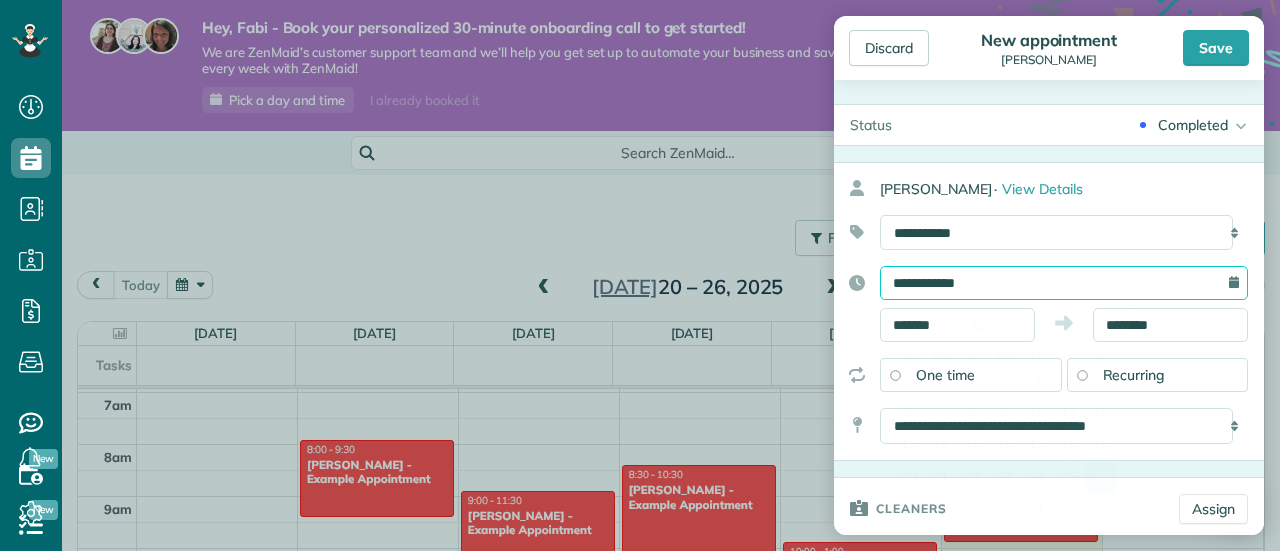 click on "**********" at bounding box center [1064, 283] 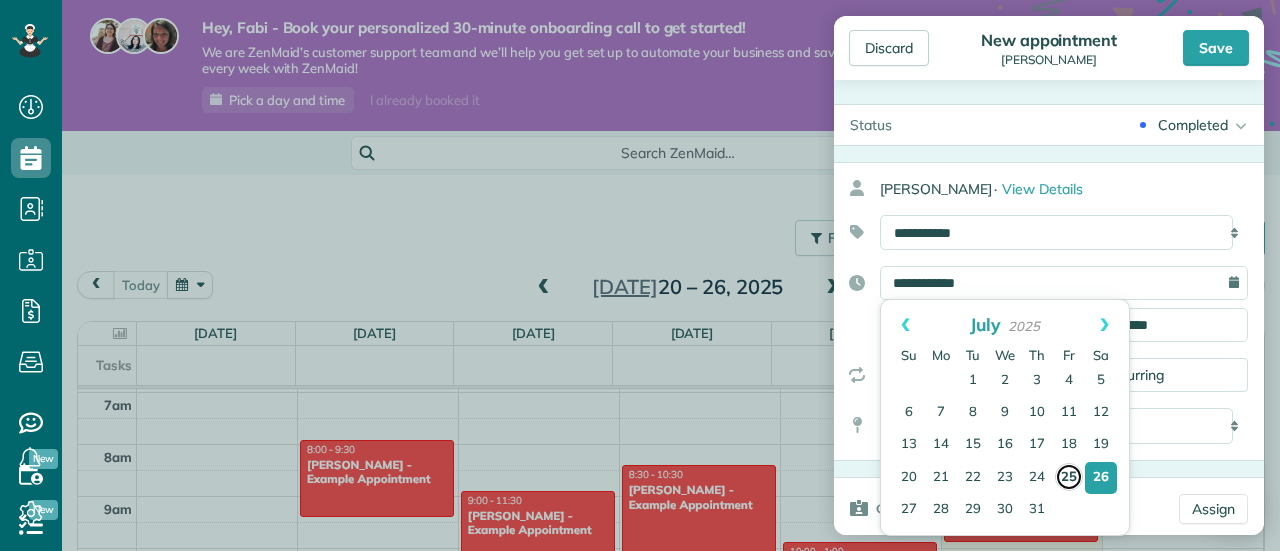 click on "25" at bounding box center (1069, 477) 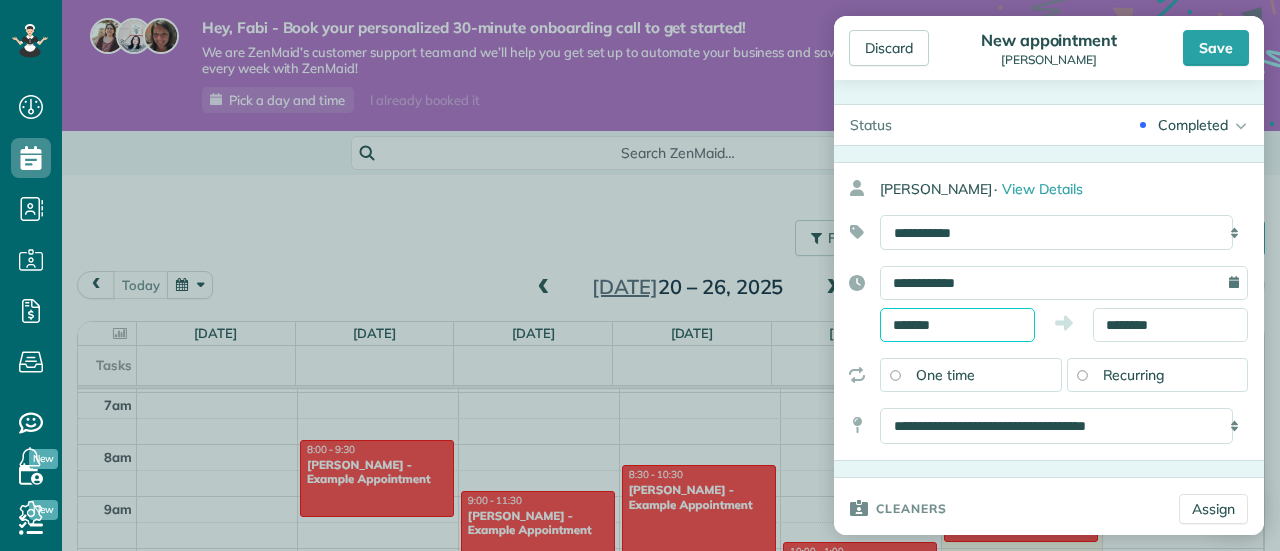 click on "*******" at bounding box center (957, 325) 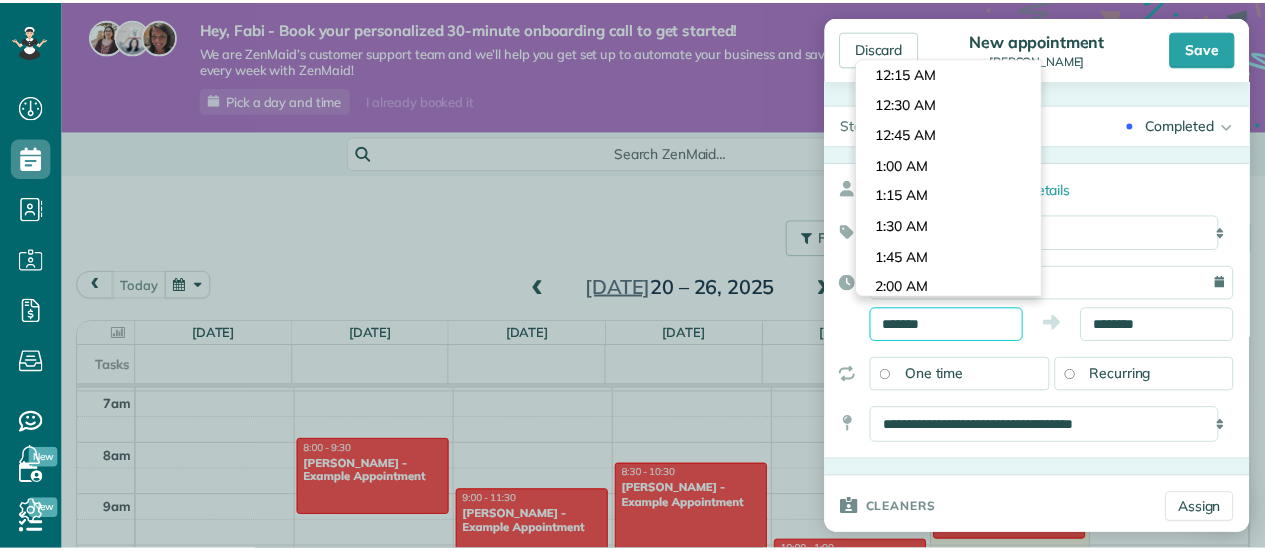 scroll, scrollTop: 1038, scrollLeft: 0, axis: vertical 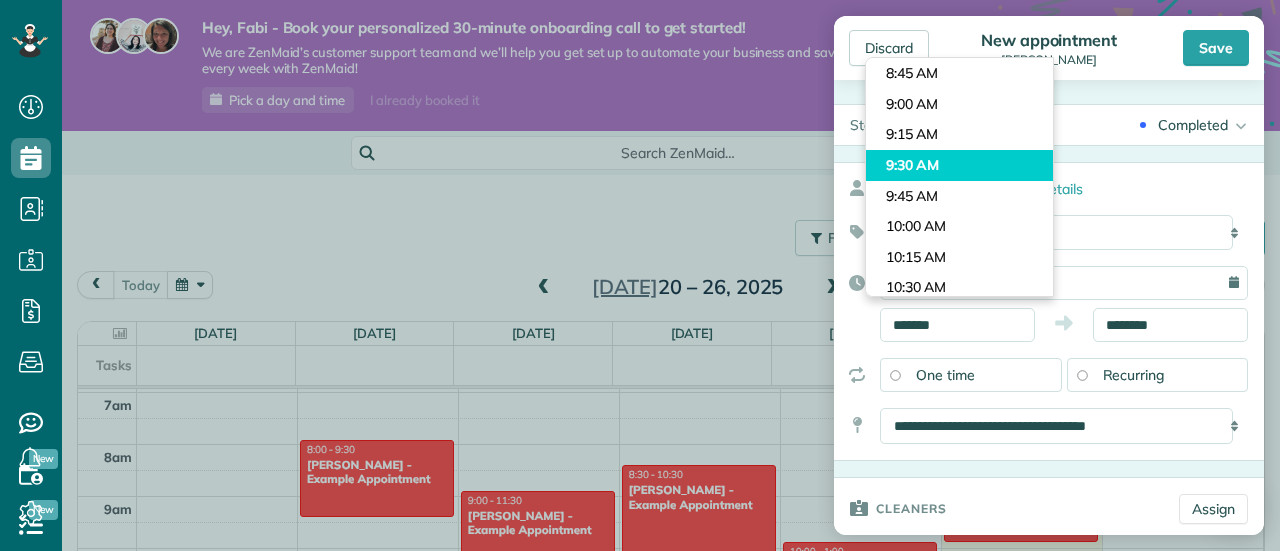 type on "*******" 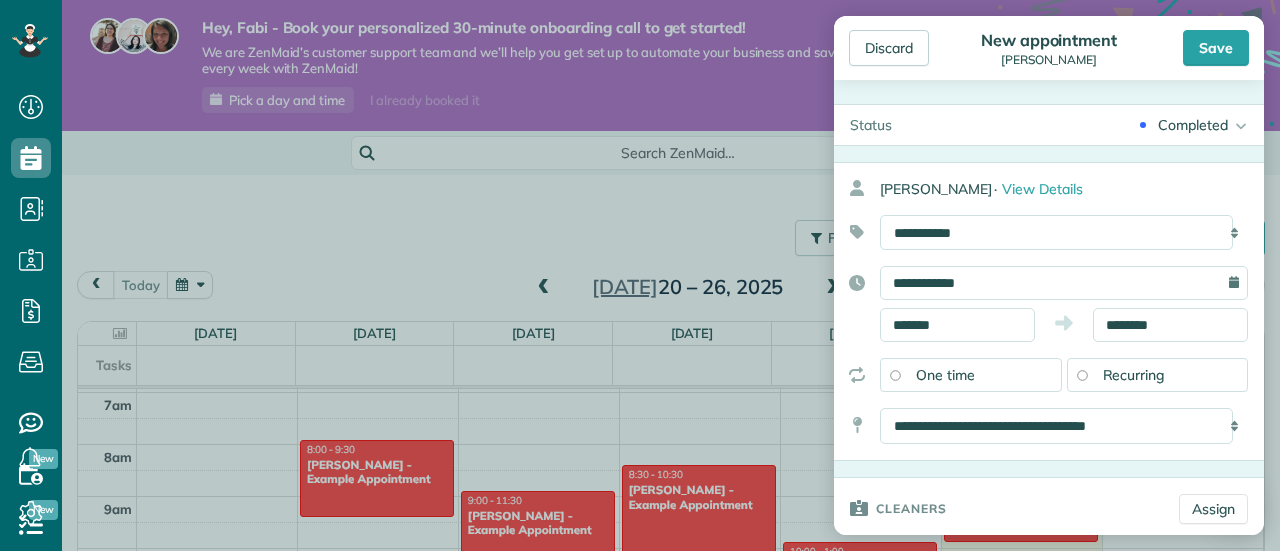 click on "Dashboard
Scheduling
Calendar View
List View
Dispatch View - Weekly scheduling (Beta)" at bounding box center [640, 275] 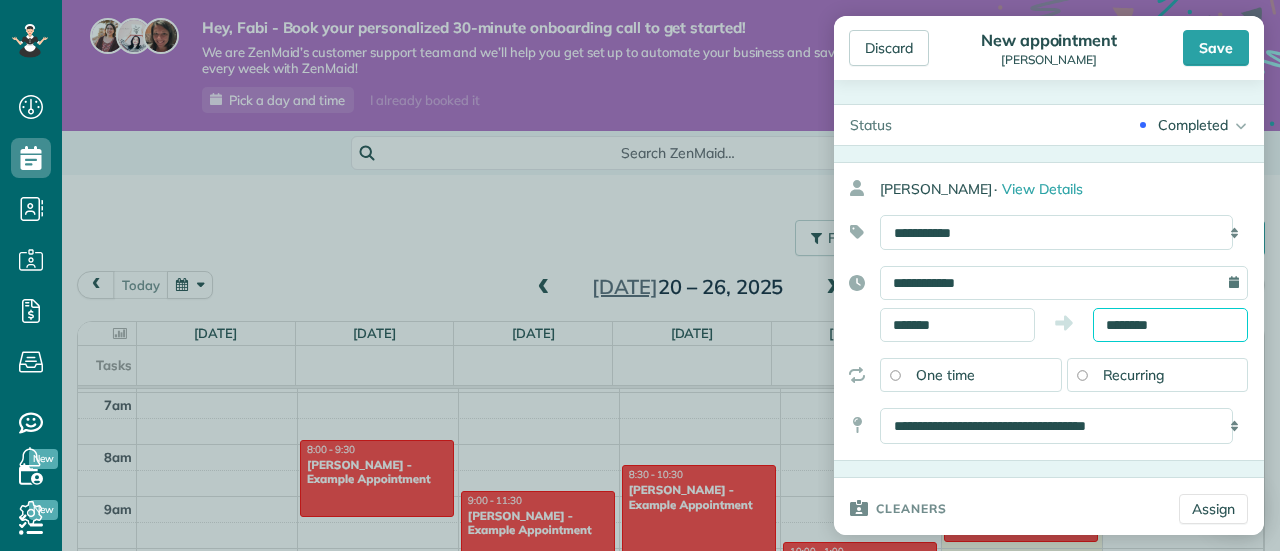 click on "********" at bounding box center (1170, 325) 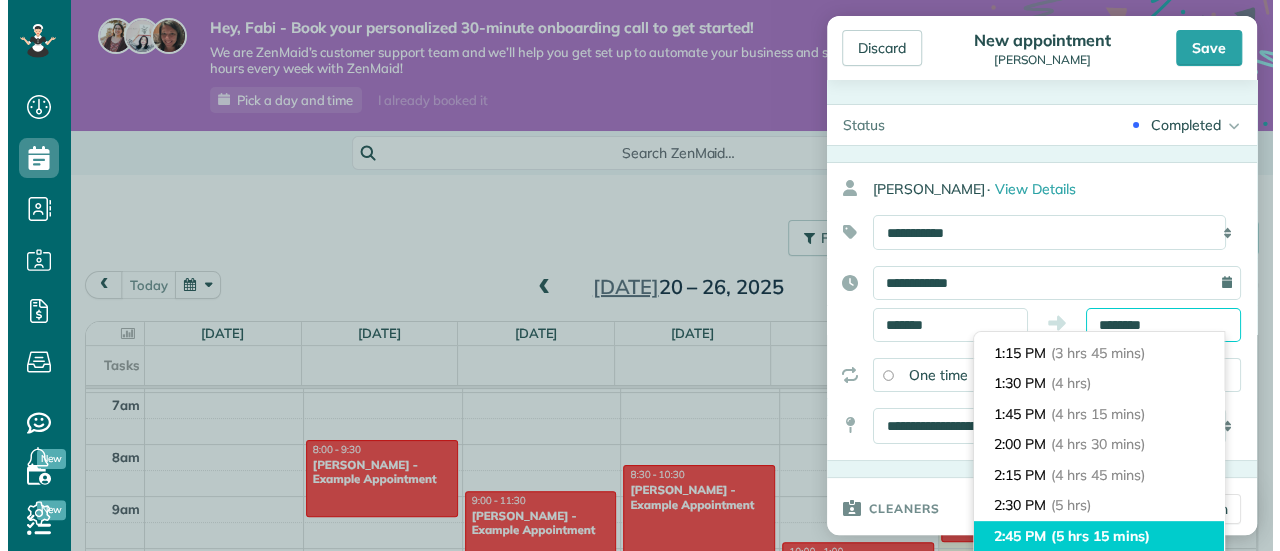 scroll, scrollTop: 552, scrollLeft: 0, axis: vertical 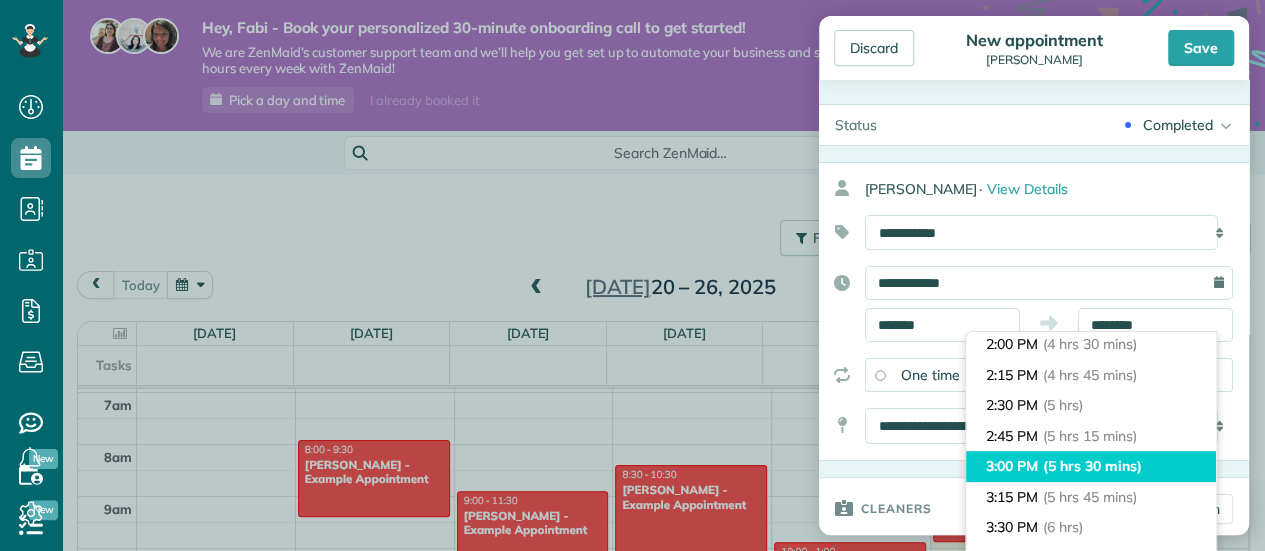 type on "*******" 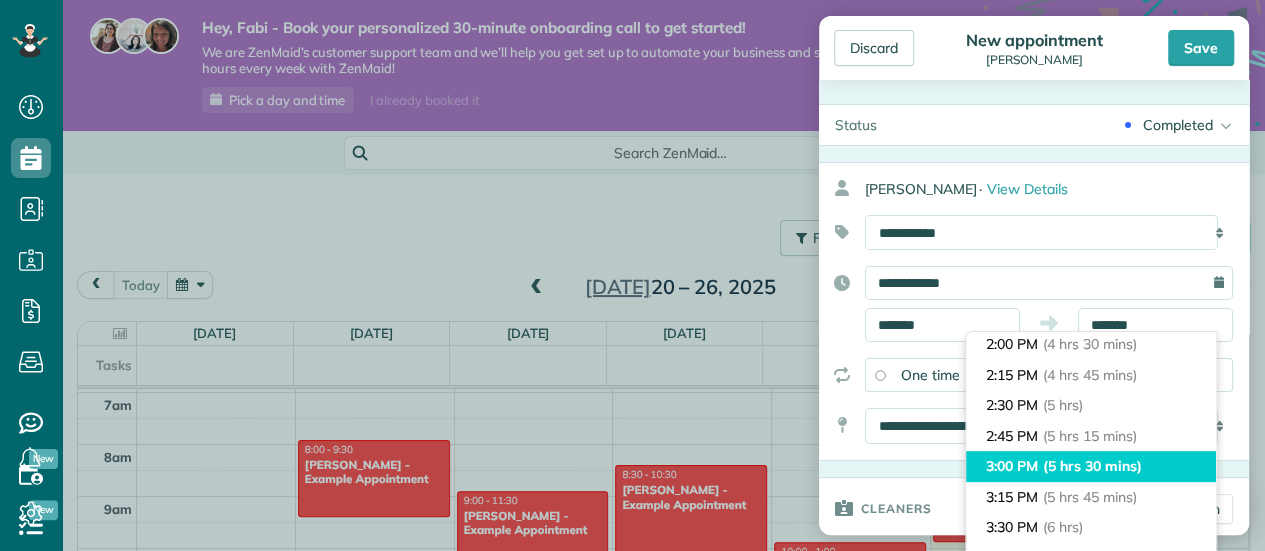 click on "(5 hrs 30 mins)" at bounding box center [1092, 466] 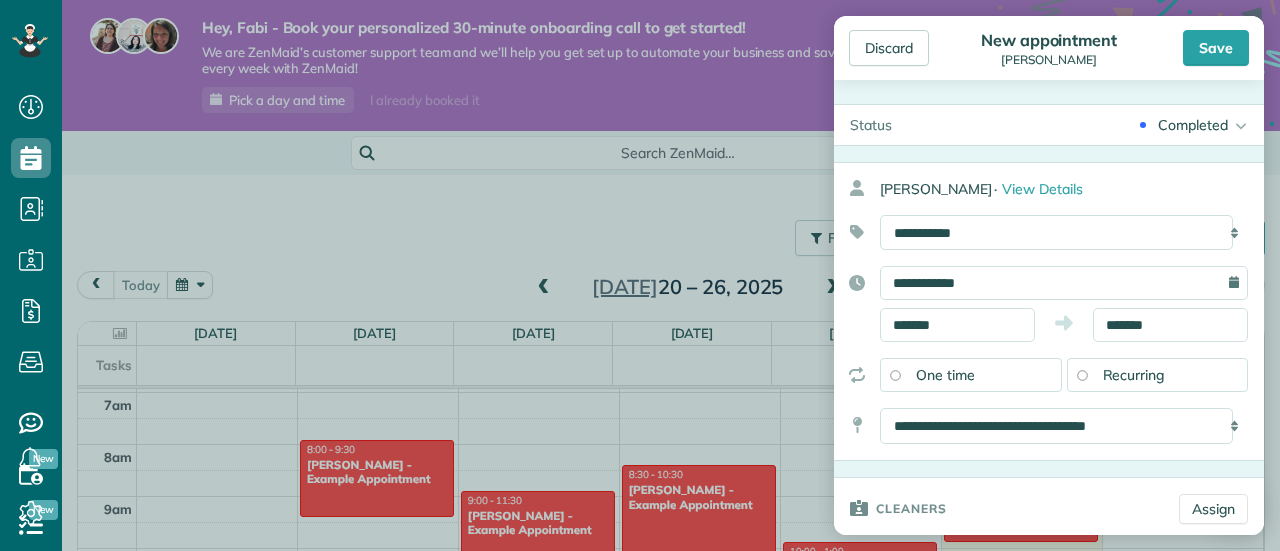 click on "Recurring" at bounding box center [1158, 375] 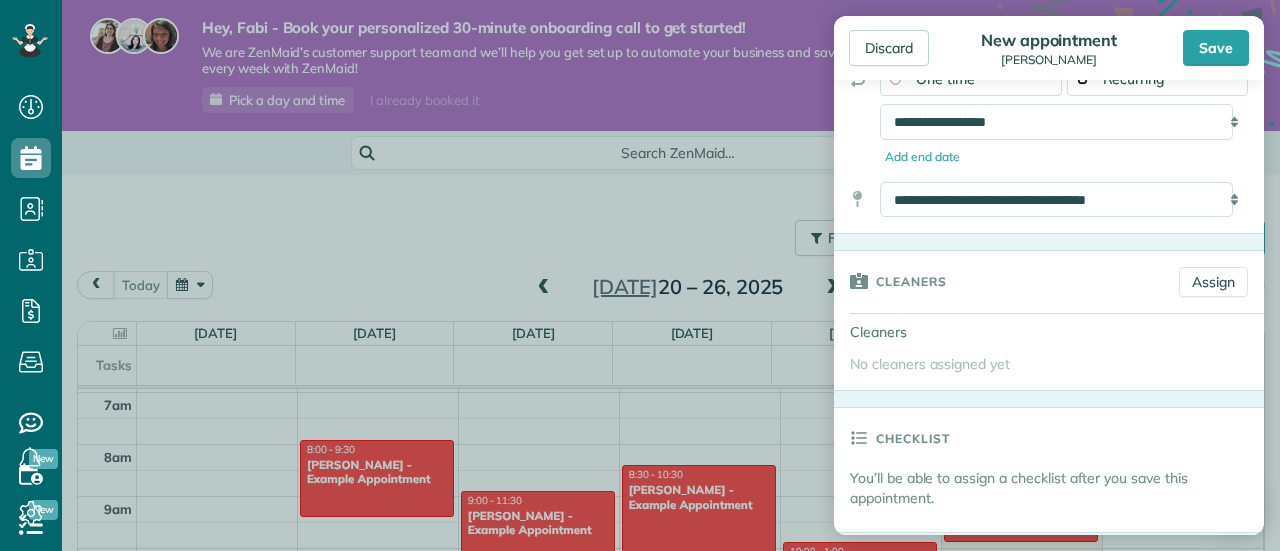 scroll, scrollTop: 300, scrollLeft: 0, axis: vertical 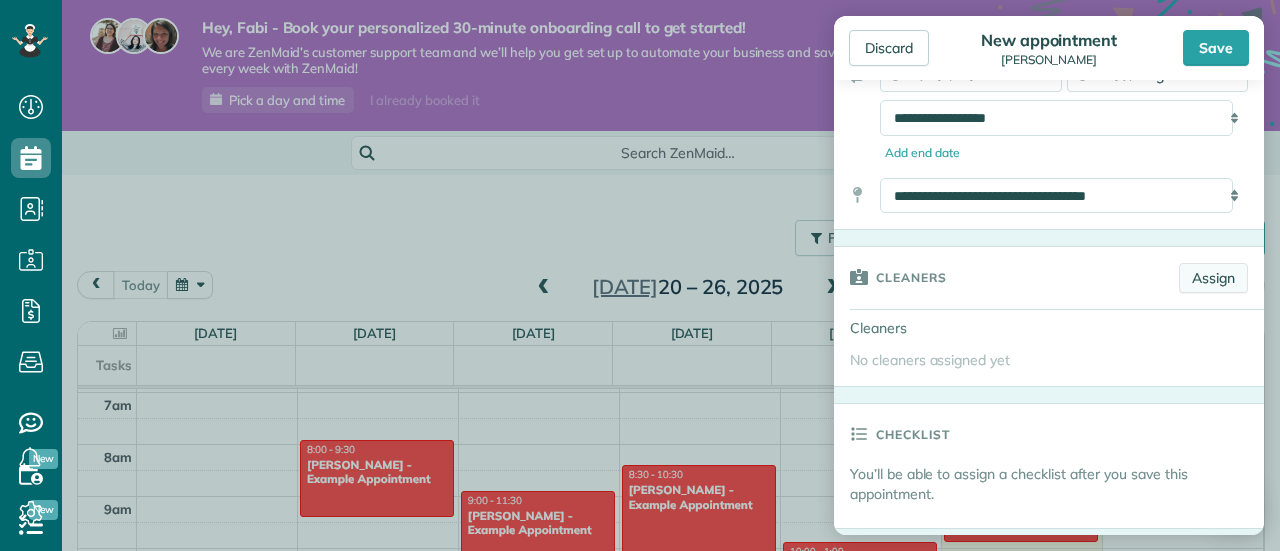 click on "Assign" at bounding box center [1213, 278] 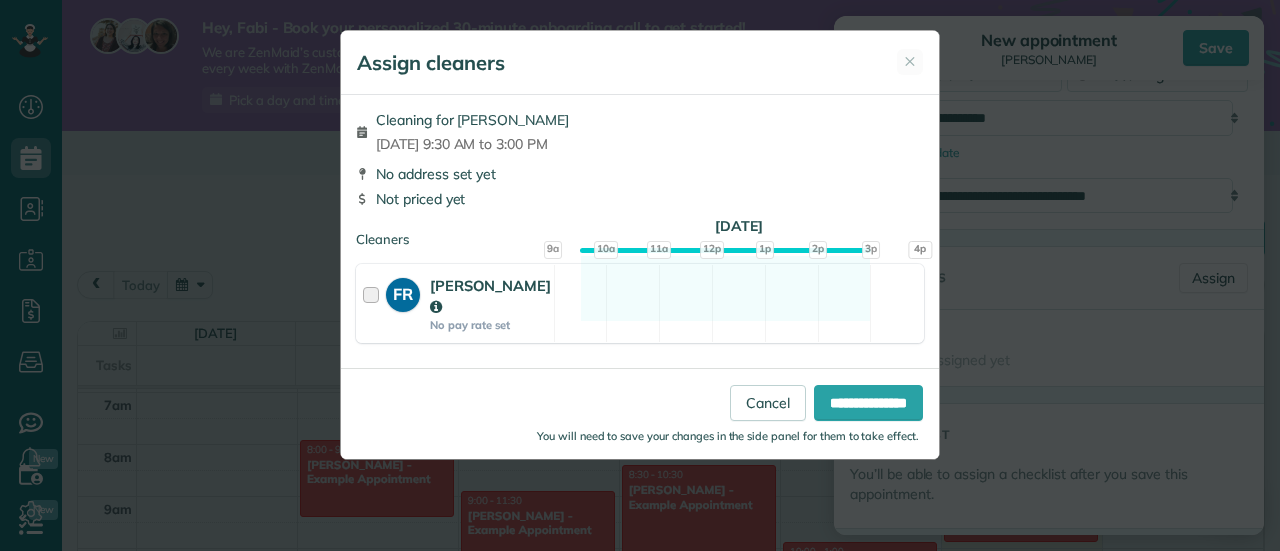 click at bounding box center (374, 303) 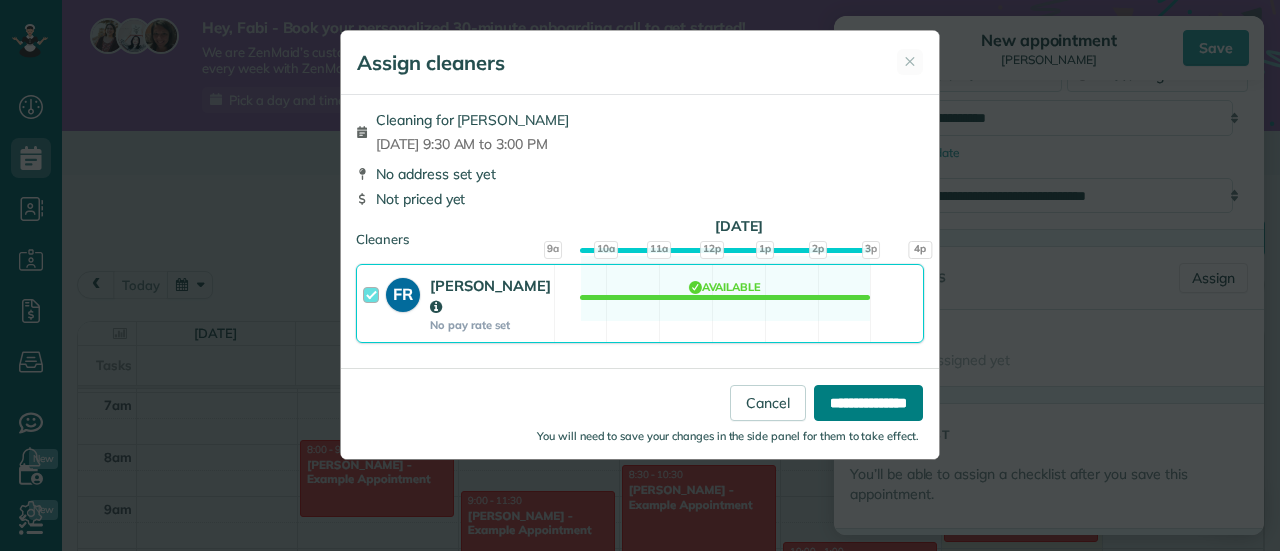 click on "**********" at bounding box center [868, 403] 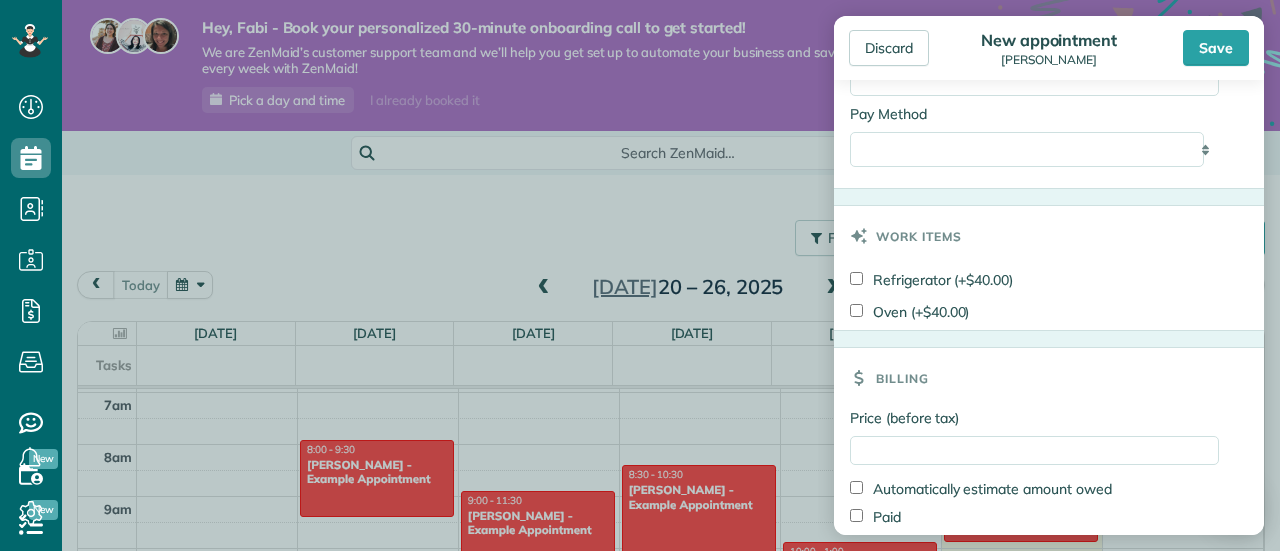 scroll, scrollTop: 1200, scrollLeft: 0, axis: vertical 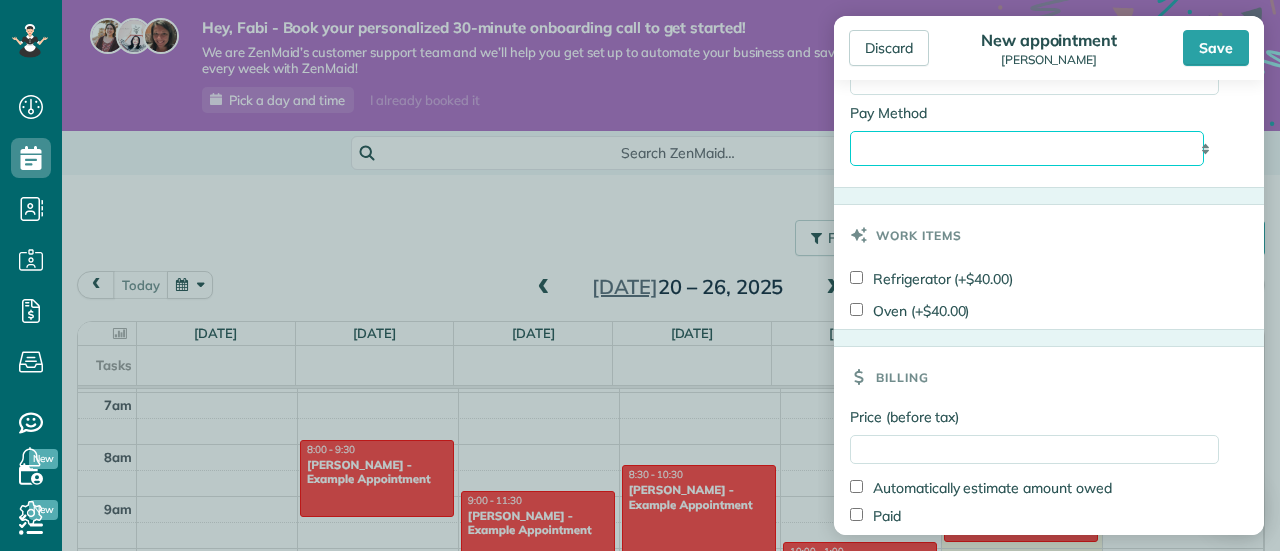 click on "**********" at bounding box center (1027, 148) 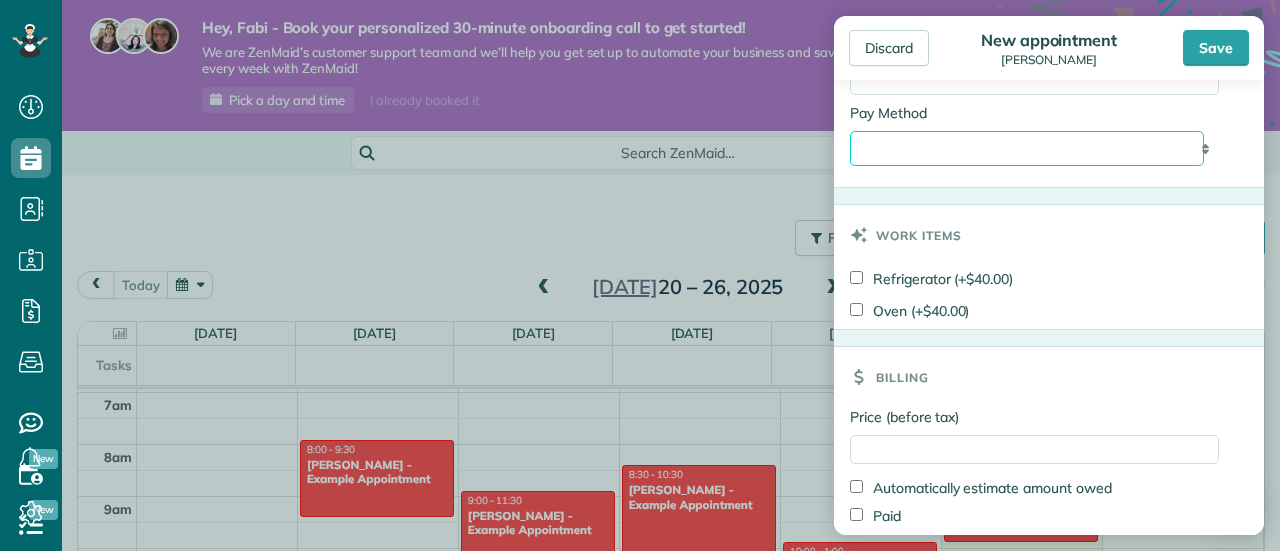 select on "****" 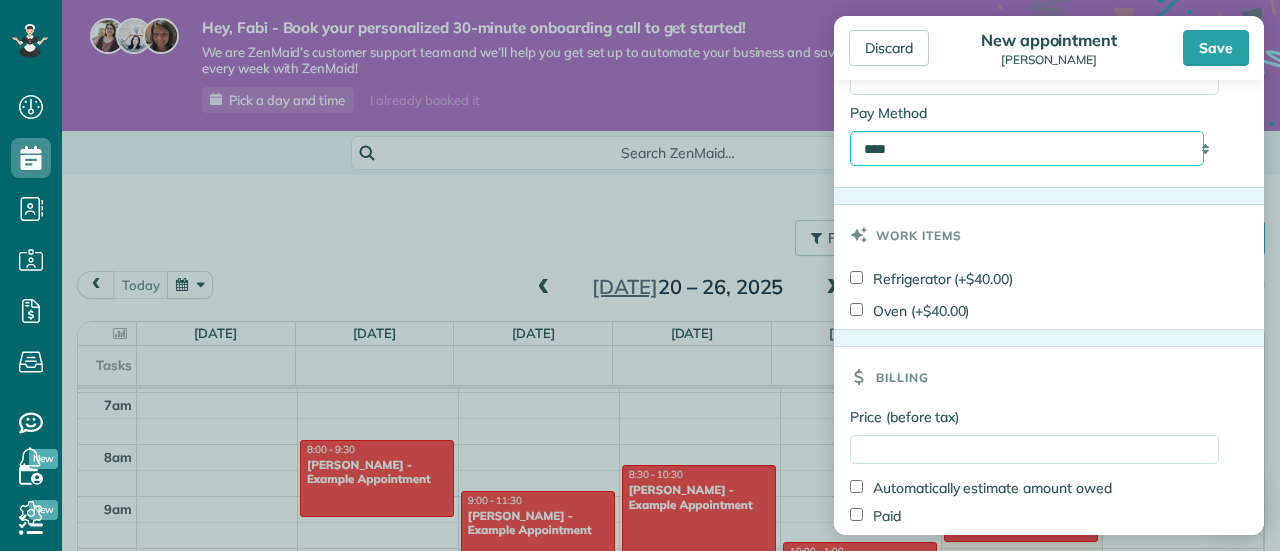 click on "**********" at bounding box center [1027, 148] 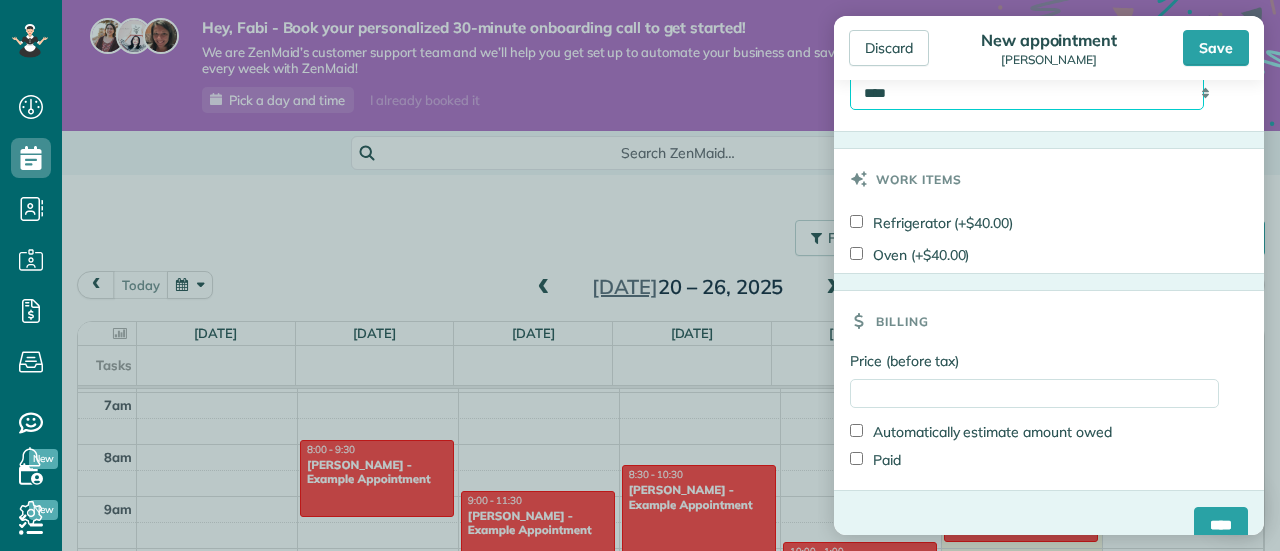 scroll, scrollTop: 1276, scrollLeft: 0, axis: vertical 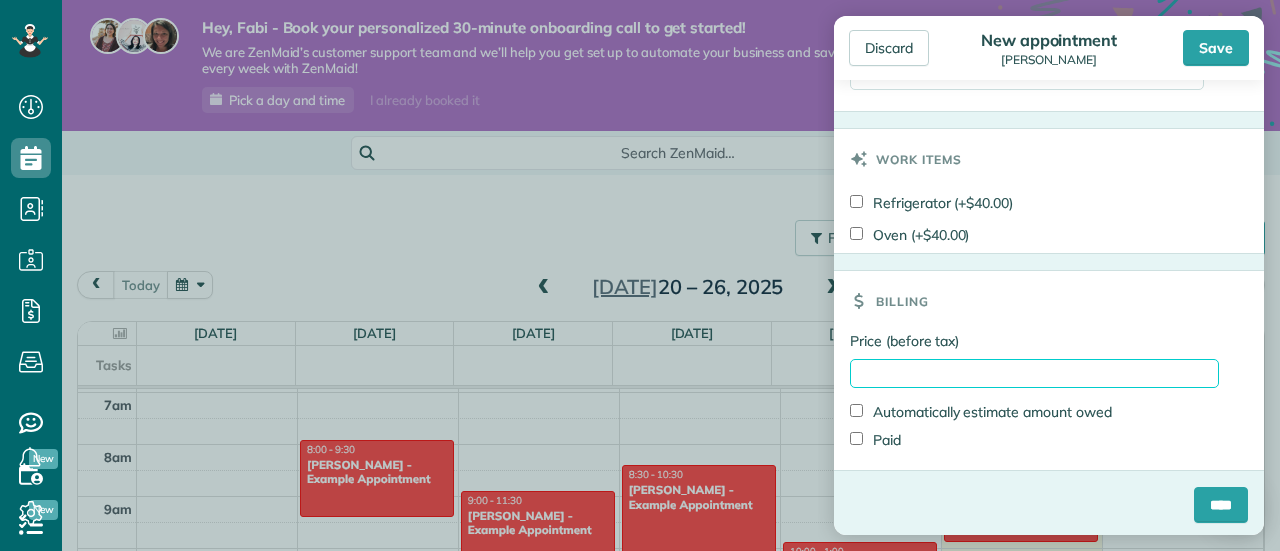 click on "Price (before tax)" at bounding box center [1034, 373] 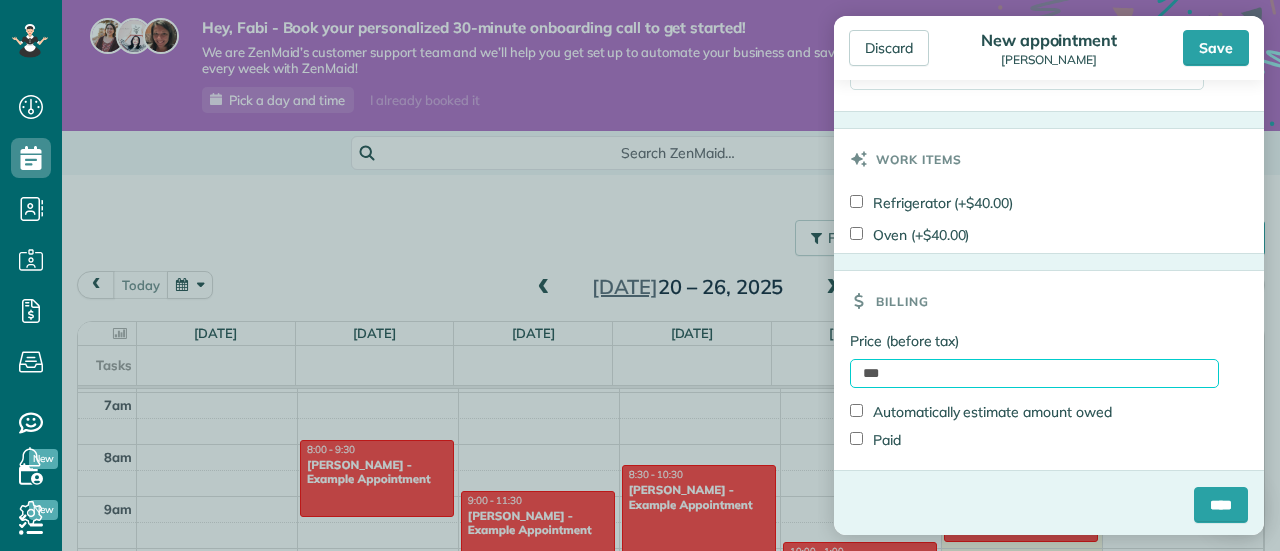 type on "***" 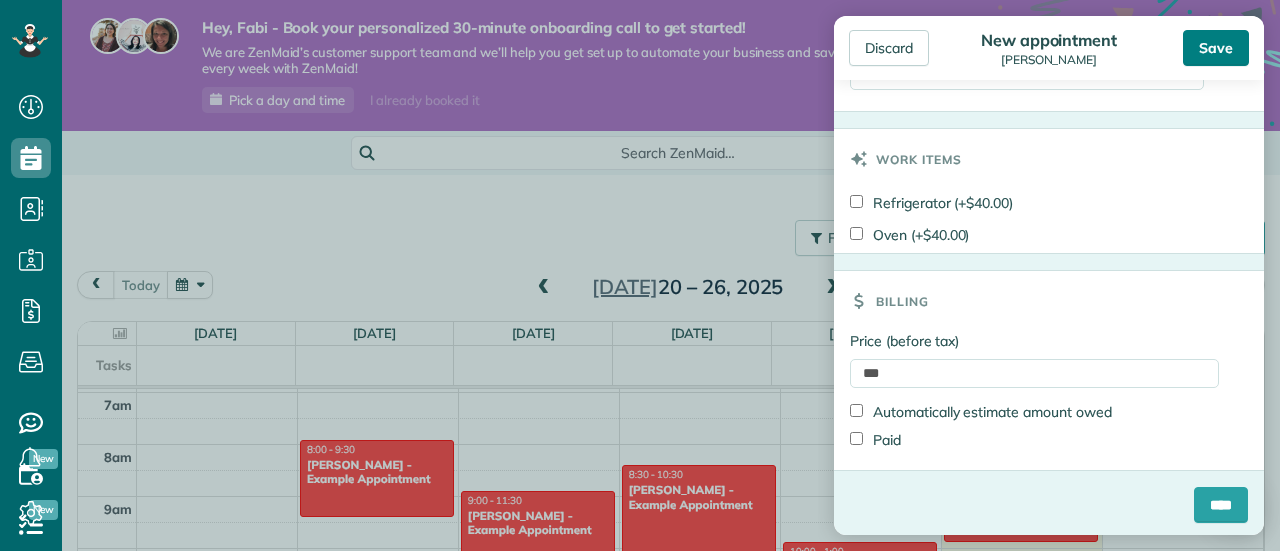 click on "Save" at bounding box center [1216, 48] 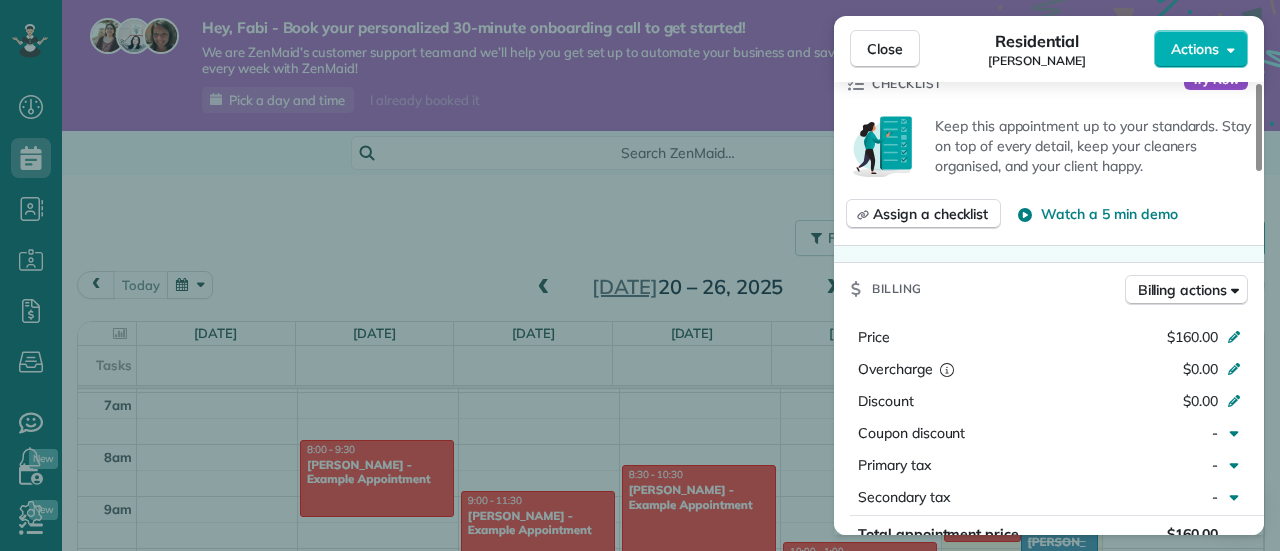 scroll, scrollTop: 800, scrollLeft: 0, axis: vertical 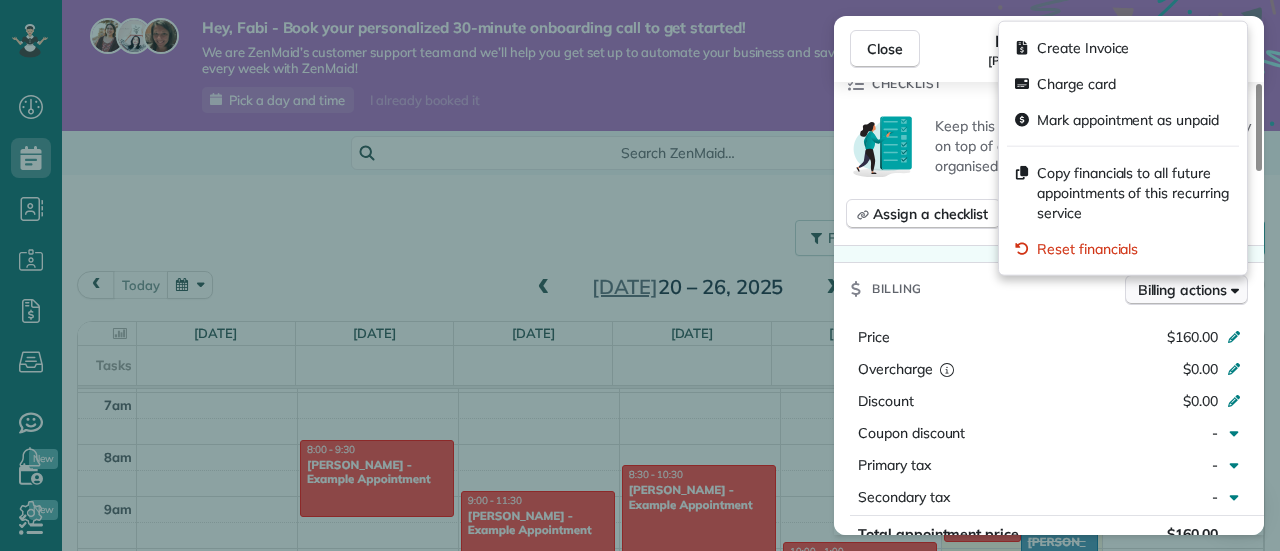 click on "Billing actions" at bounding box center (1182, 290) 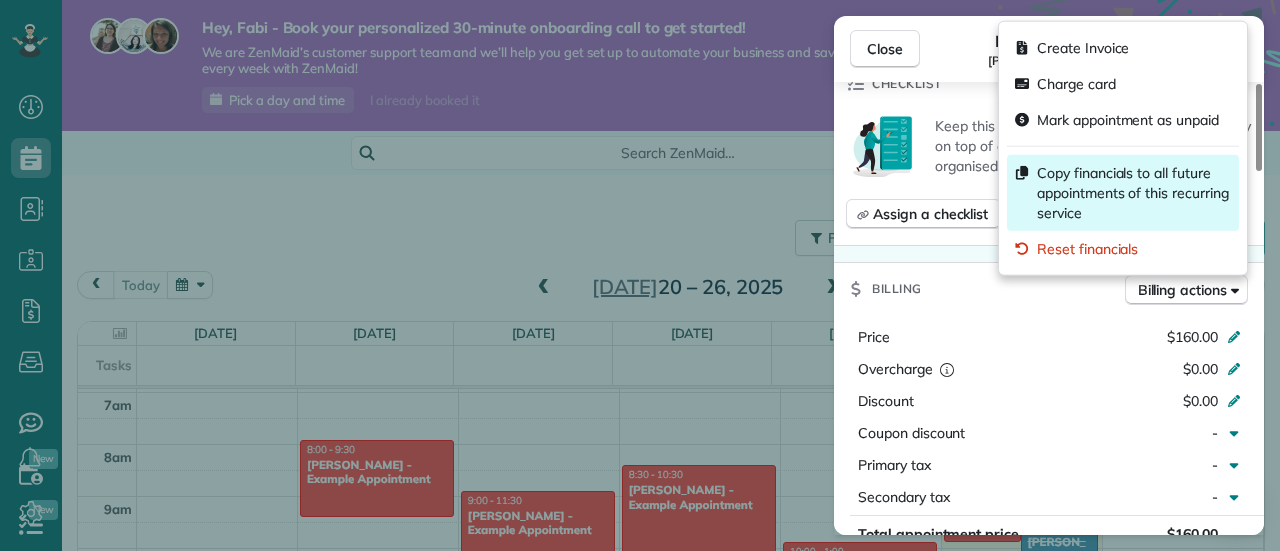 click on "Copy financials to all future appointments of this recurring service" at bounding box center (1134, 193) 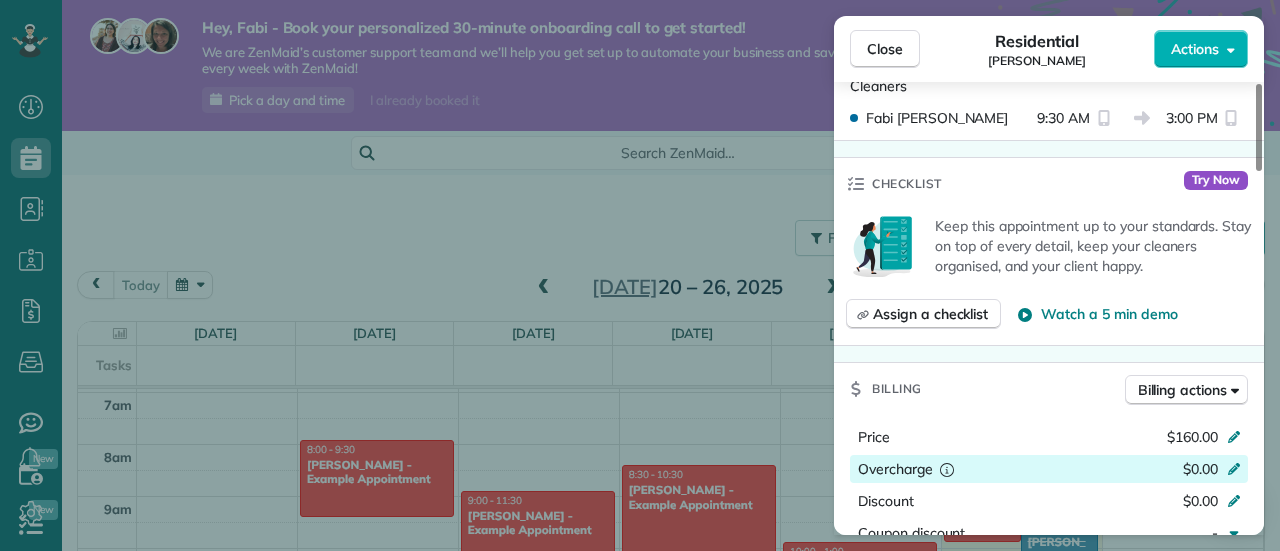 scroll, scrollTop: 500, scrollLeft: 0, axis: vertical 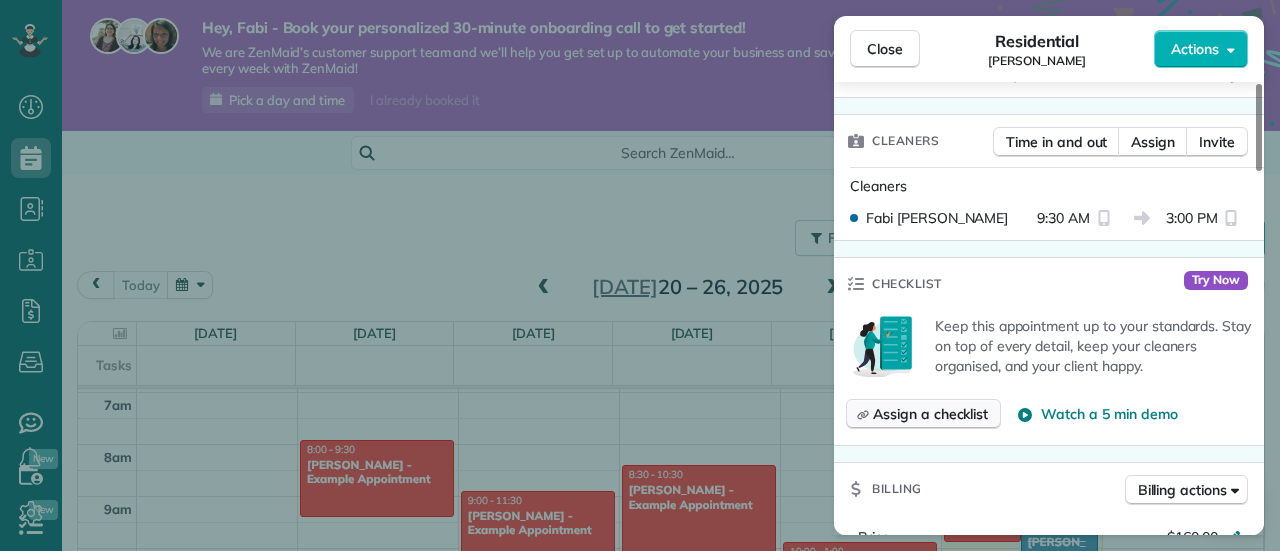 click on "Assign a checklist" at bounding box center (930, 414) 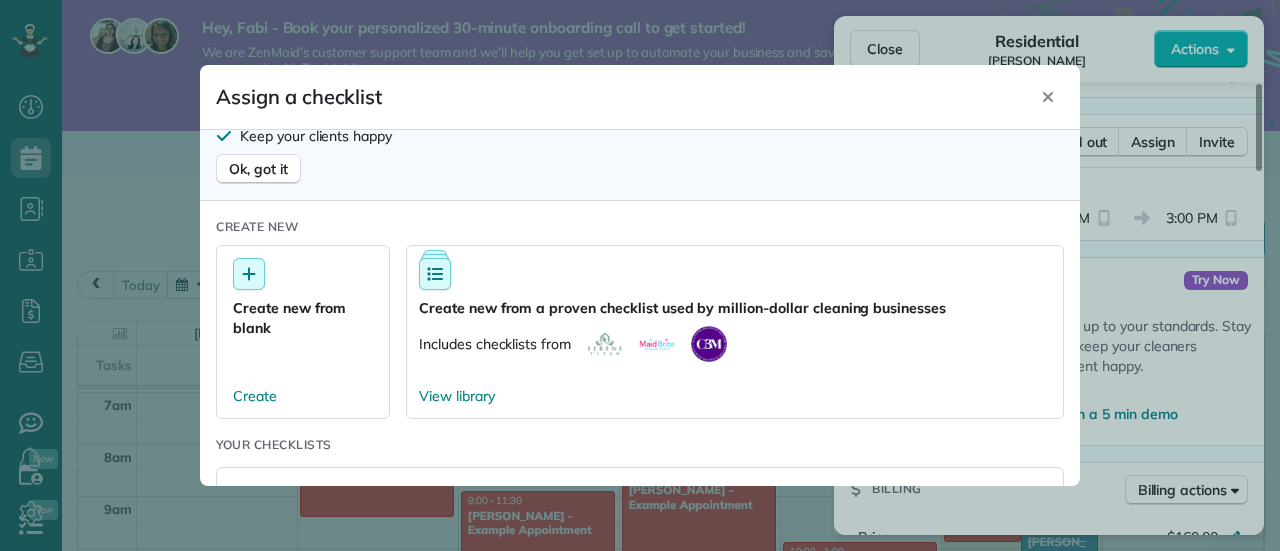 scroll, scrollTop: 200, scrollLeft: 0, axis: vertical 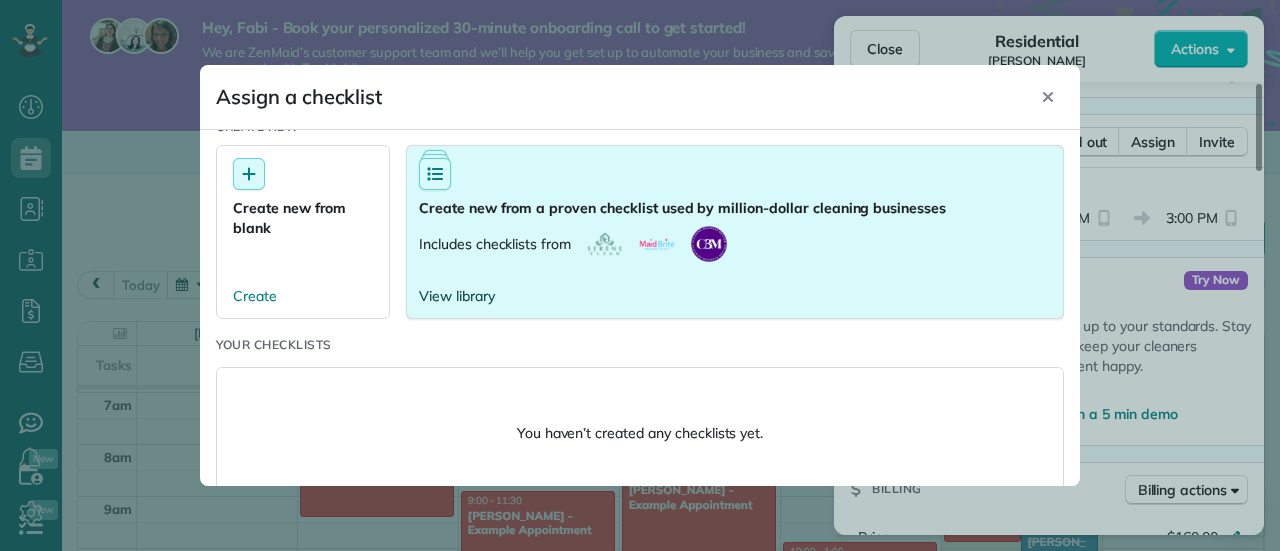 click on "View library" at bounding box center [457, 296] 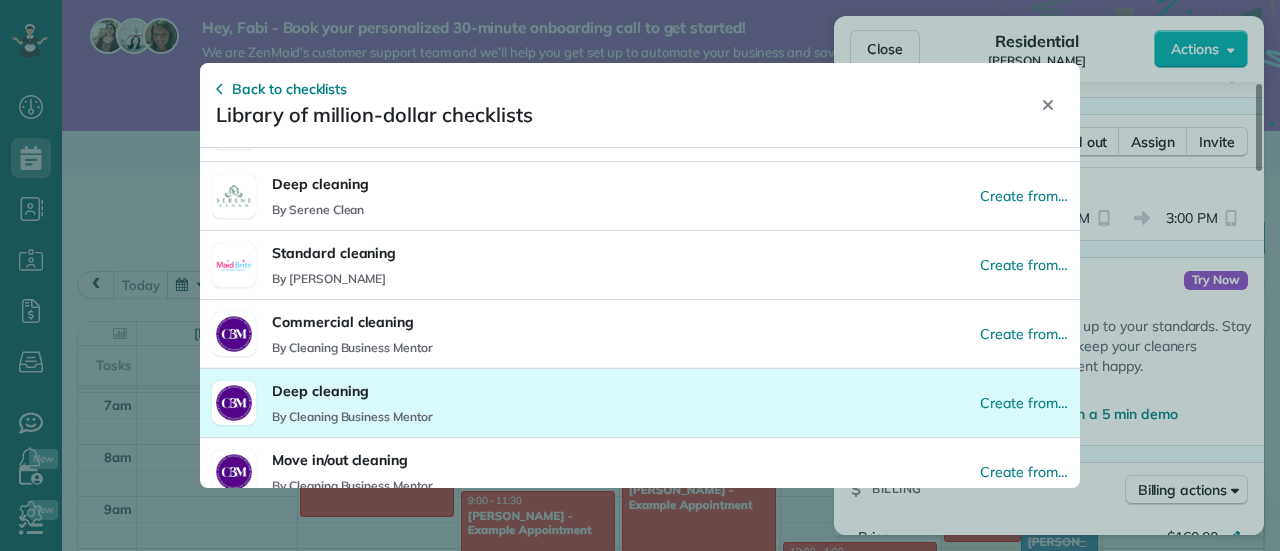 scroll, scrollTop: 126, scrollLeft: 0, axis: vertical 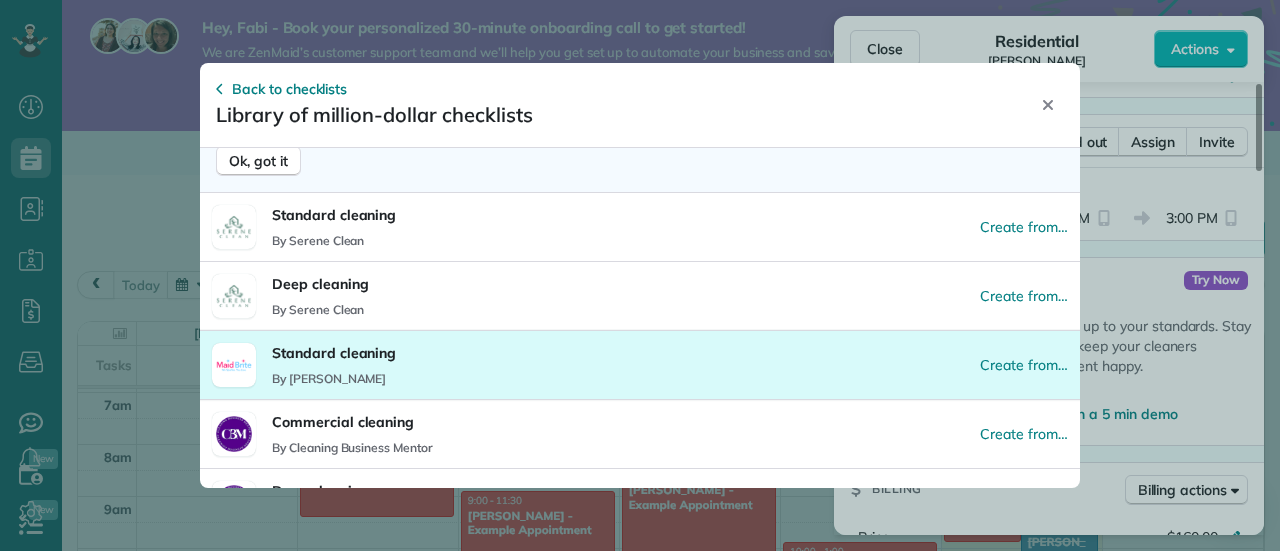click on "Standard cleaning By Maid Brite" at bounding box center (334, 365) 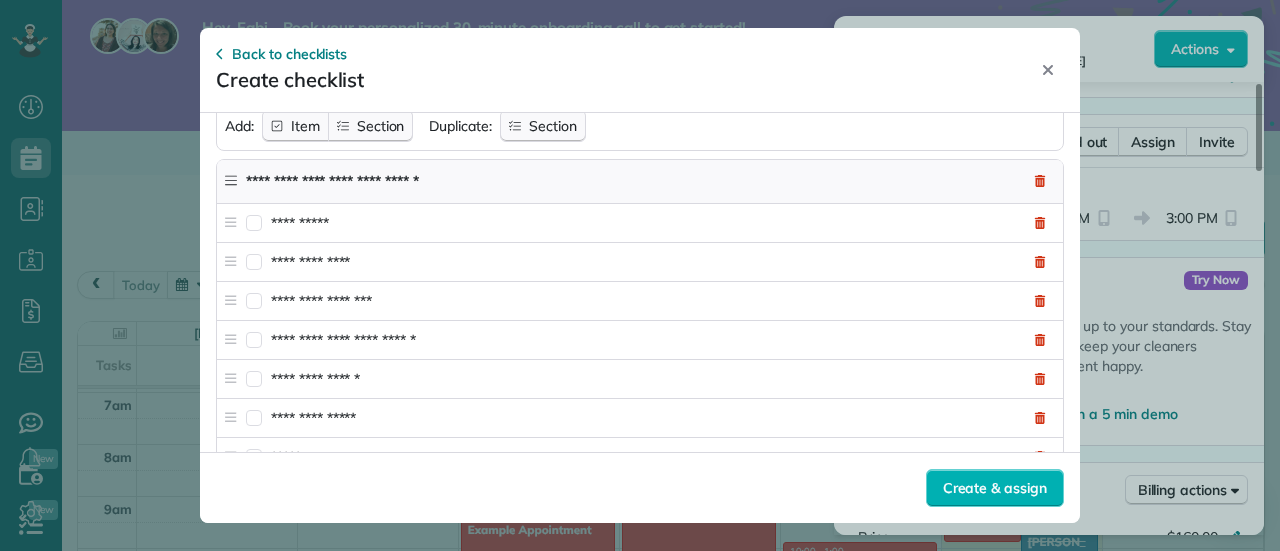 scroll, scrollTop: 2626, scrollLeft: 0, axis: vertical 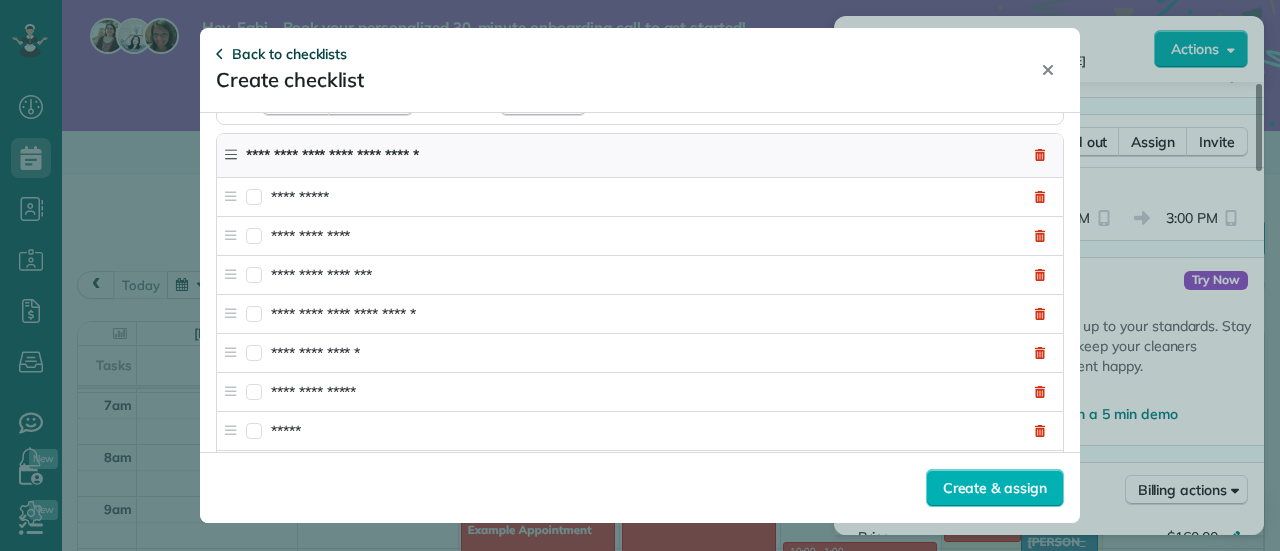 click on "Back to checklists" at bounding box center [289, 54] 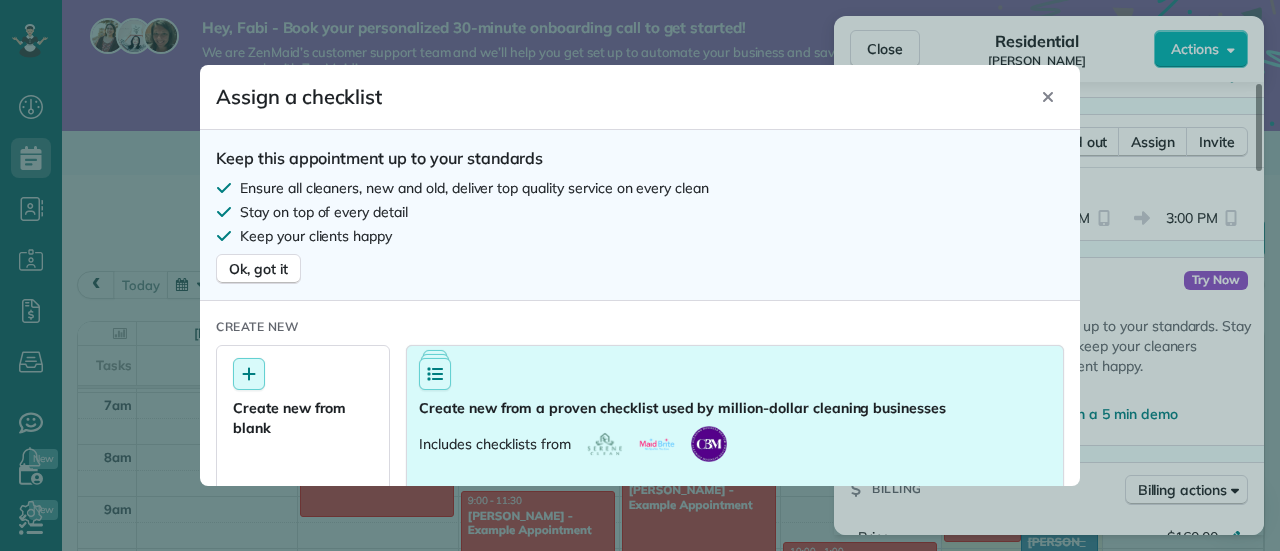 scroll, scrollTop: 263, scrollLeft: 0, axis: vertical 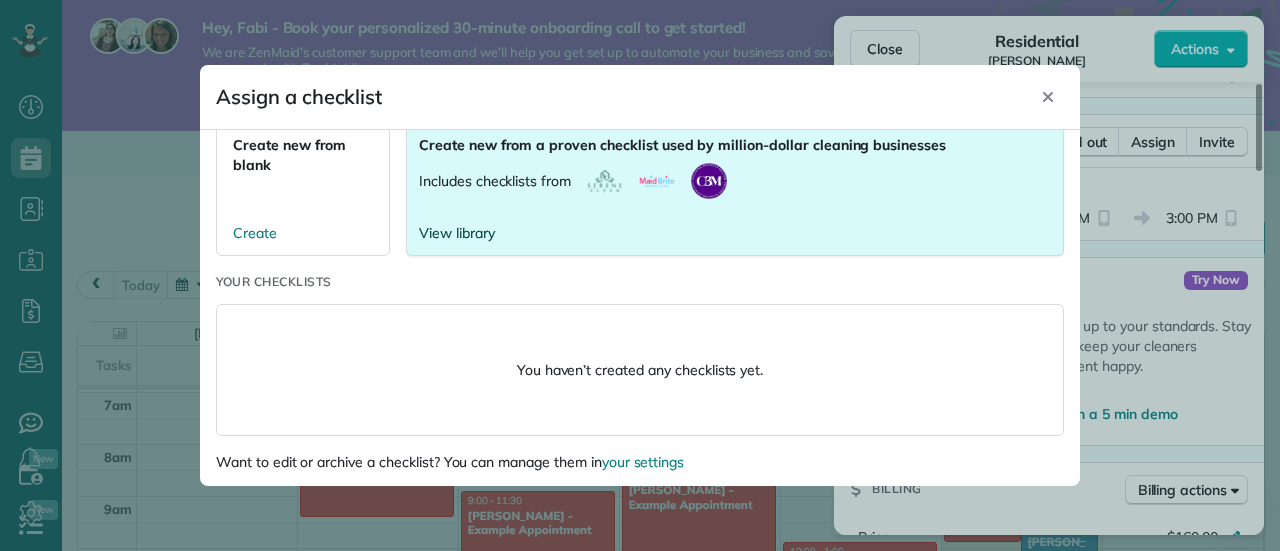 click on "View library" at bounding box center [457, 233] 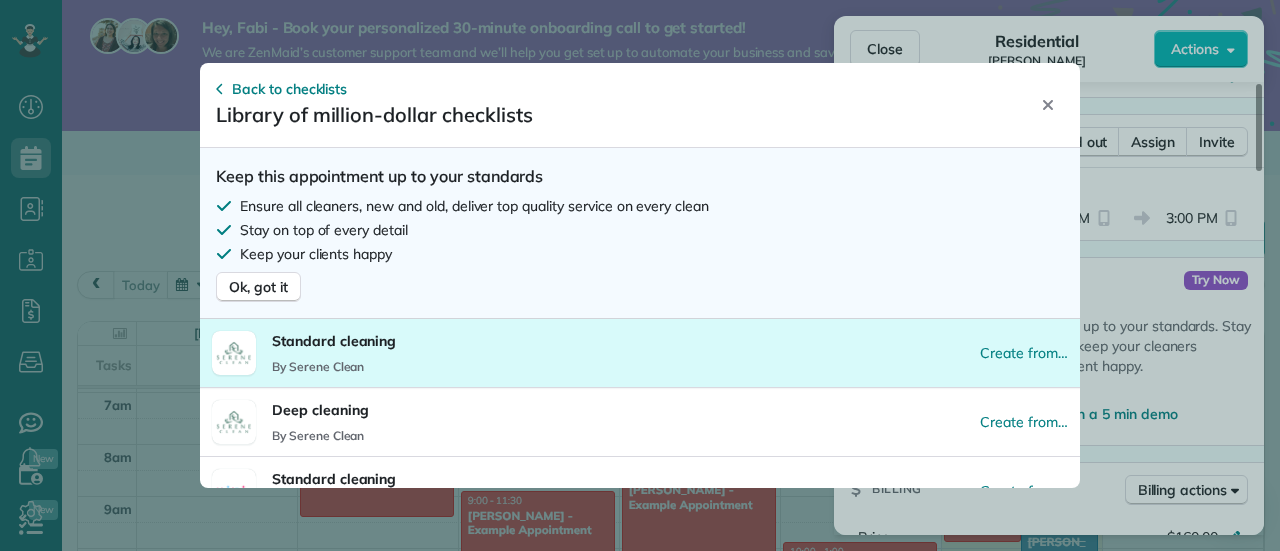 scroll, scrollTop: 200, scrollLeft: 0, axis: vertical 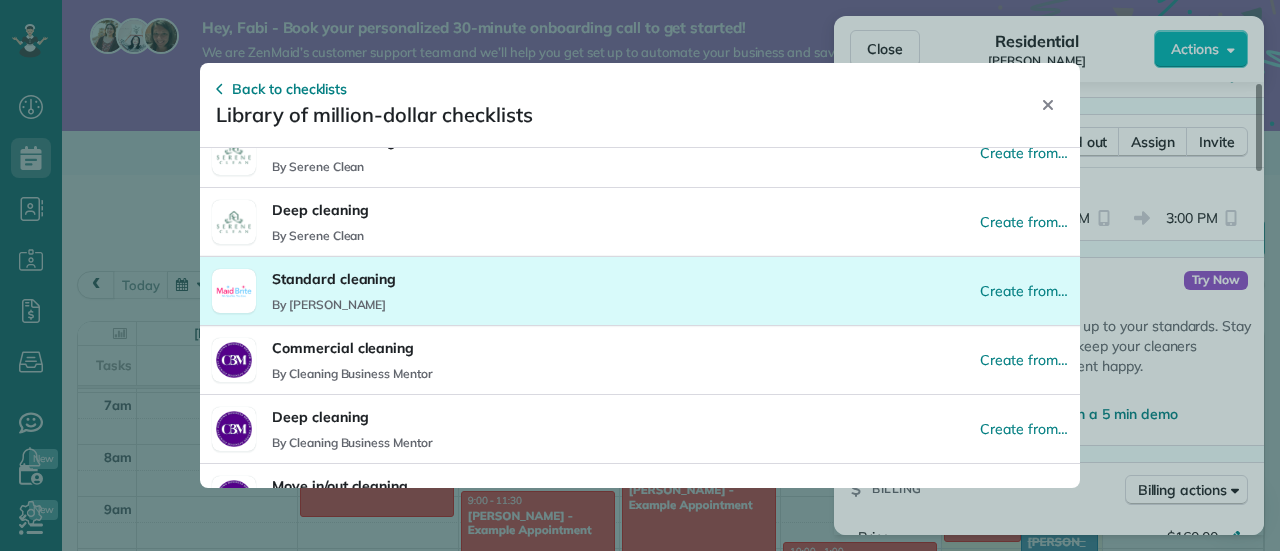 click on "Standard cleaning By Maid Brite Create from…" at bounding box center (640, 290) 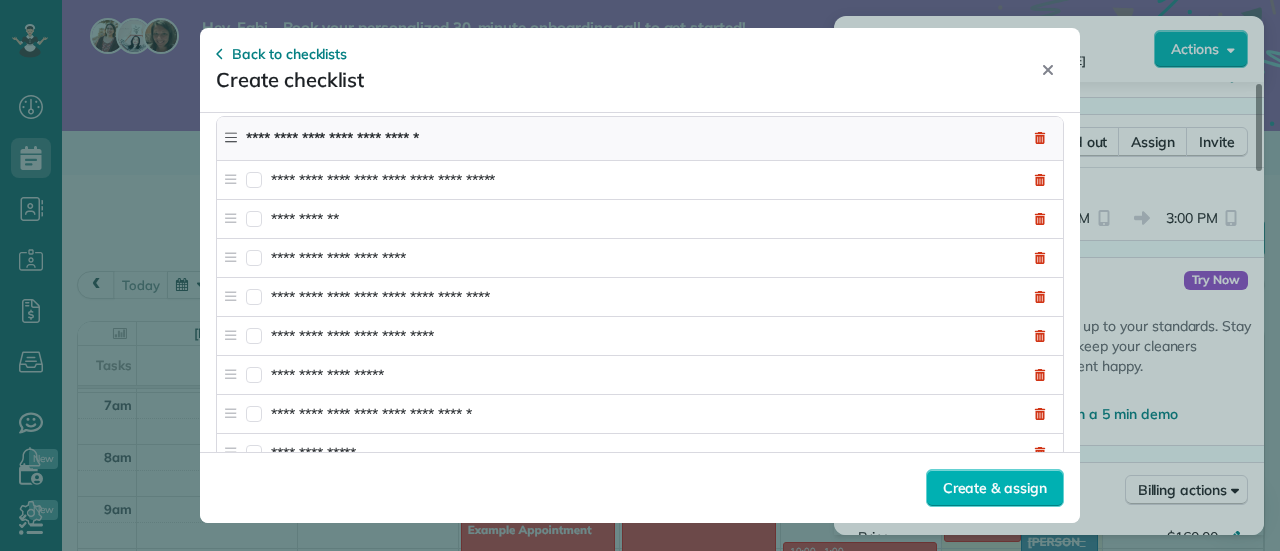 scroll, scrollTop: 400, scrollLeft: 0, axis: vertical 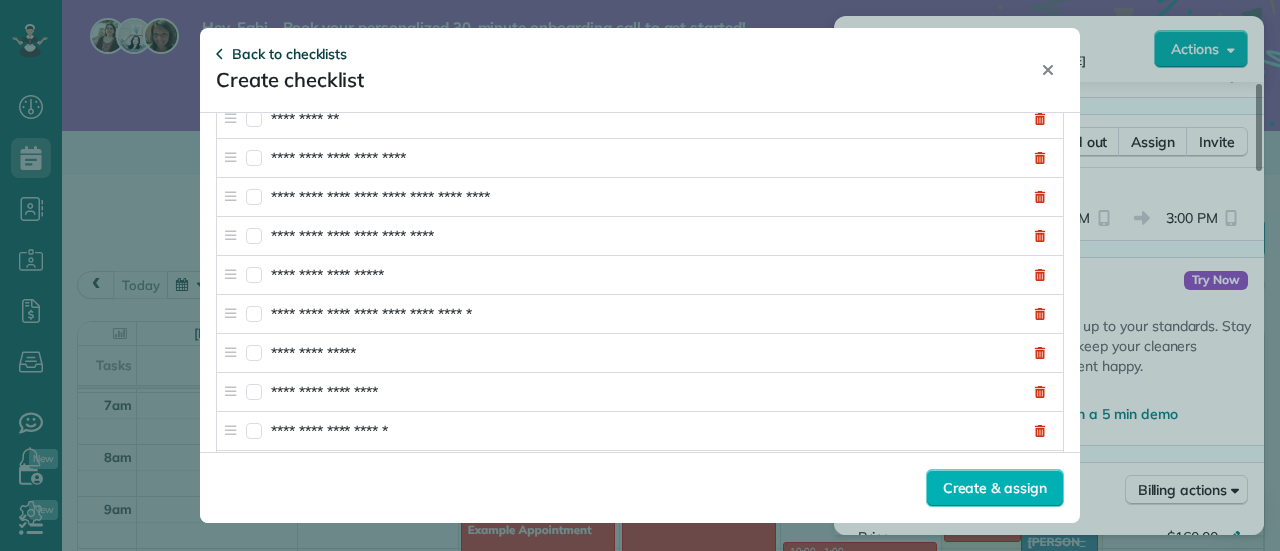 click on "Back to checklists" at bounding box center [289, 54] 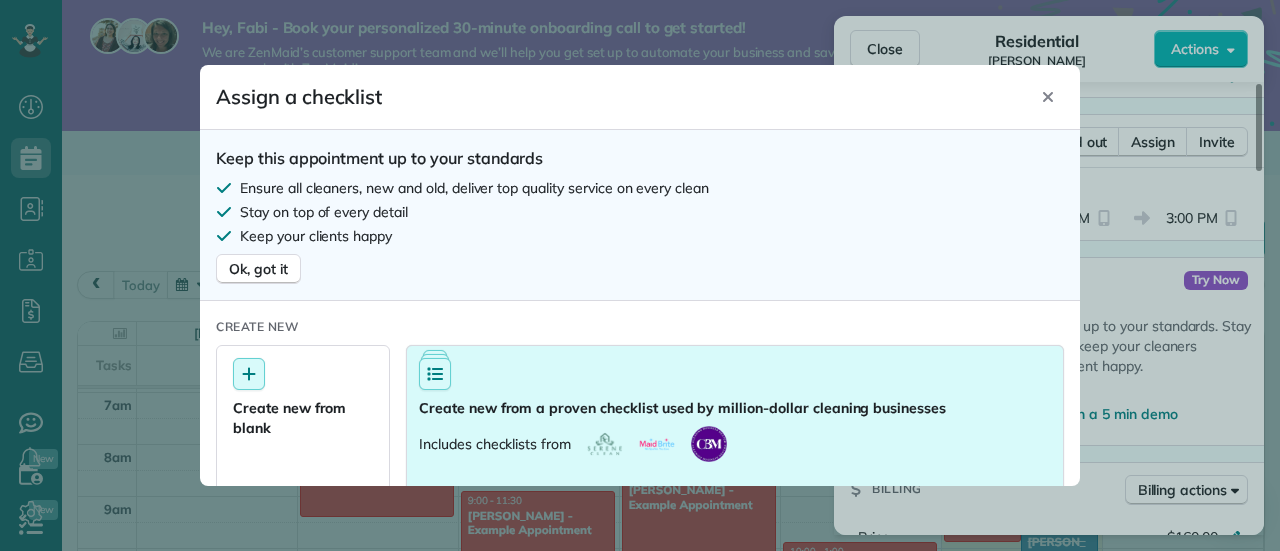 click on "Create new from a proven checklist used by million-dollar cleaning businesses Includes checklists from View library" at bounding box center [735, 432] 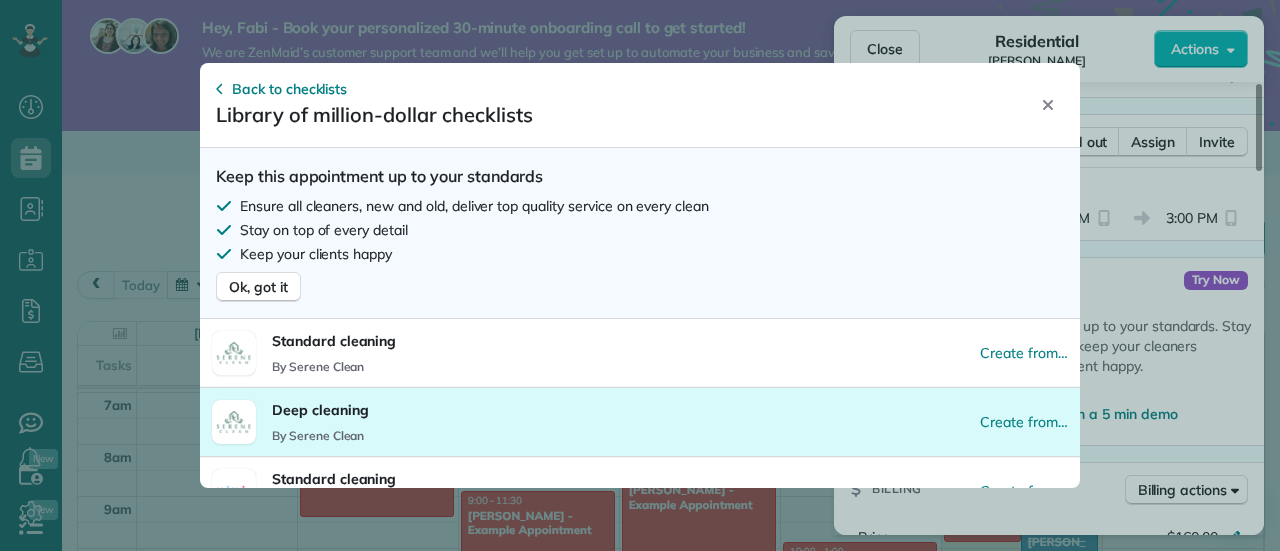 scroll, scrollTop: 100, scrollLeft: 0, axis: vertical 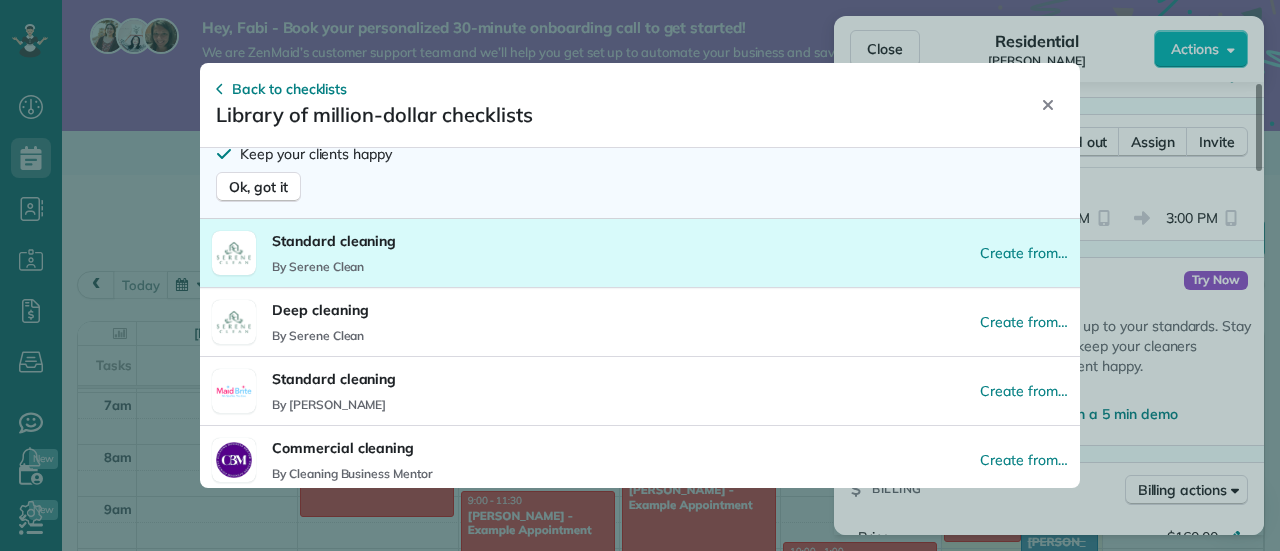 click on "Standard cleaning By Serene Clean Create from…" at bounding box center [640, 253] 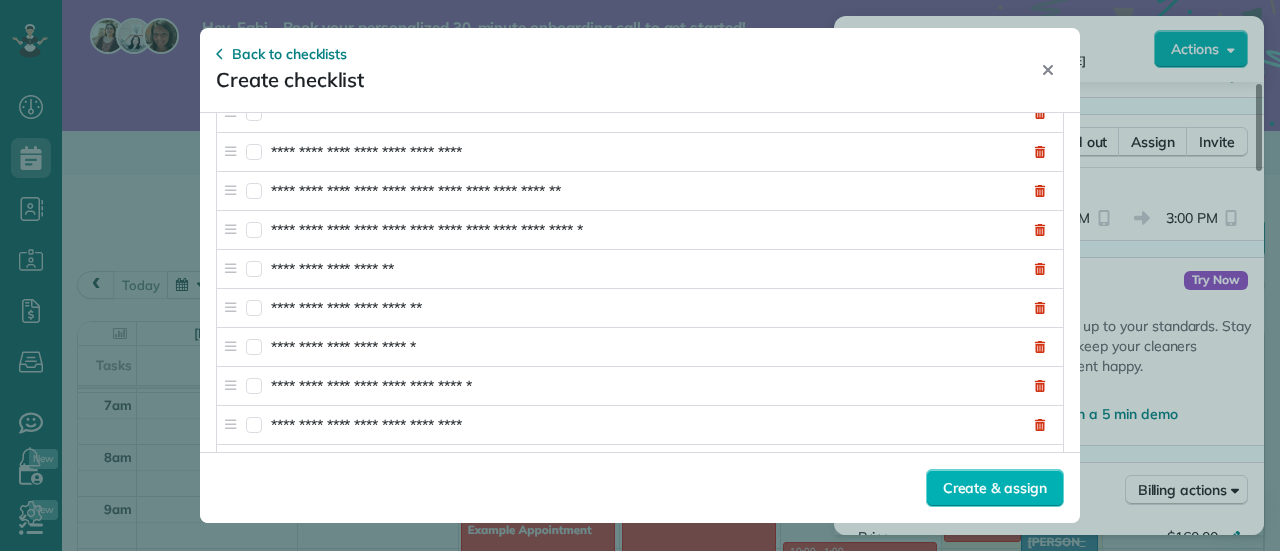 scroll, scrollTop: 1700, scrollLeft: 0, axis: vertical 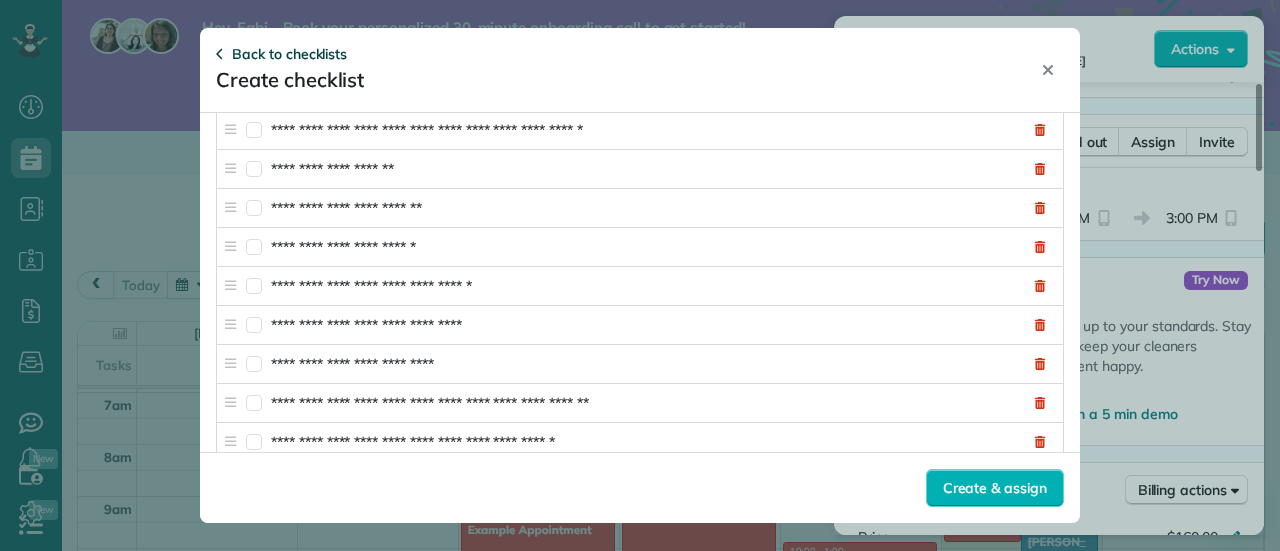 click on "Back to checklists" at bounding box center (289, 54) 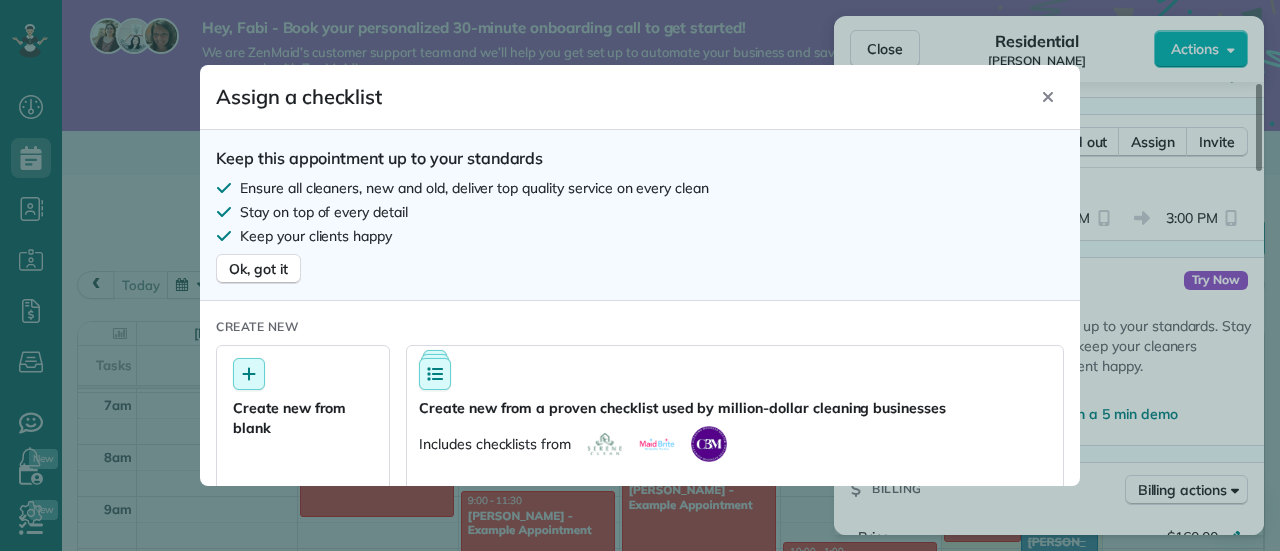 scroll, scrollTop: 200, scrollLeft: 0, axis: vertical 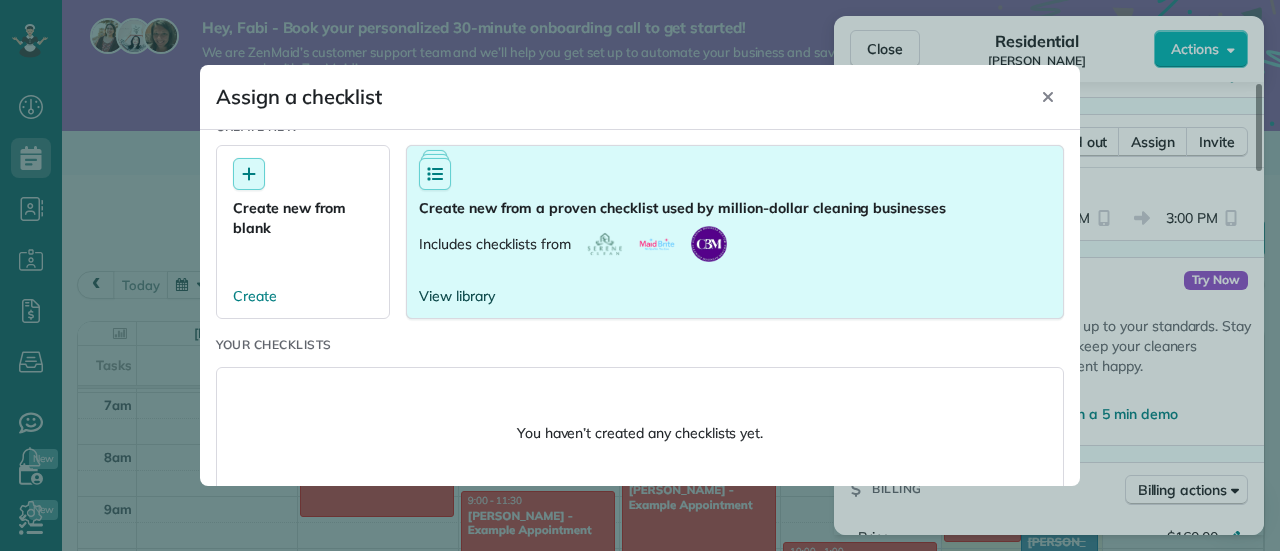 click on "View library" at bounding box center [457, 296] 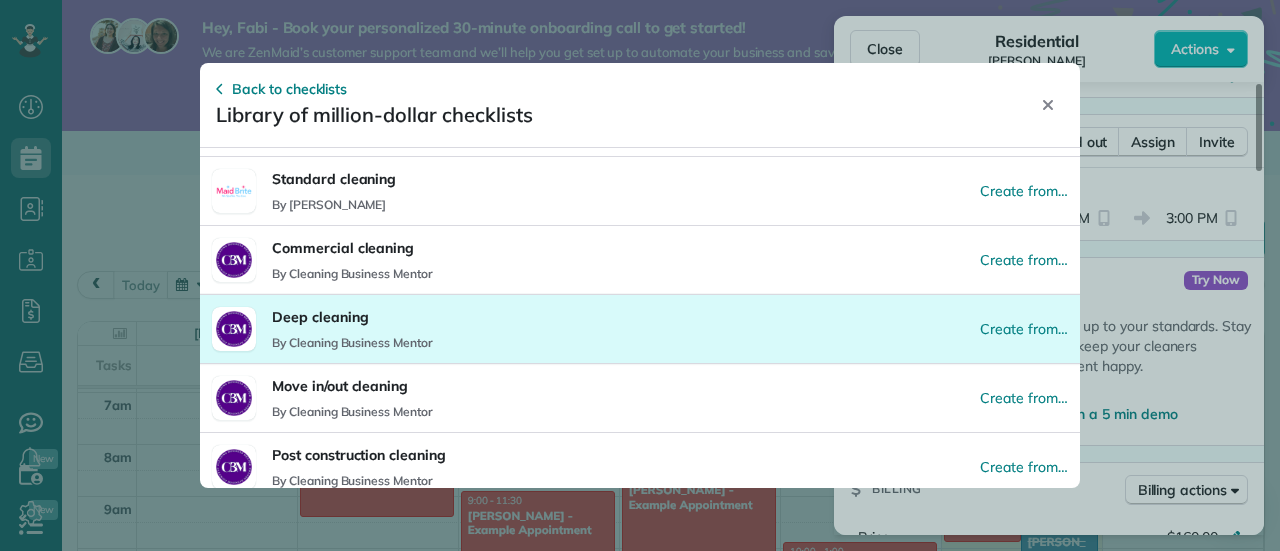 scroll, scrollTop: 326, scrollLeft: 0, axis: vertical 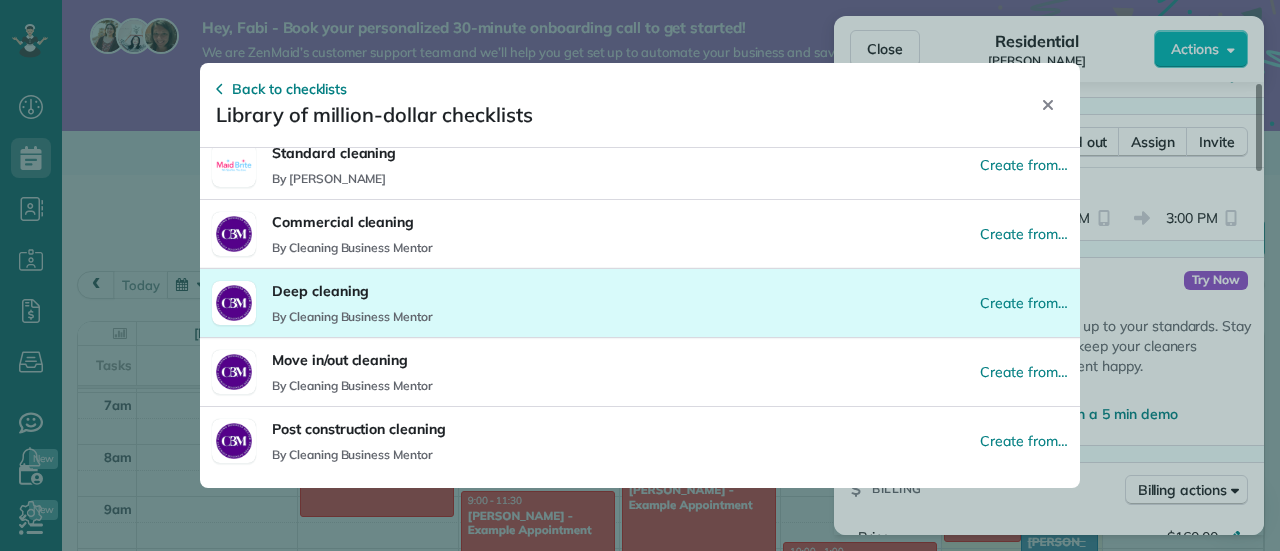 click on "Deep cleaning By Cleaning Business Mentor Create from…" at bounding box center (640, 302) 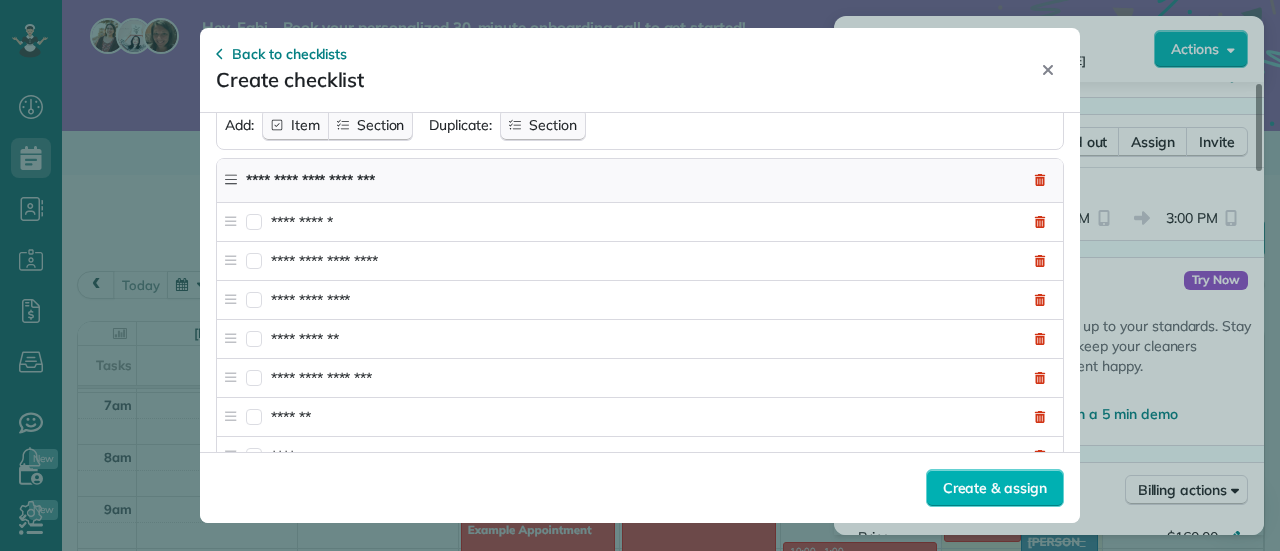 scroll, scrollTop: 3413, scrollLeft: 0, axis: vertical 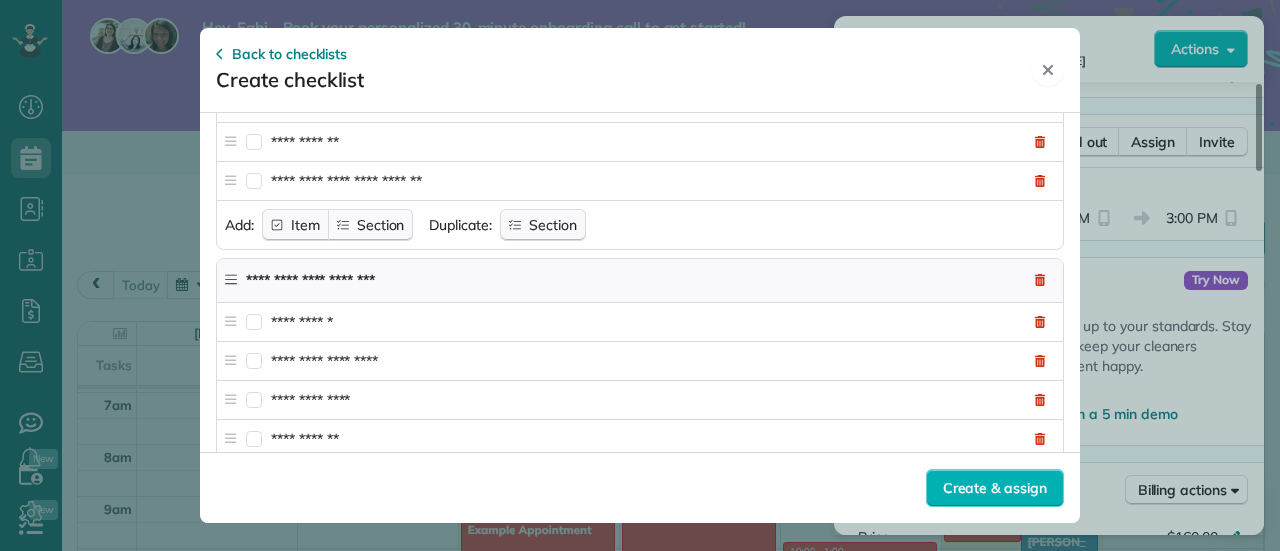 click 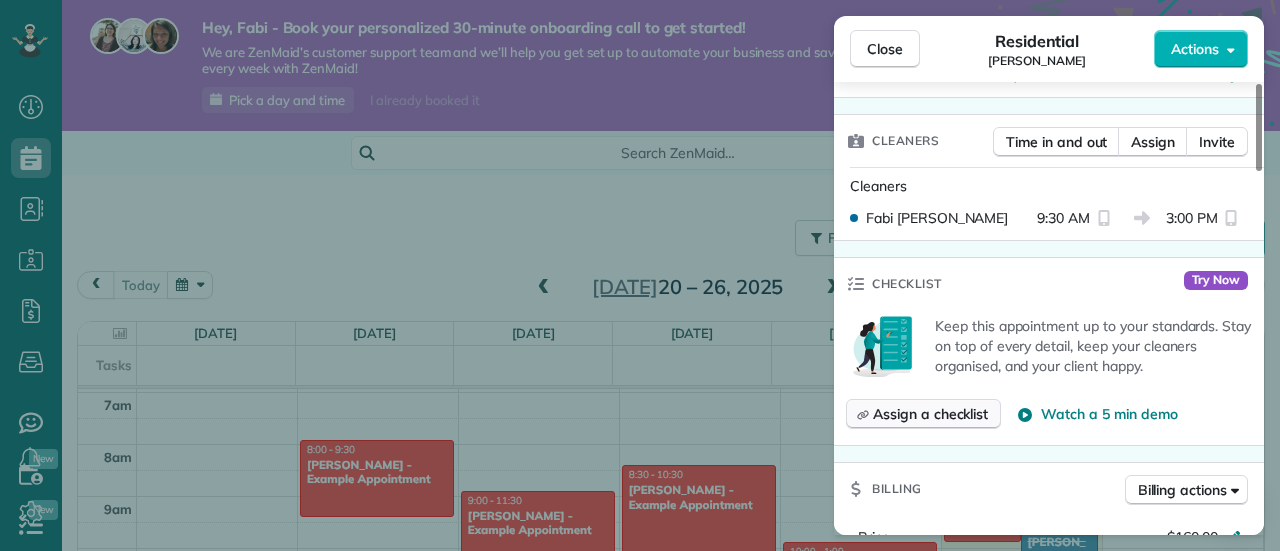 click on "Assign a checklist" at bounding box center (930, 414) 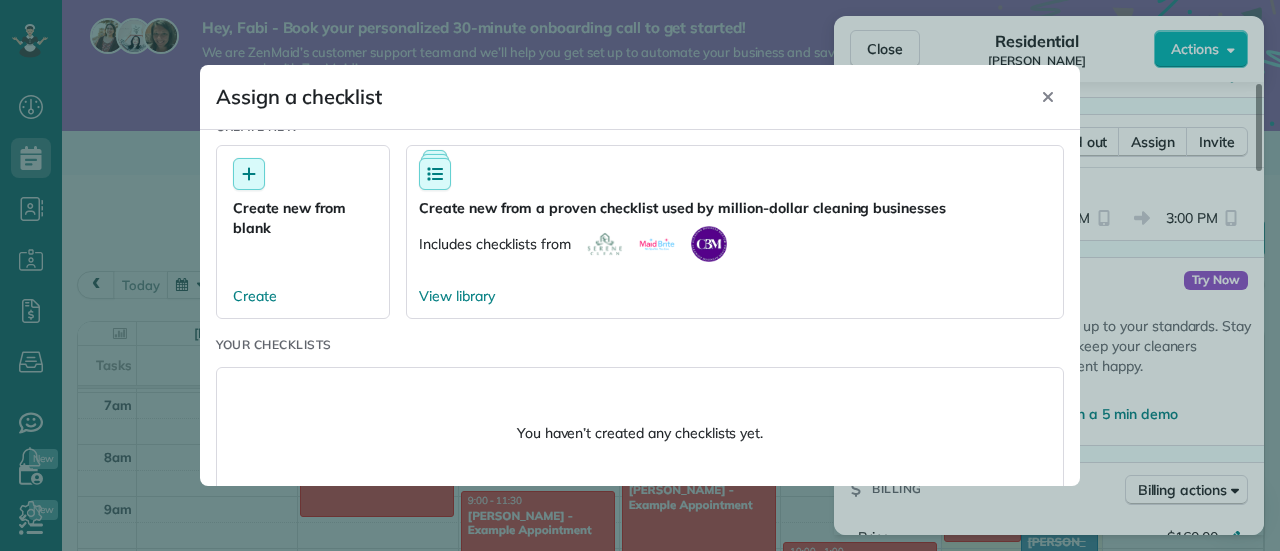 scroll, scrollTop: 263, scrollLeft: 0, axis: vertical 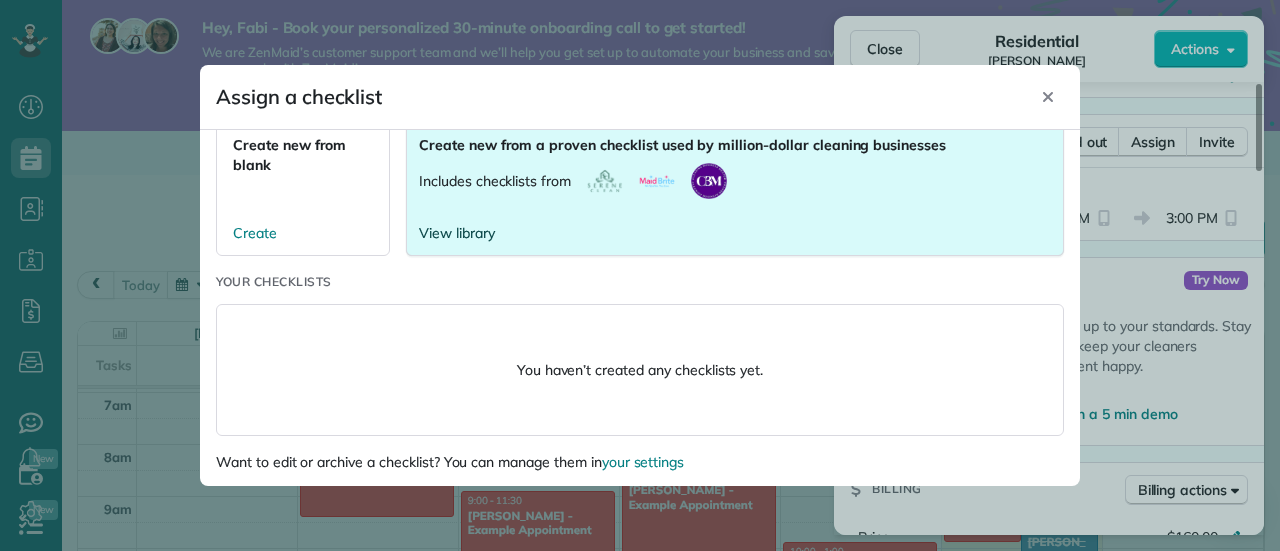 click on "View library" at bounding box center [457, 233] 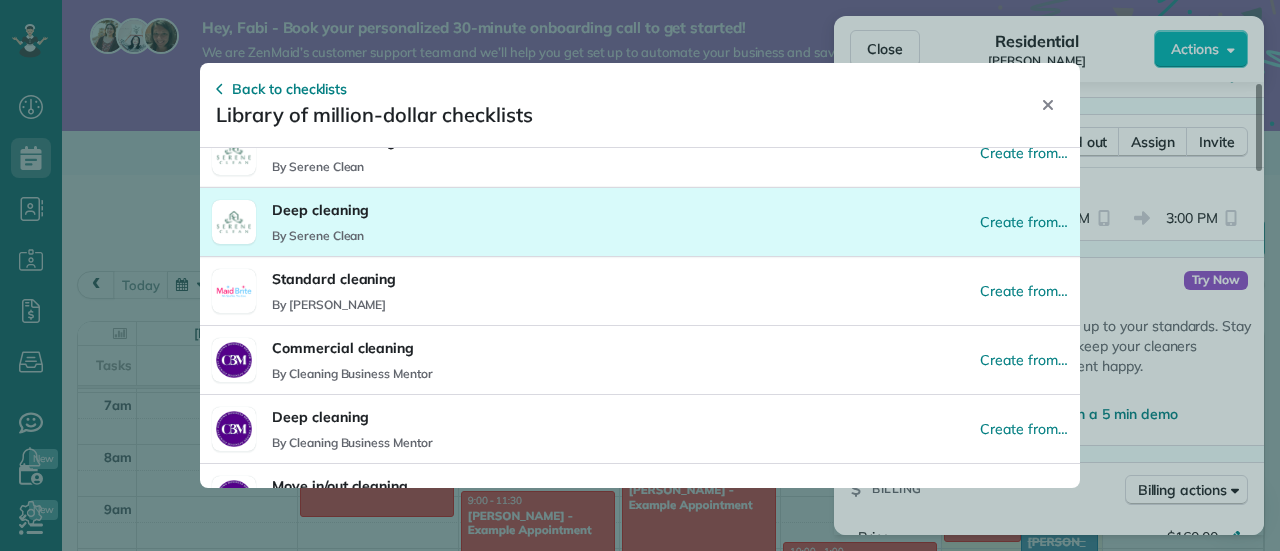 scroll, scrollTop: 100, scrollLeft: 0, axis: vertical 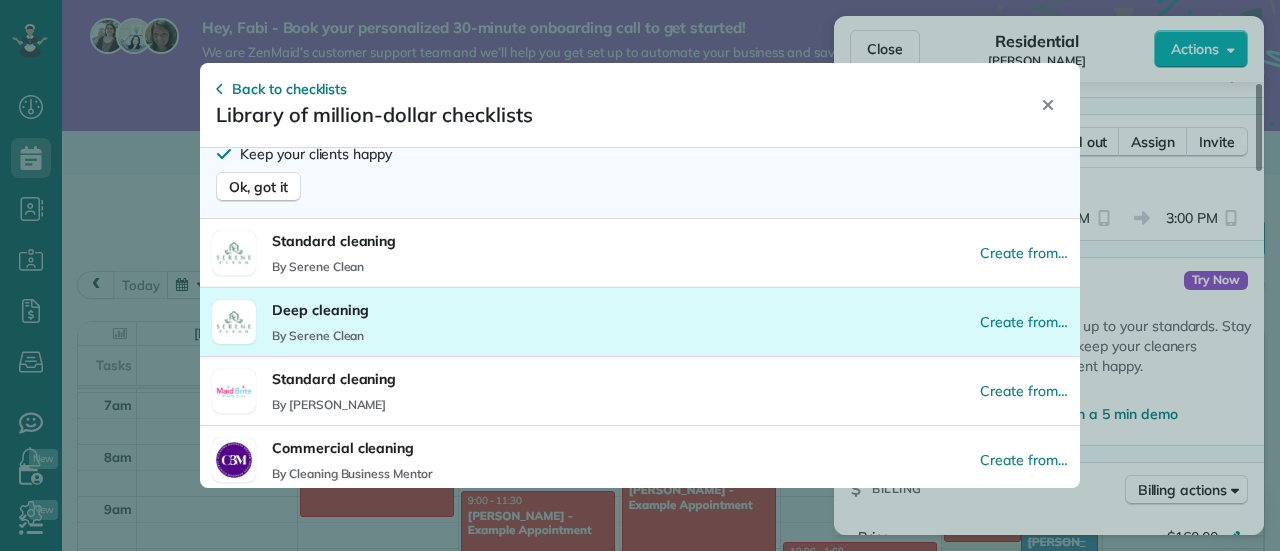 click on "Deep cleaning By Serene Clean Create from…" at bounding box center (640, 321) 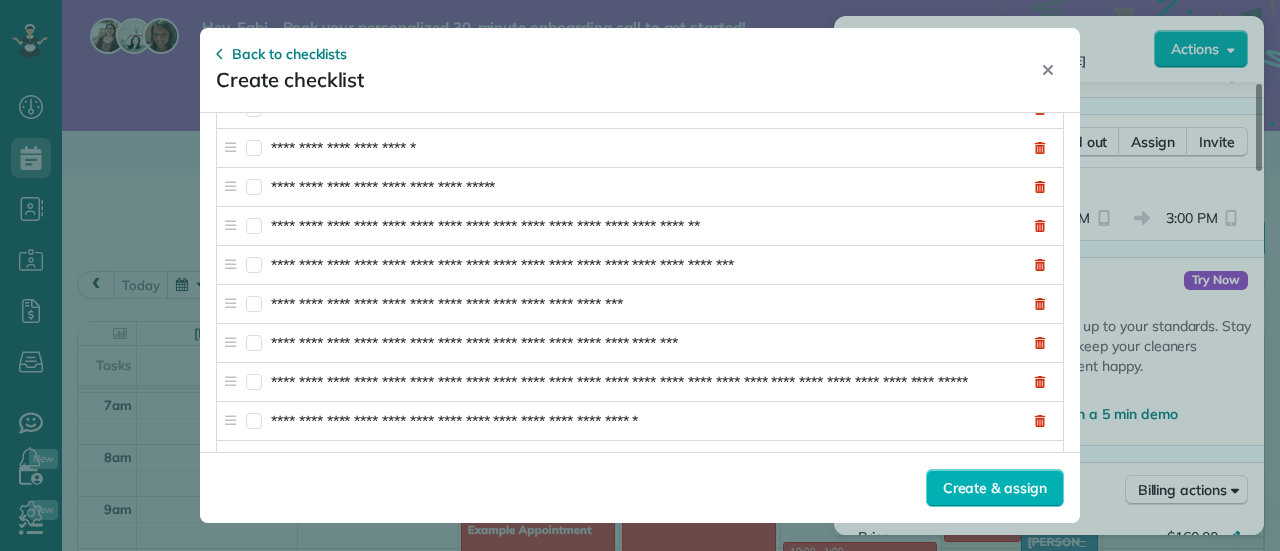 scroll, scrollTop: 1000, scrollLeft: 0, axis: vertical 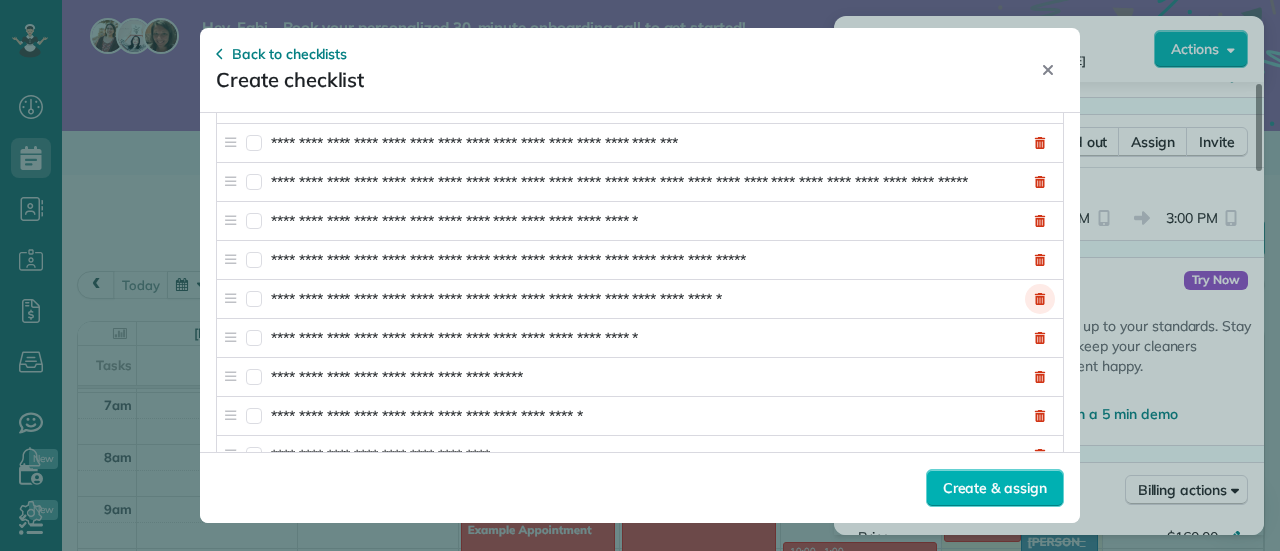 click on "Remove item" at bounding box center [1040, 299] 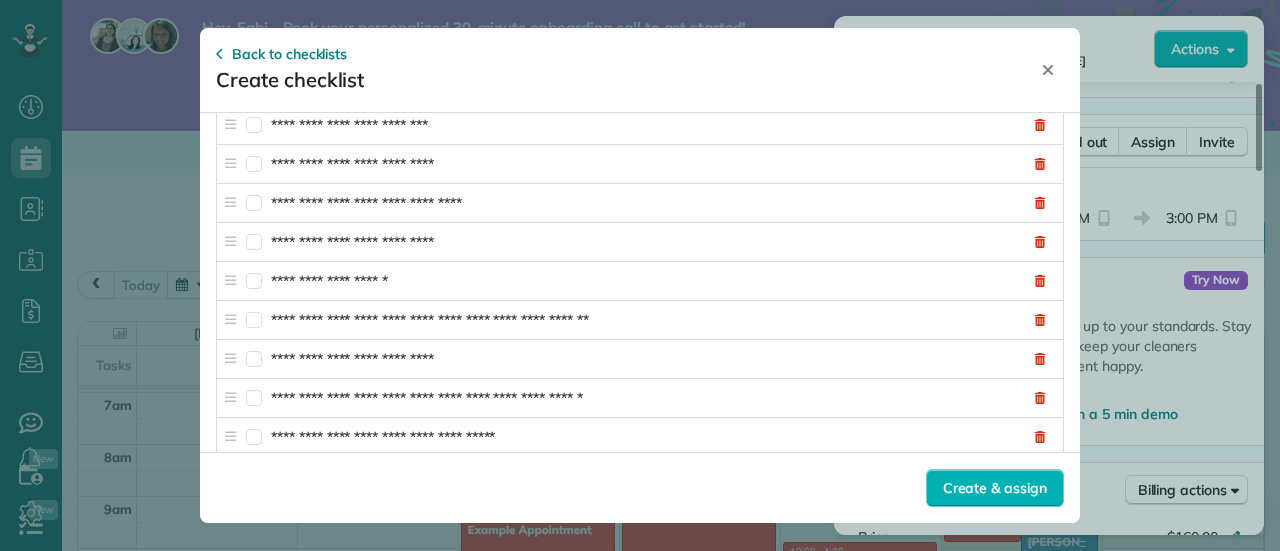 scroll, scrollTop: 2000, scrollLeft: 0, axis: vertical 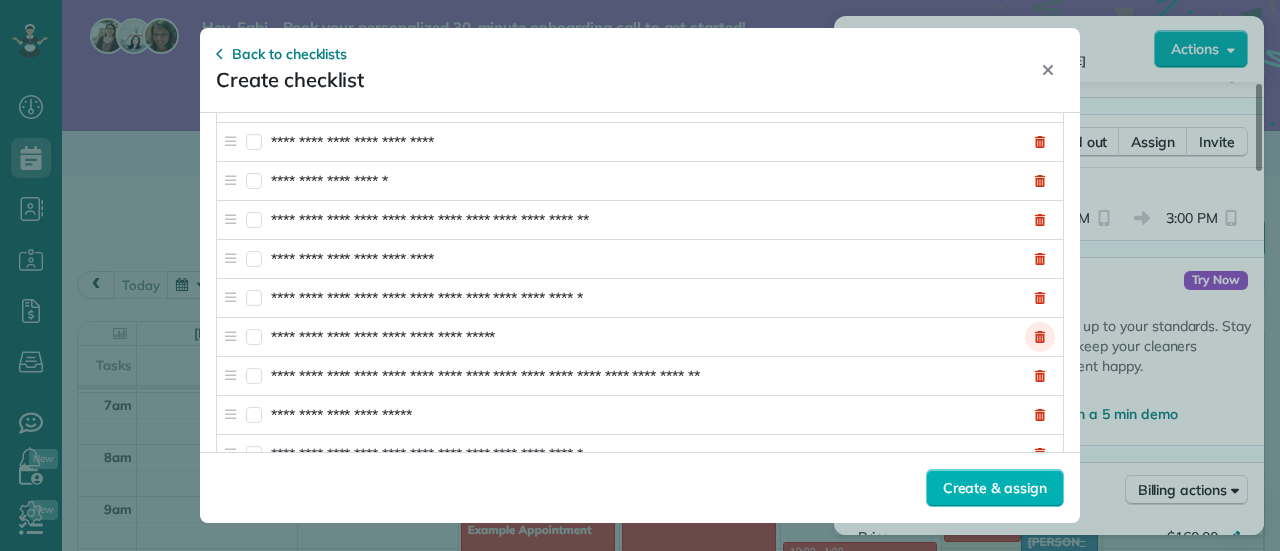 click 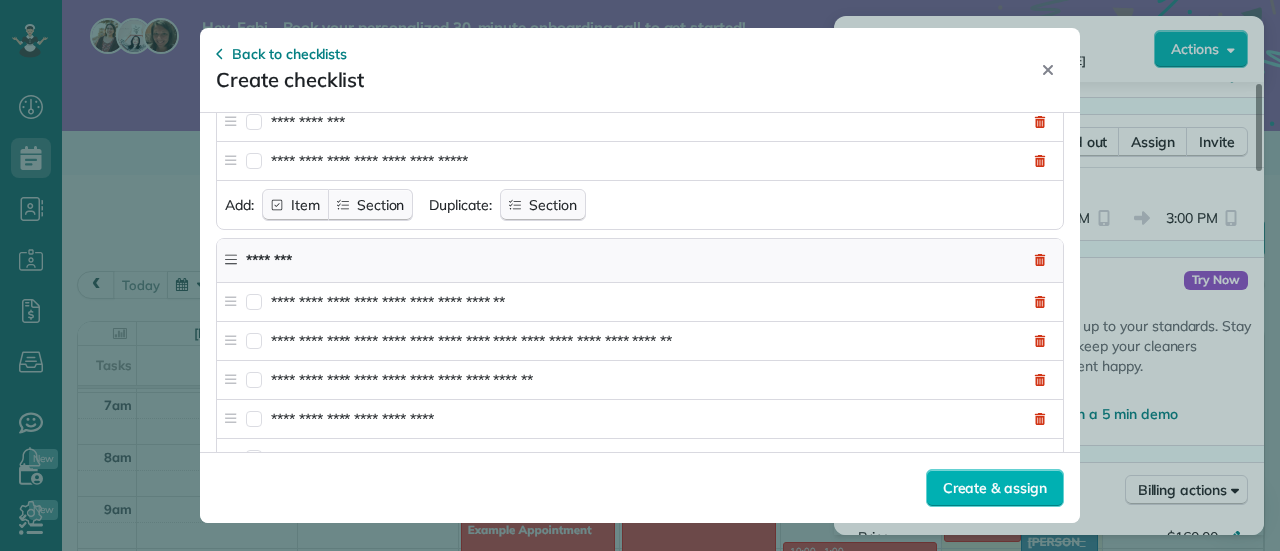 scroll, scrollTop: 2900, scrollLeft: 0, axis: vertical 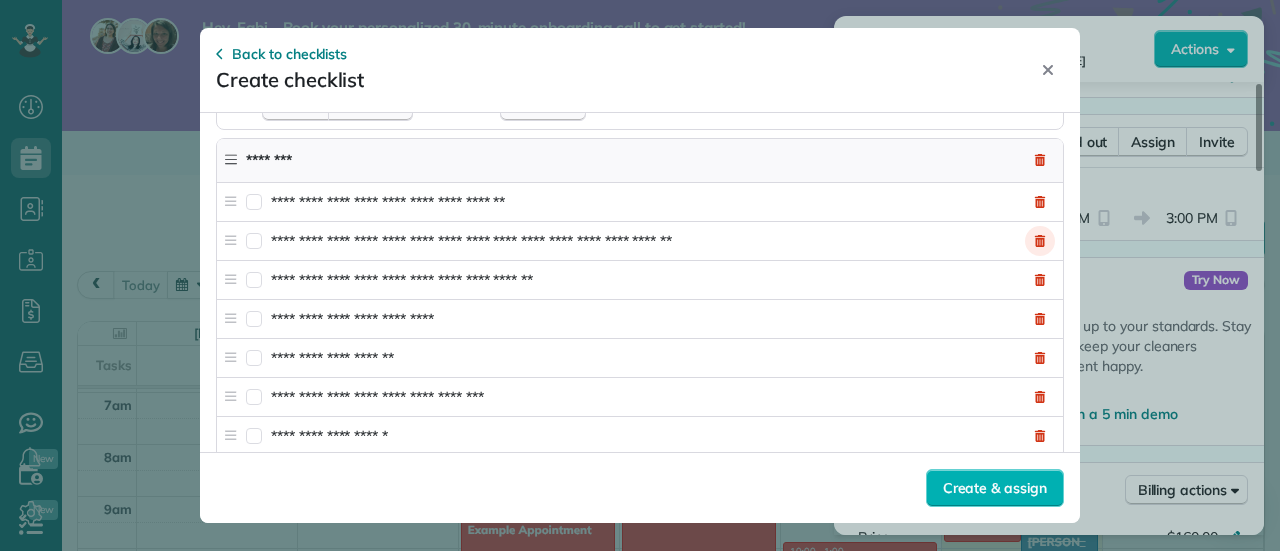 click 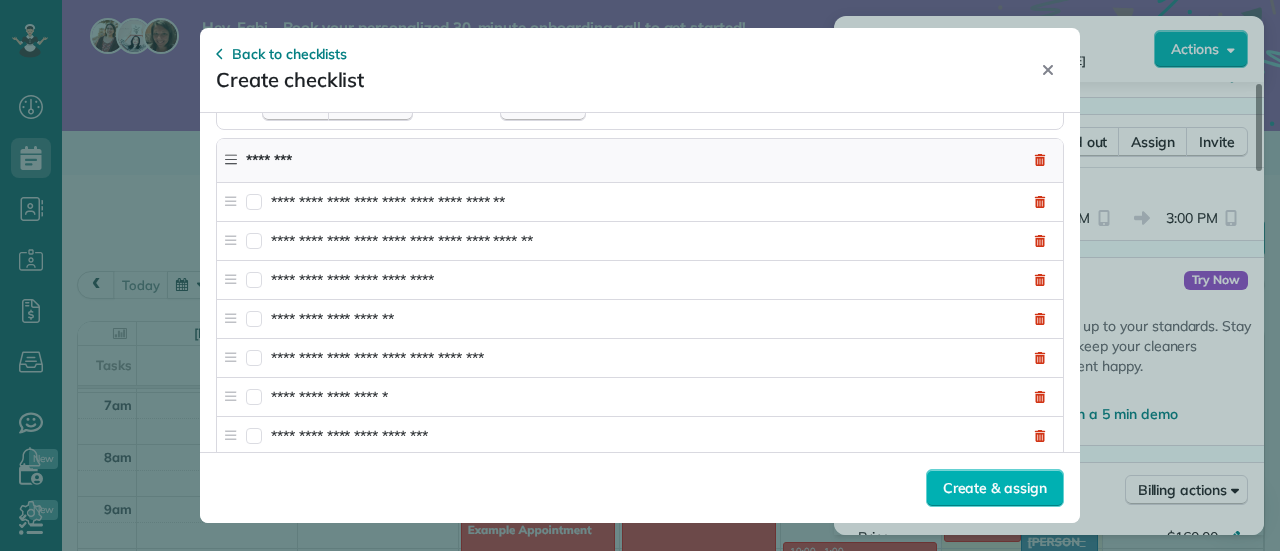scroll, scrollTop: 3000, scrollLeft: 0, axis: vertical 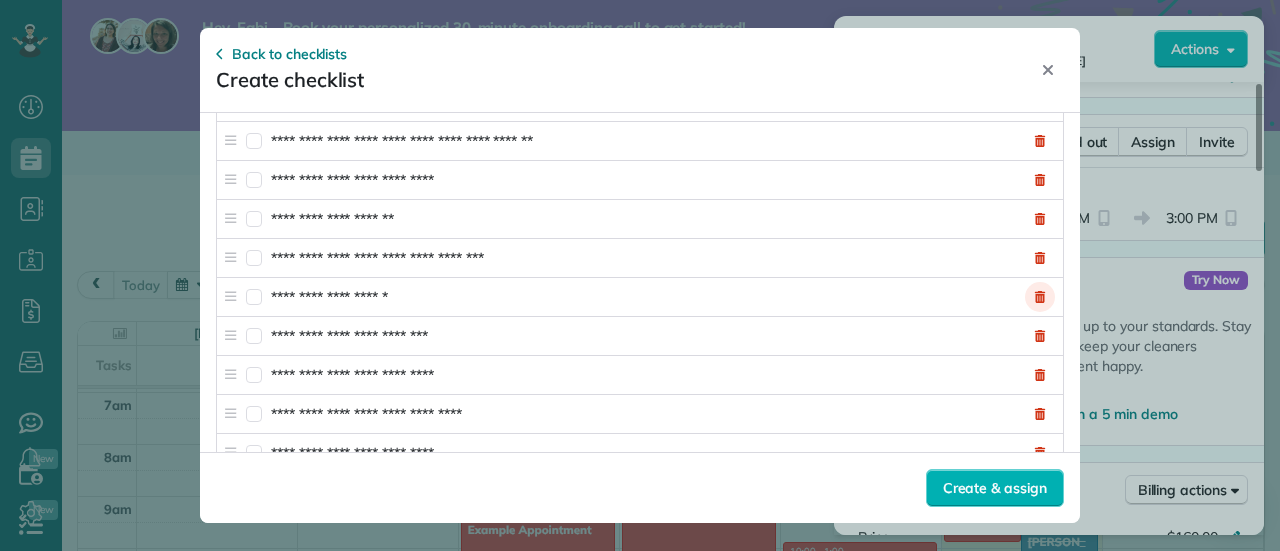 click on "Remove item" at bounding box center [1040, 297] 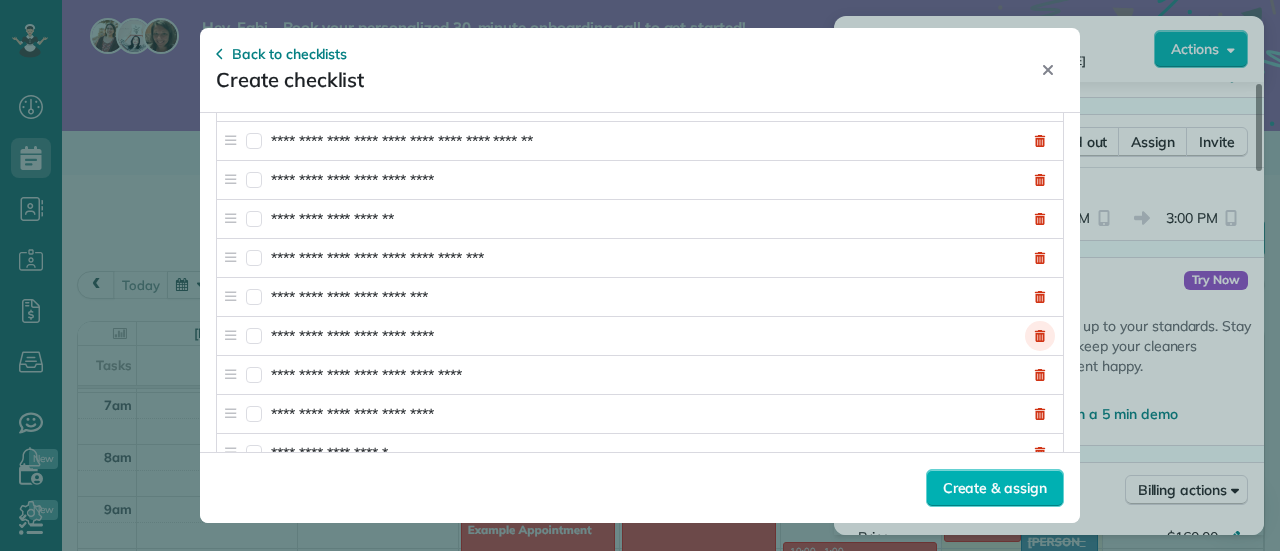 click 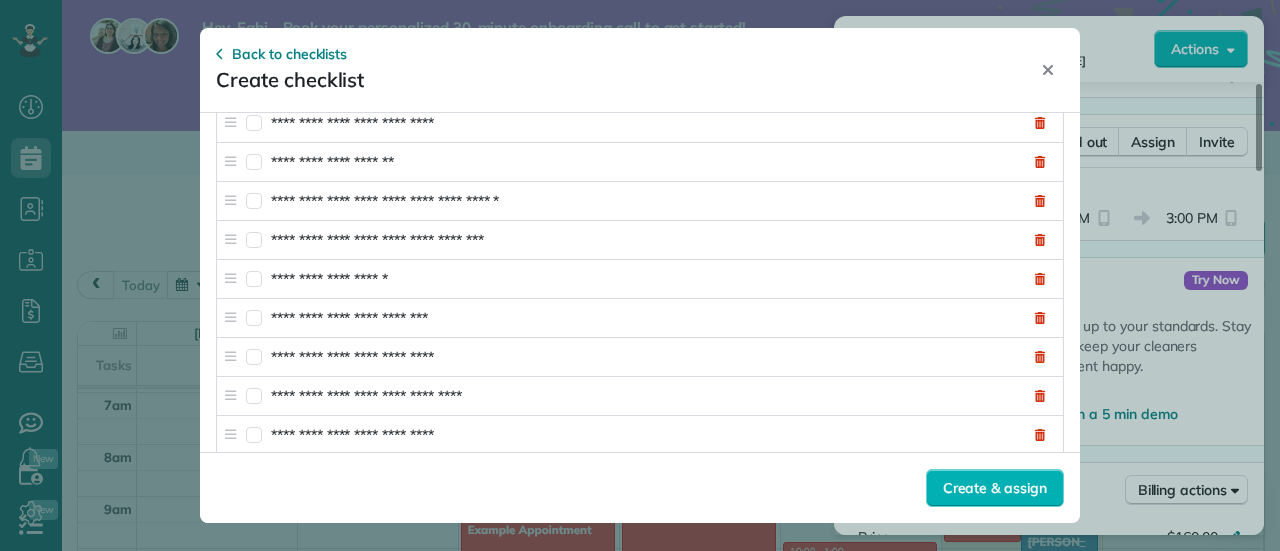 scroll, scrollTop: 3700, scrollLeft: 0, axis: vertical 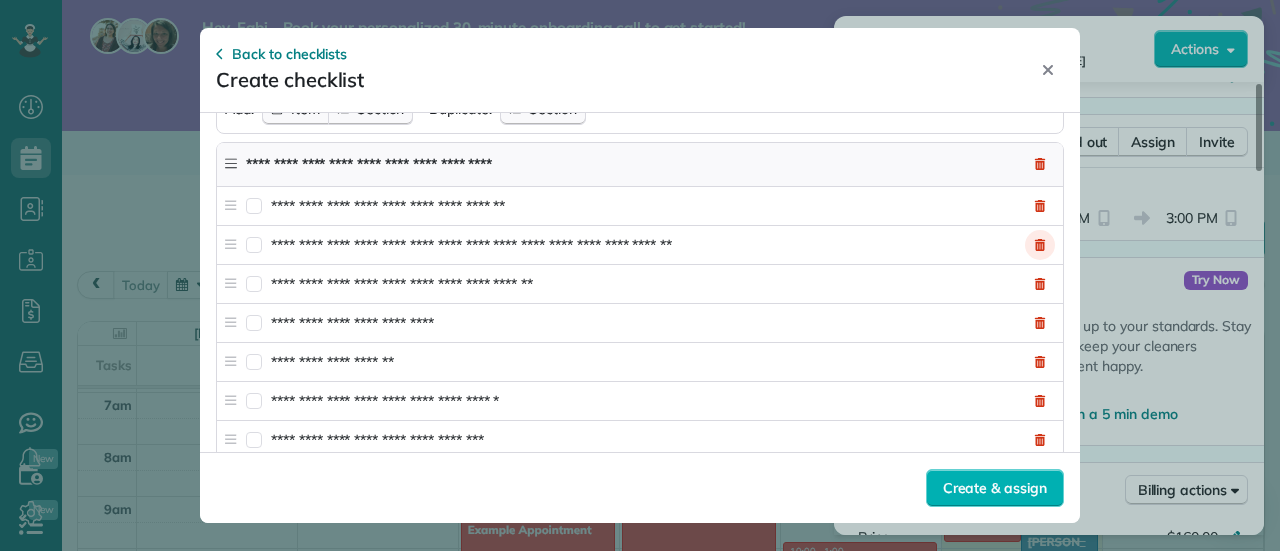 click 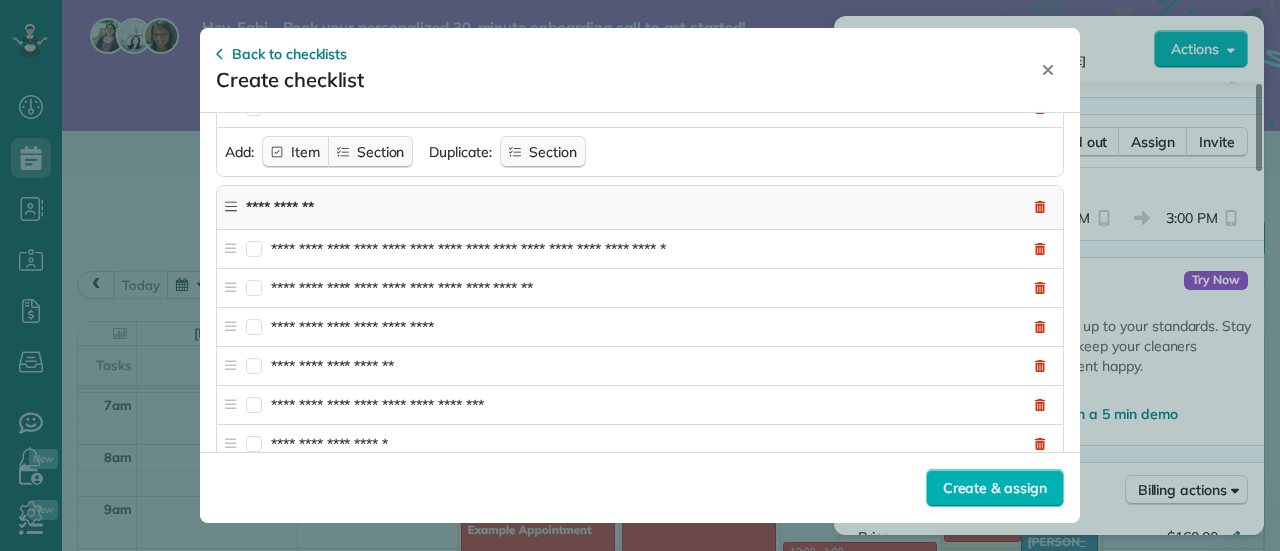 scroll, scrollTop: 4400, scrollLeft: 0, axis: vertical 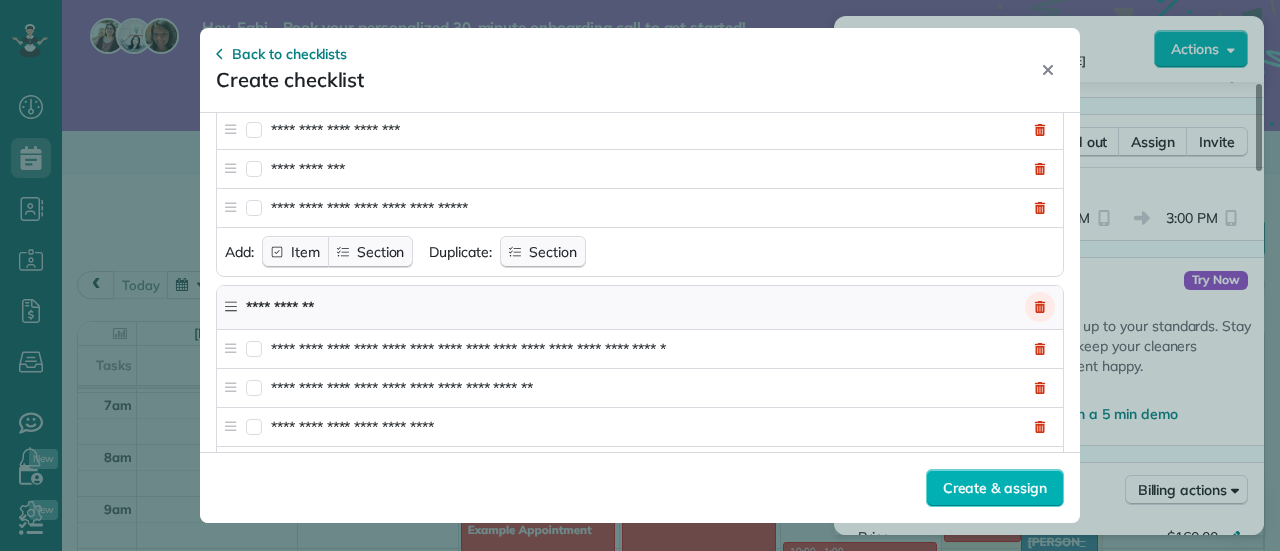 click 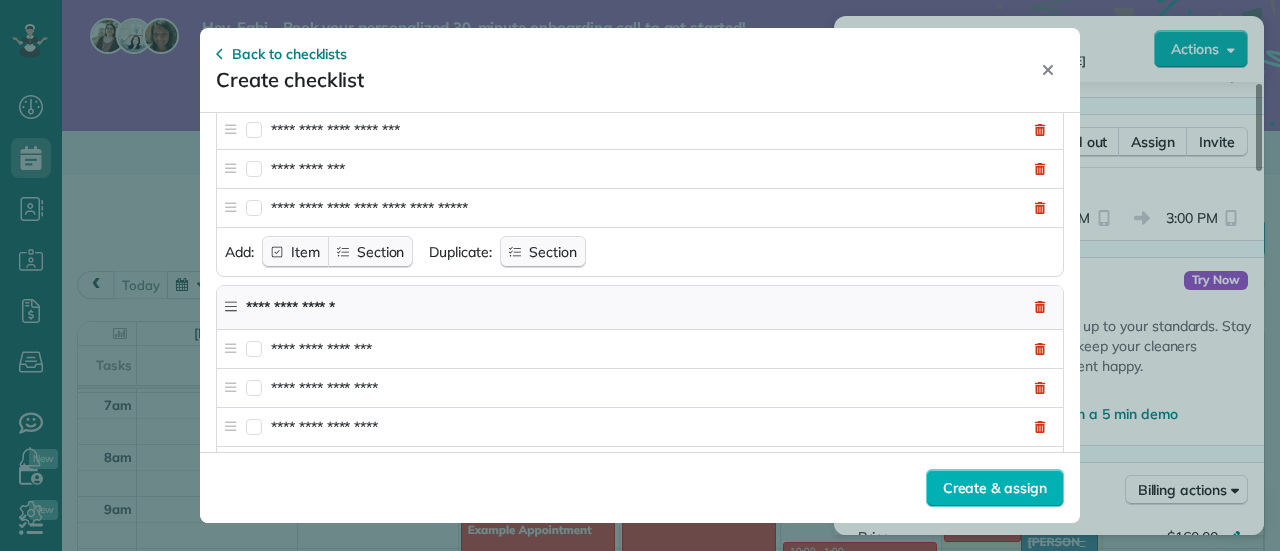 scroll, scrollTop: 4500, scrollLeft: 0, axis: vertical 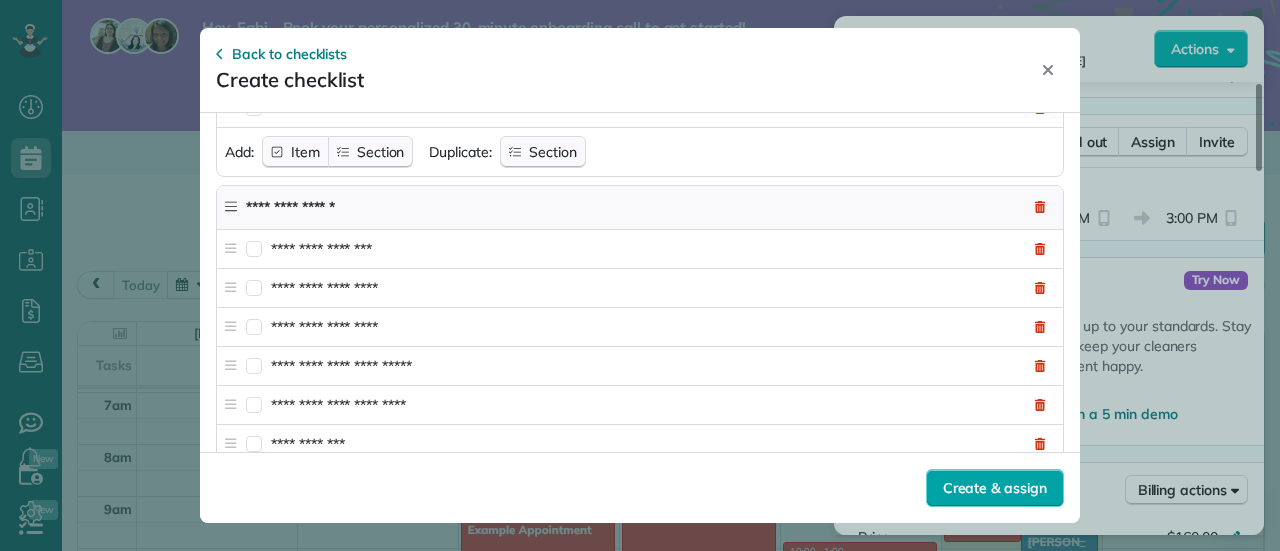 click on "Create & assign" at bounding box center (995, 488) 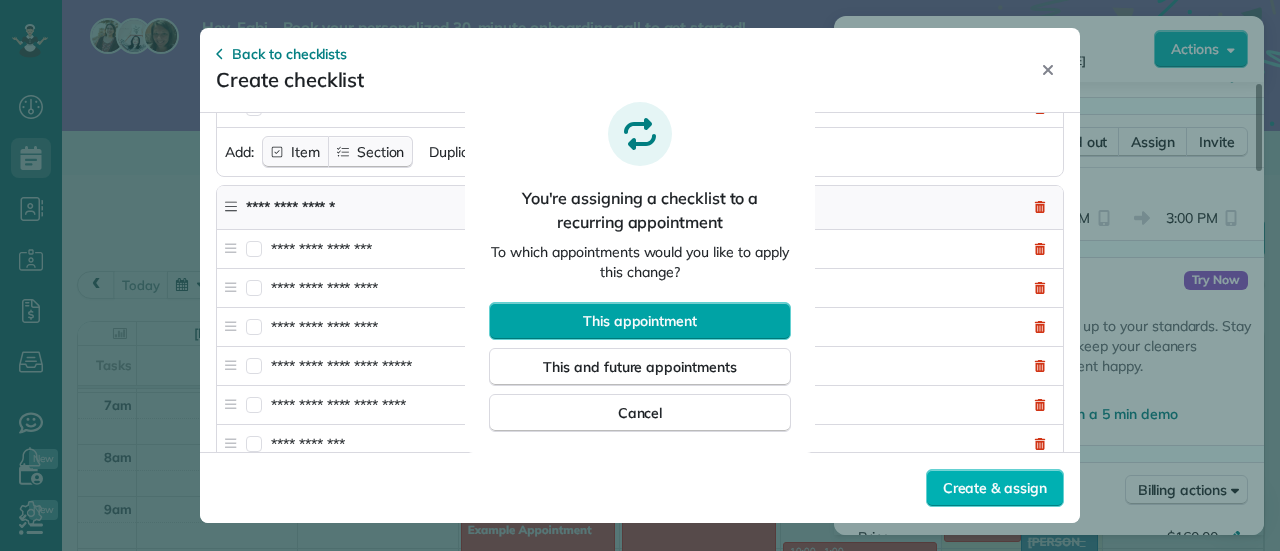 scroll, scrollTop: 0, scrollLeft: 0, axis: both 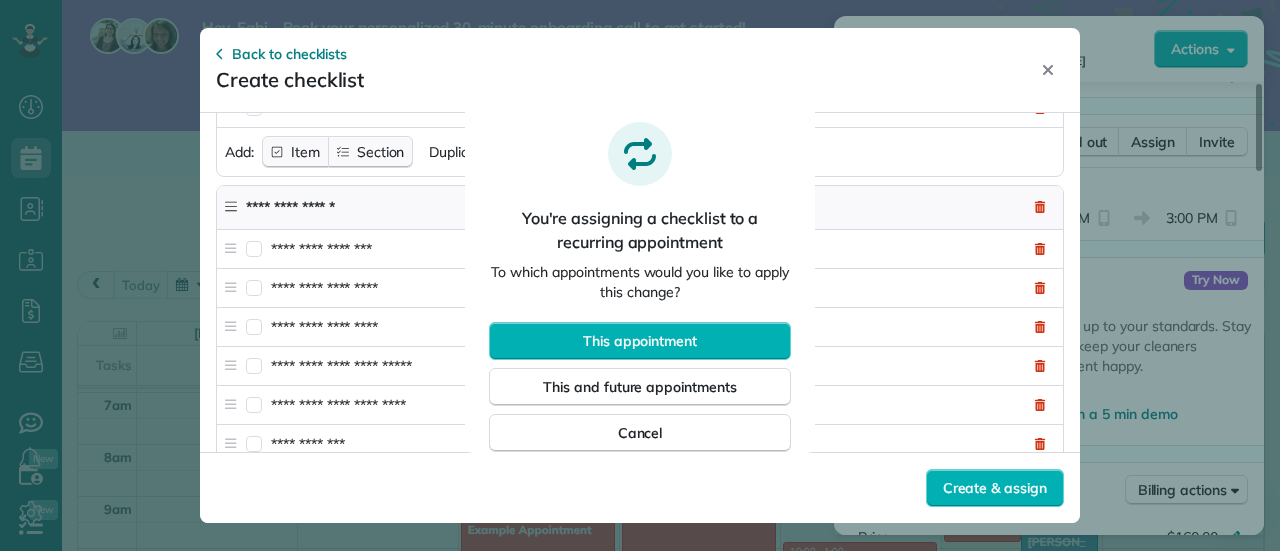 click at bounding box center (640, 275) 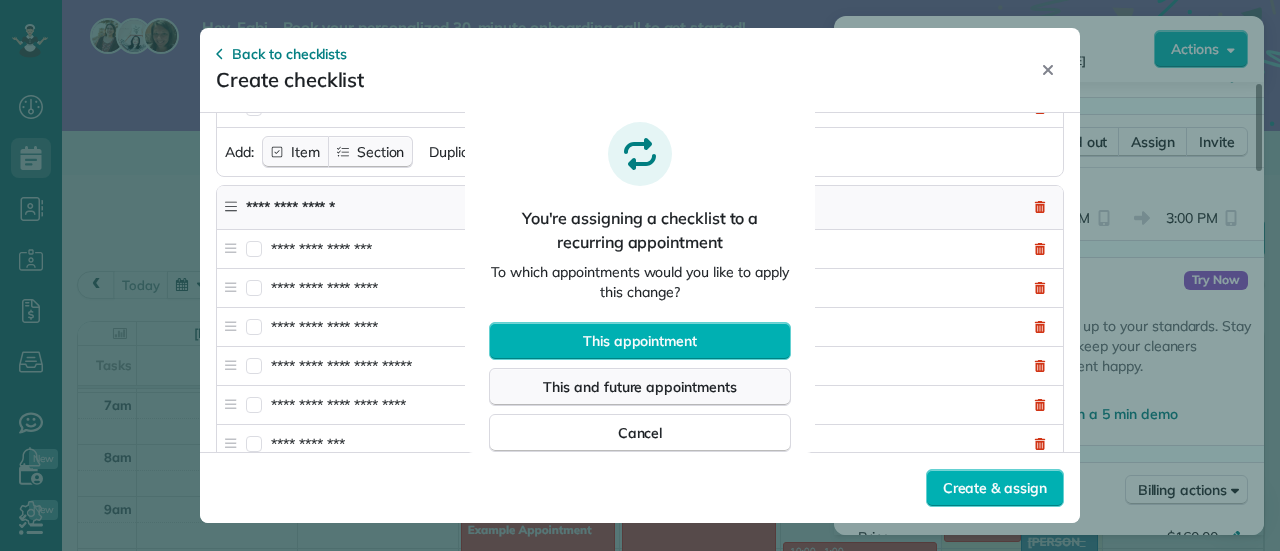 drag, startPoint x: 682, startPoint y: 342, endPoint x: 738, endPoint y: 403, distance: 82.80701 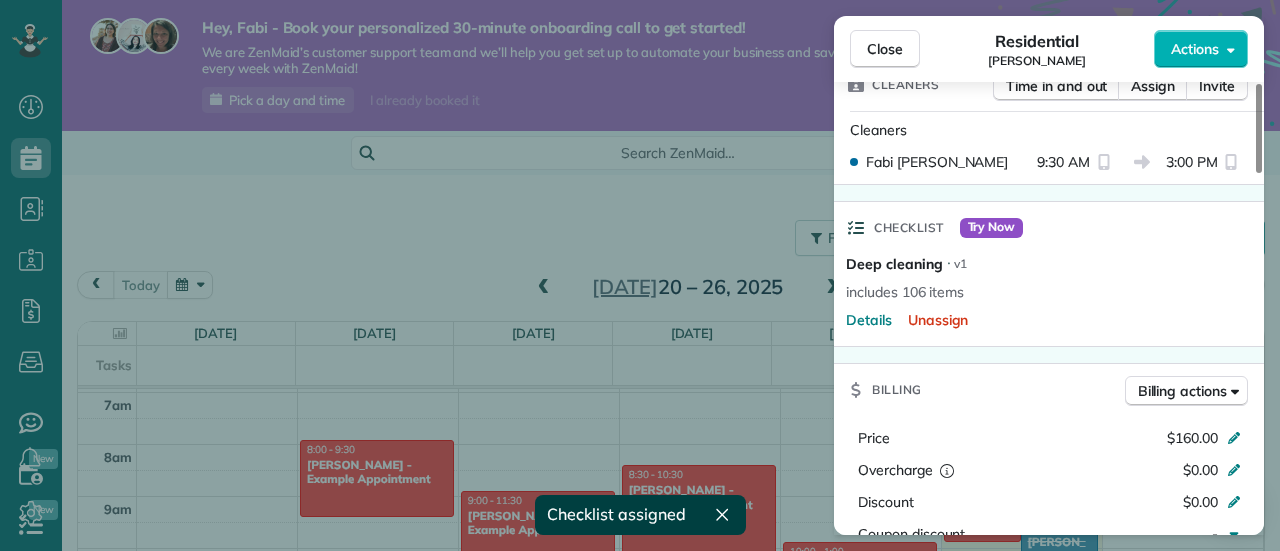 scroll, scrollTop: 600, scrollLeft: 0, axis: vertical 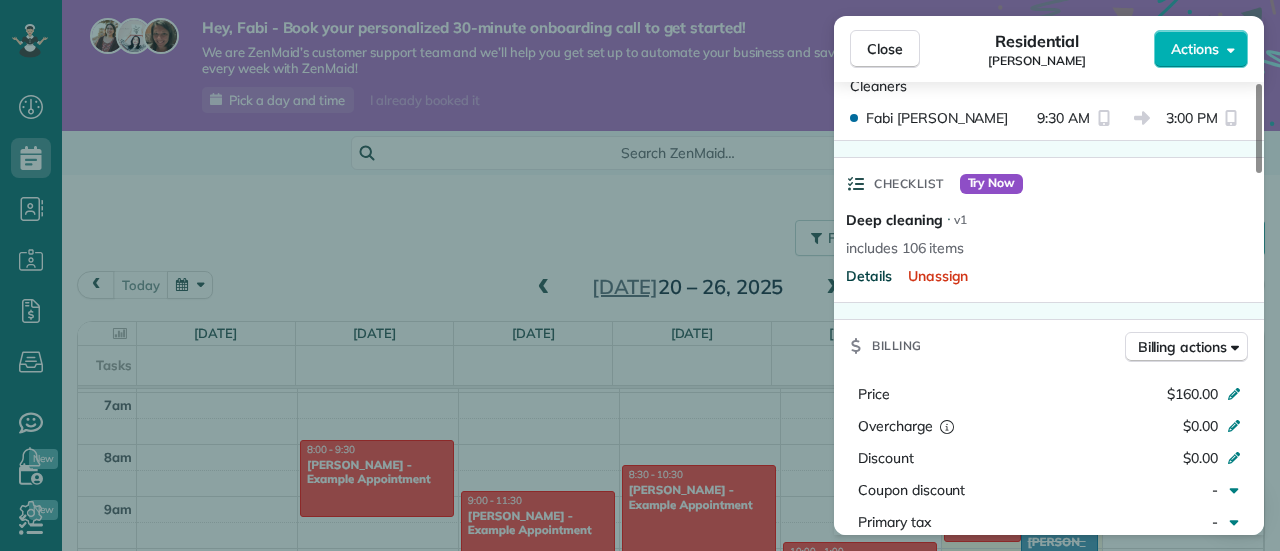 click on "Details" at bounding box center (869, 276) 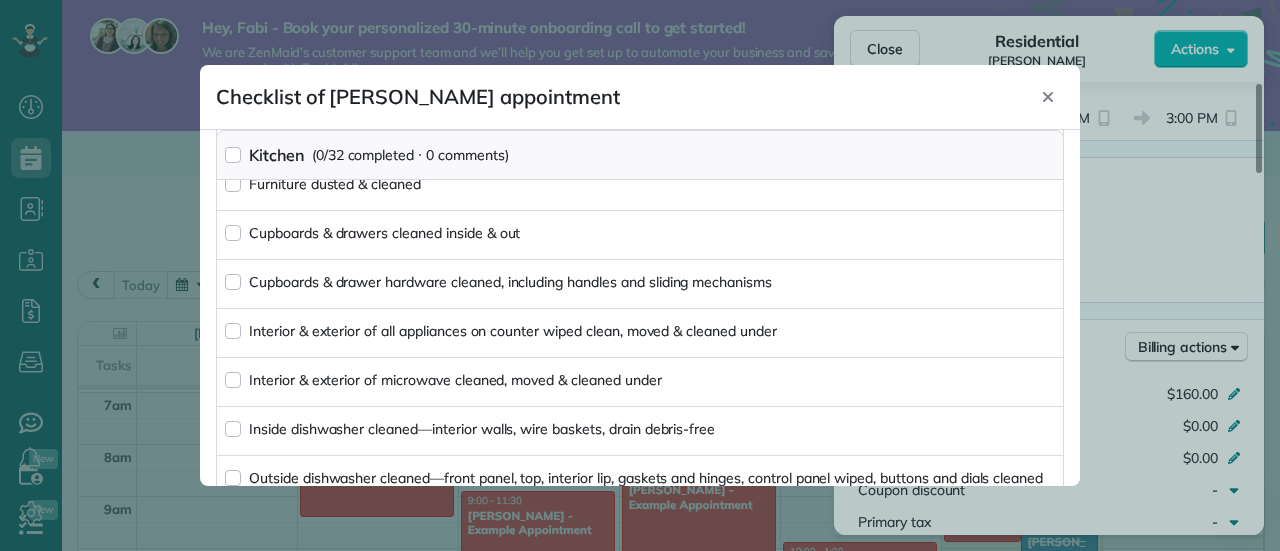 scroll, scrollTop: 0, scrollLeft: 0, axis: both 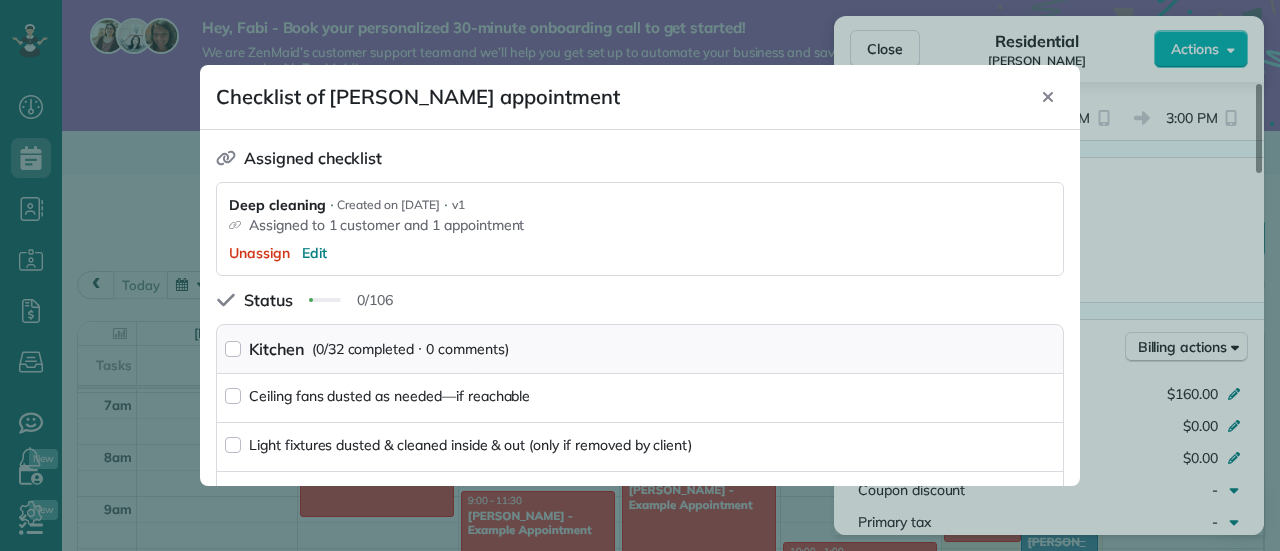 click at bounding box center (640, 275) 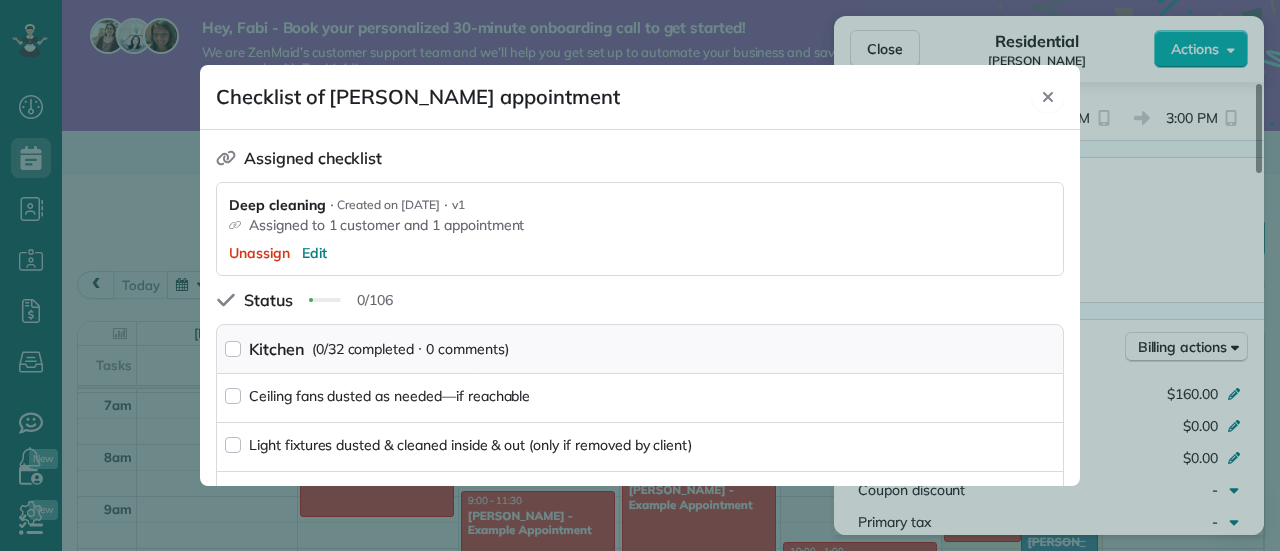 click on "Close" at bounding box center (1048, 97) 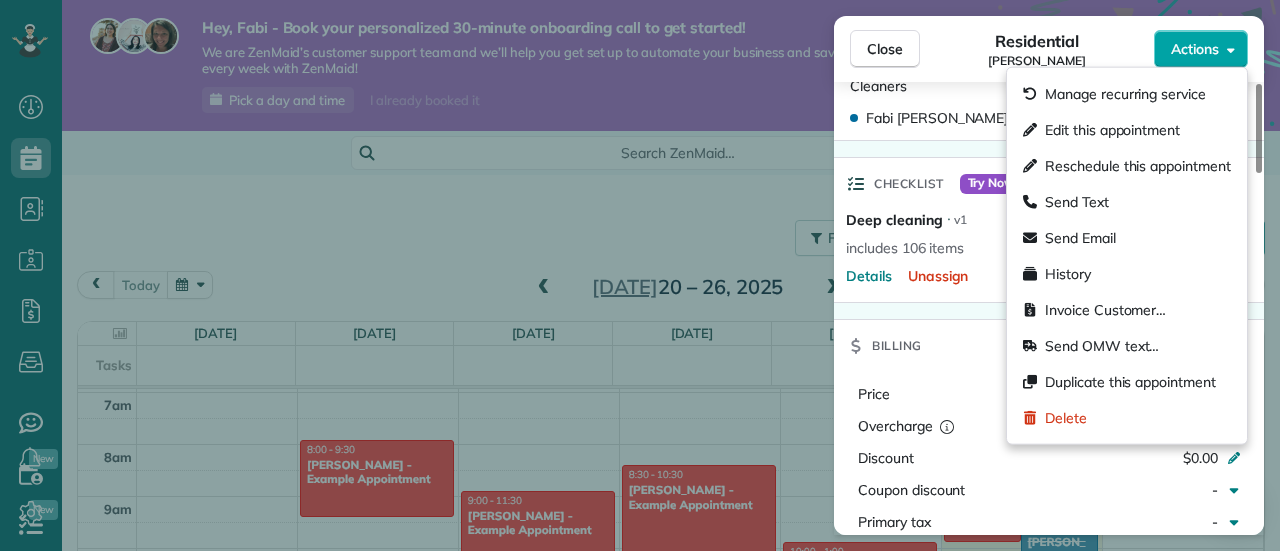 click on "Actions" at bounding box center [1195, 49] 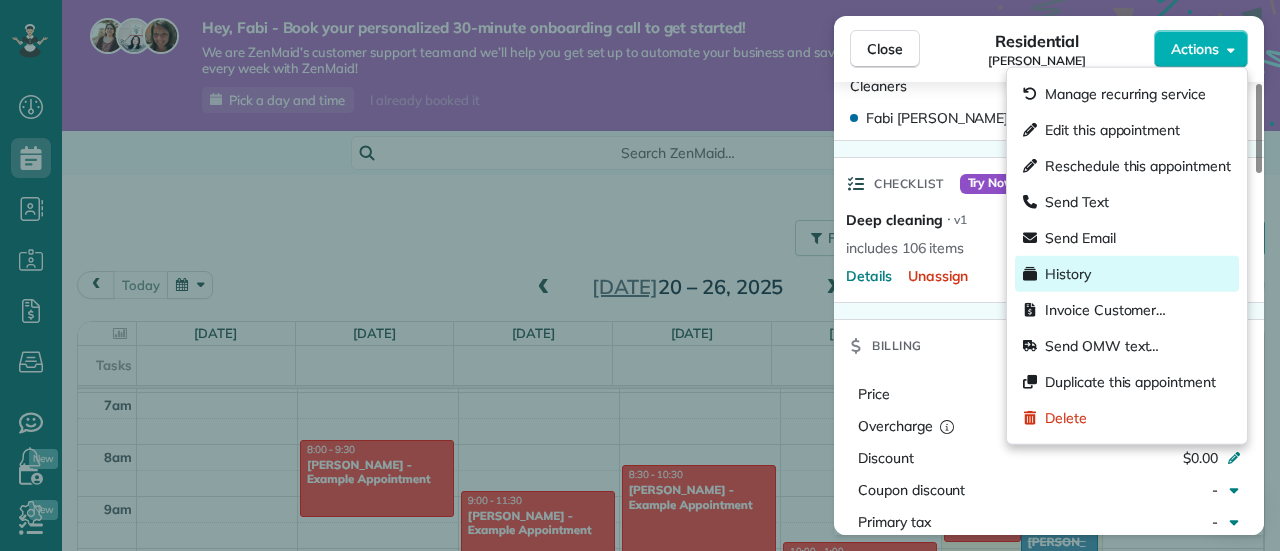click on "History" at bounding box center [1127, 274] 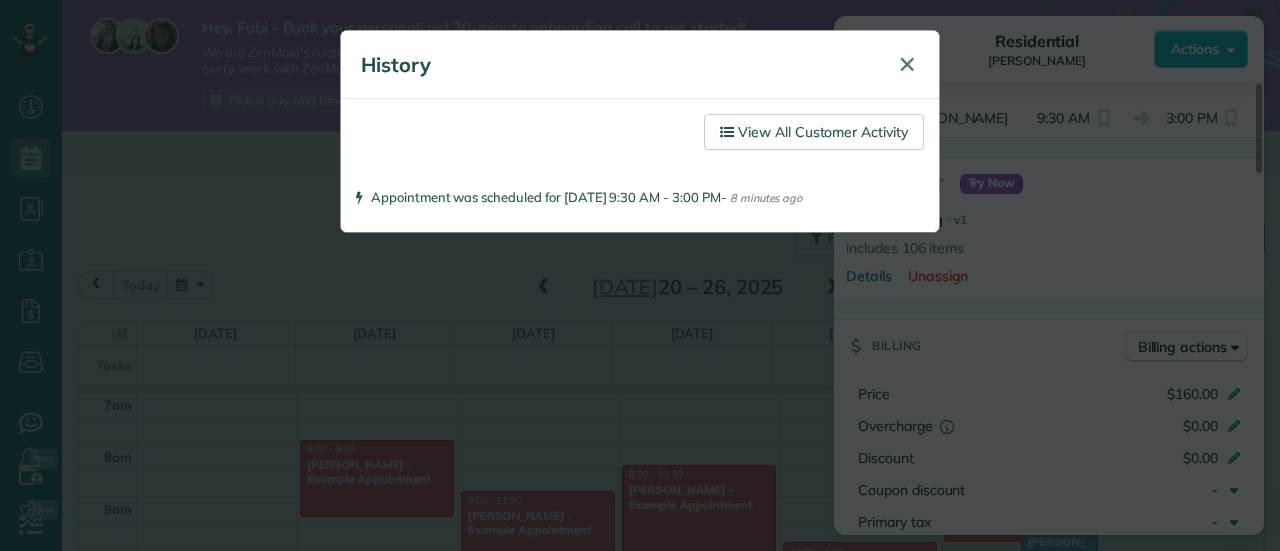 click on "✕" at bounding box center (907, 65) 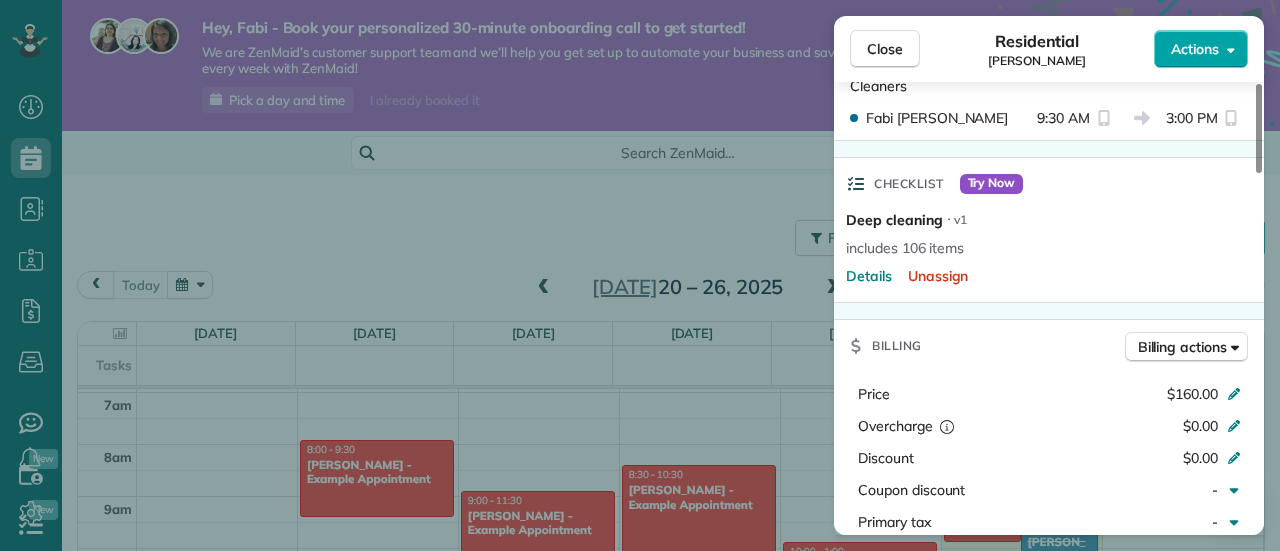 click on "Actions" at bounding box center [1201, 49] 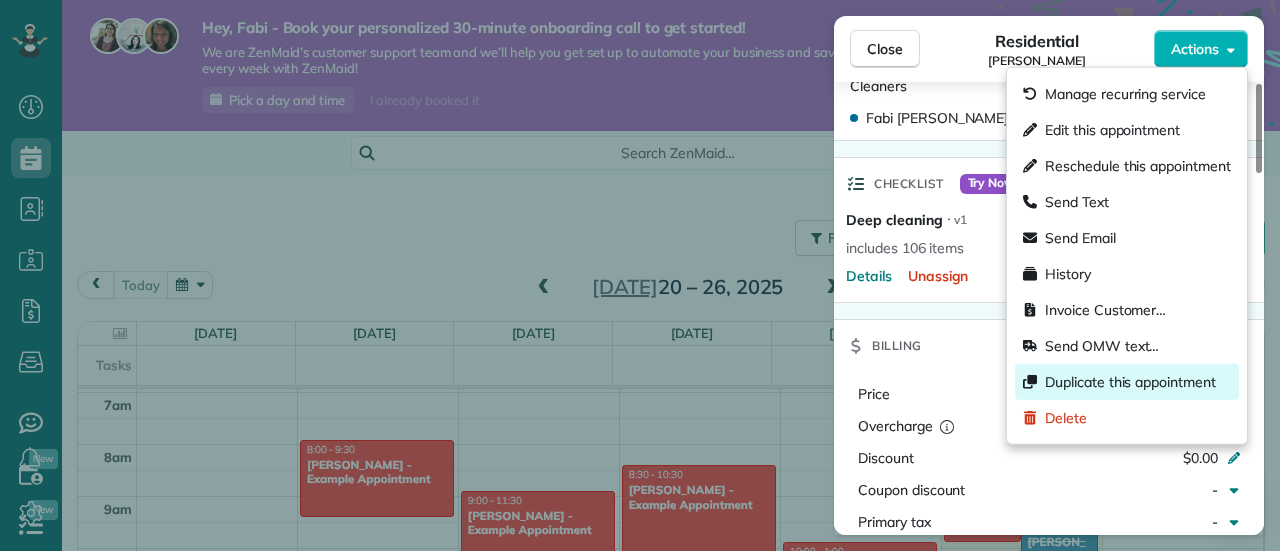 click on "Duplicate this appointment" at bounding box center (1130, 382) 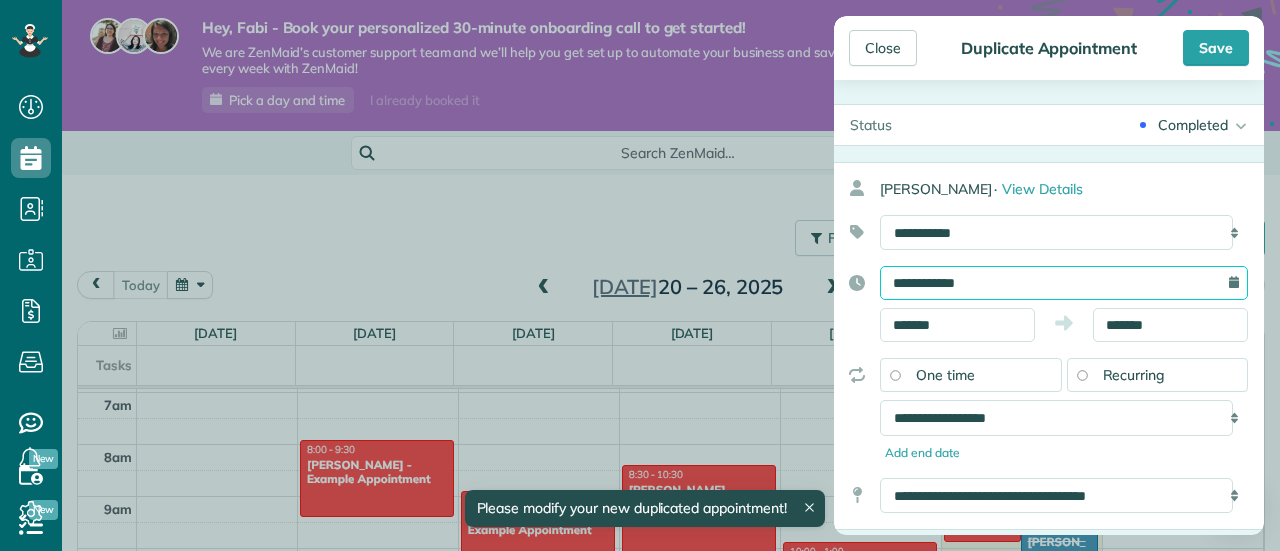 click on "**********" at bounding box center [1064, 283] 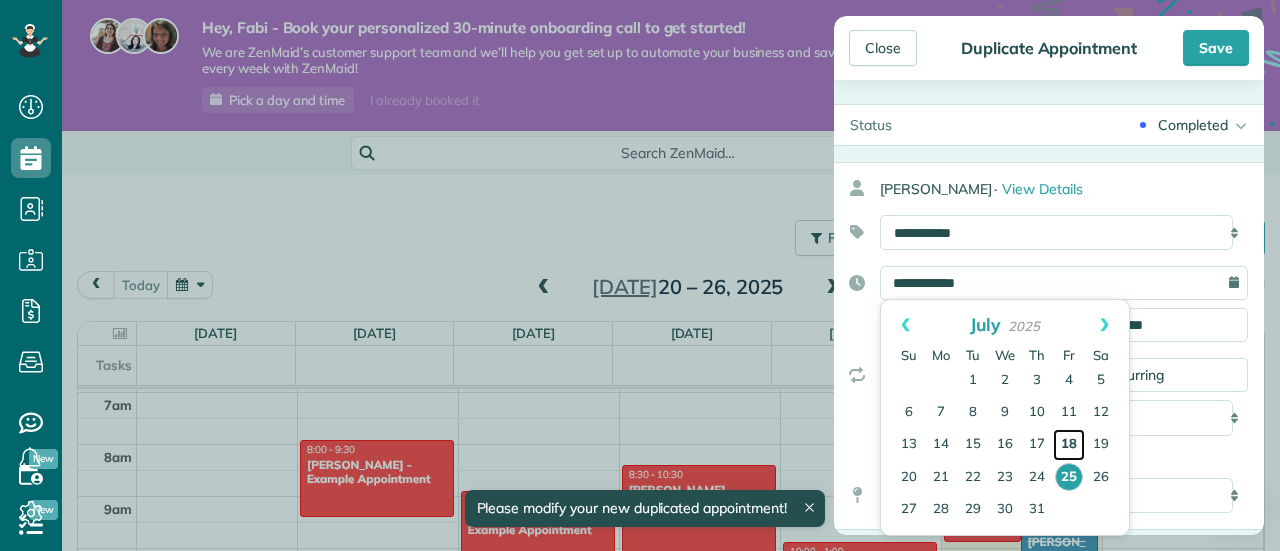 click on "18" at bounding box center (1069, 445) 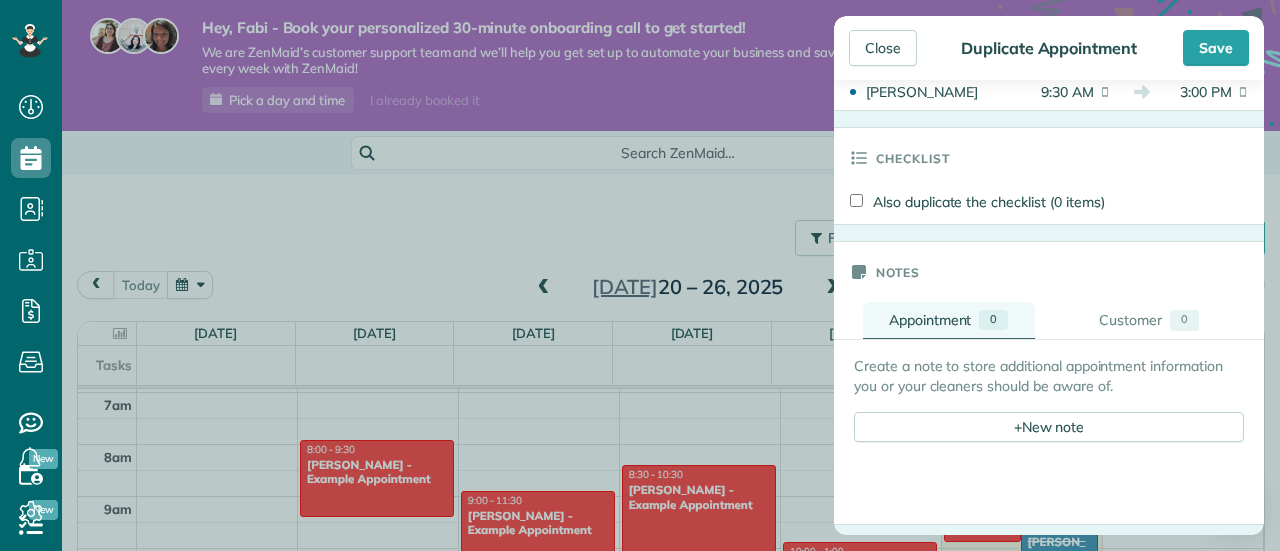 scroll, scrollTop: 600, scrollLeft: 0, axis: vertical 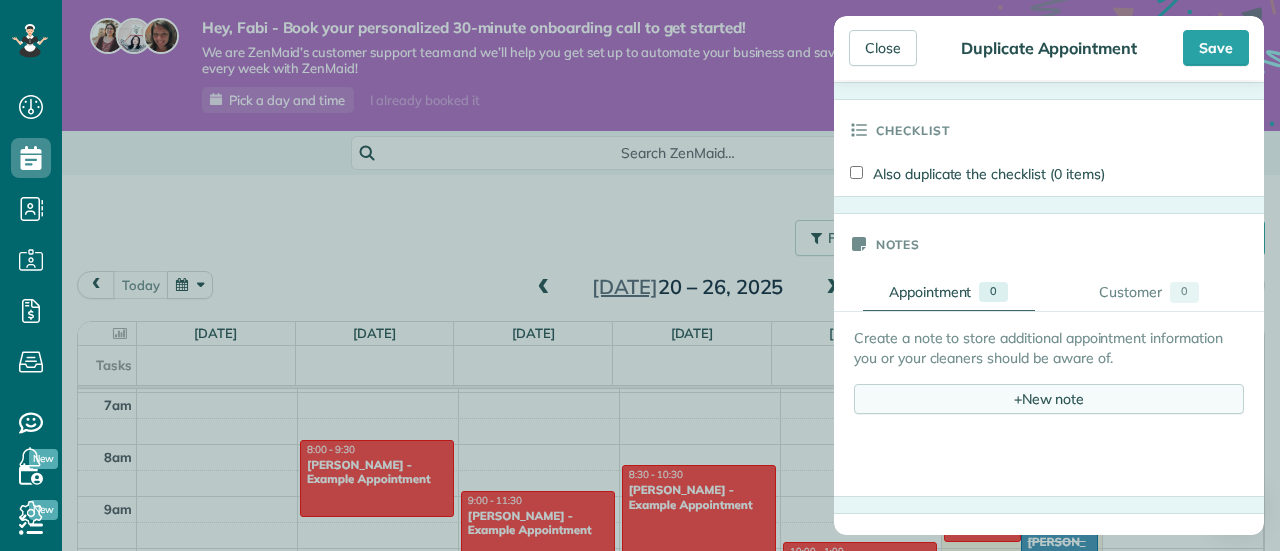 click on "+ New note" at bounding box center [1049, 399] 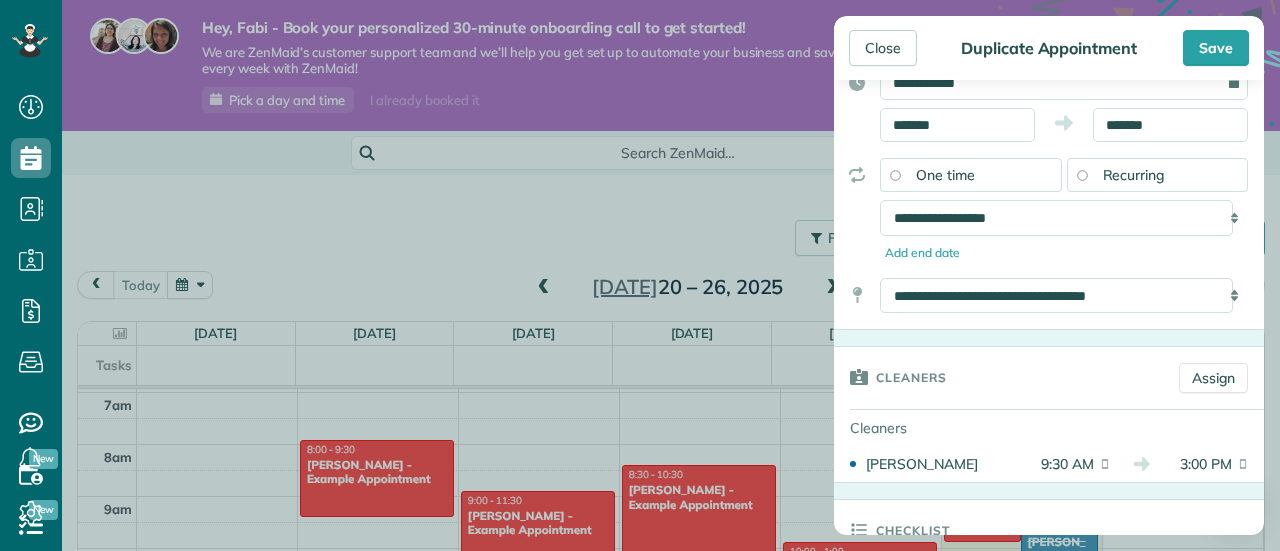 scroll, scrollTop: 0, scrollLeft: 0, axis: both 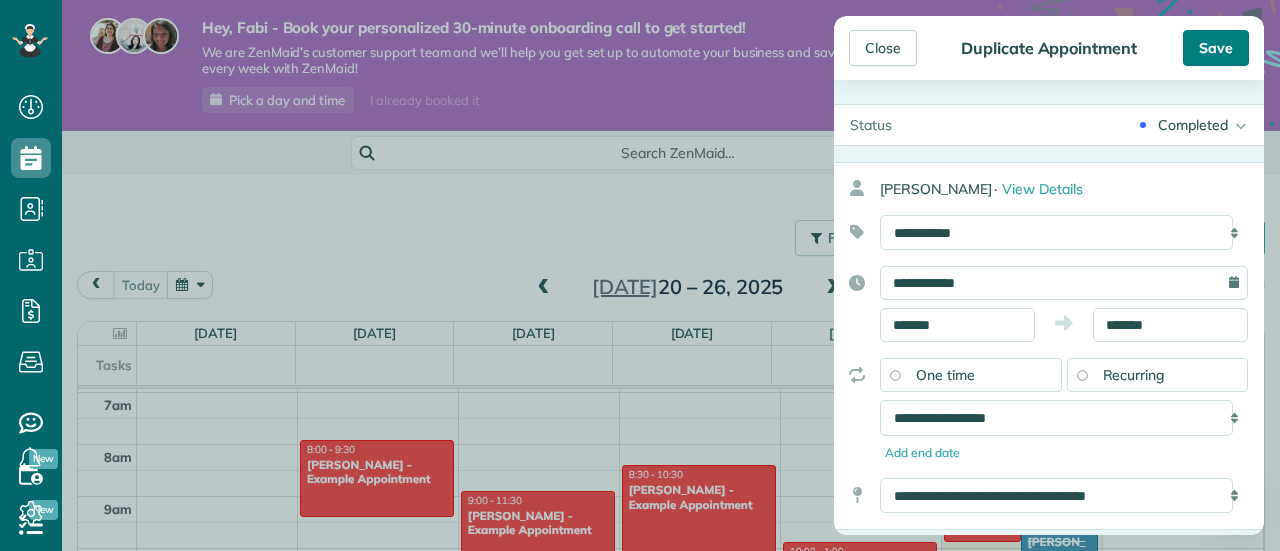 click on "Save" at bounding box center (1216, 48) 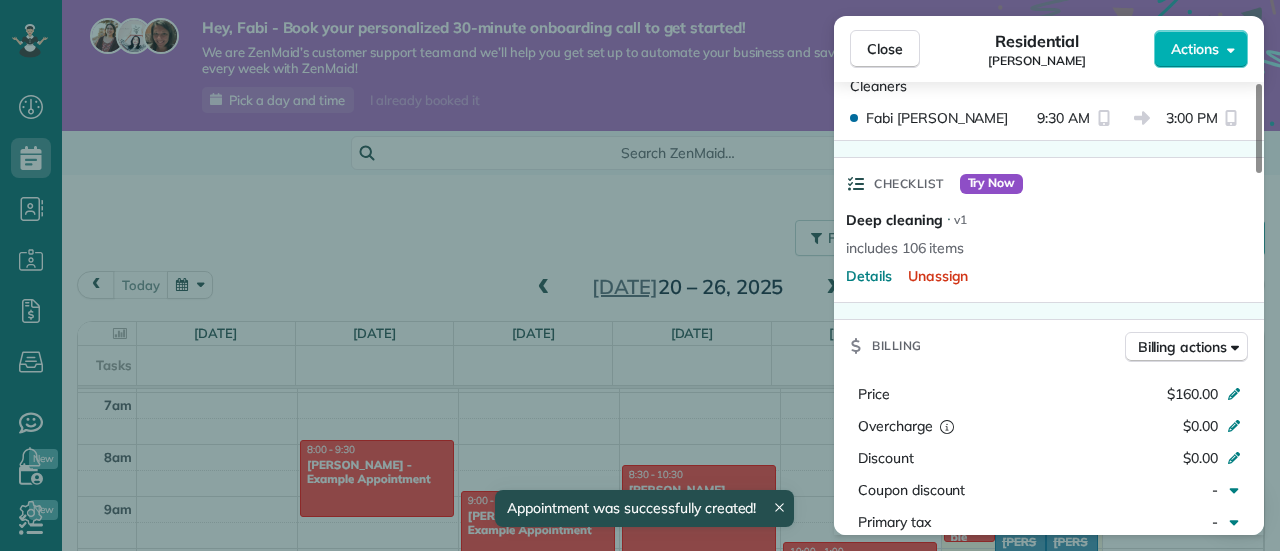 click on "Close" at bounding box center [885, 49] 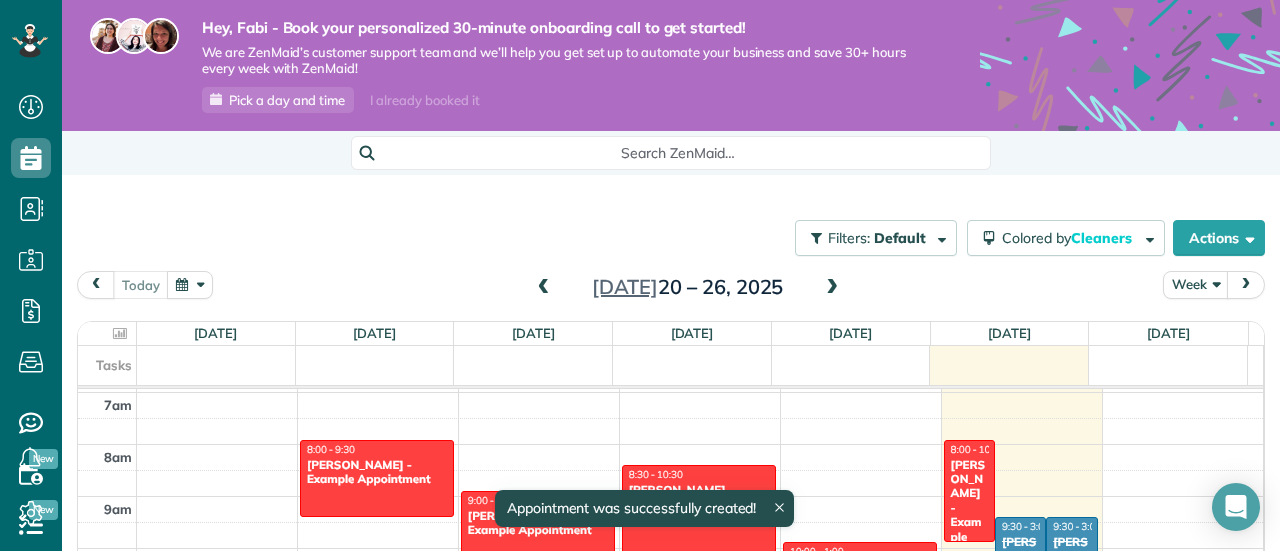 click at bounding box center (544, 288) 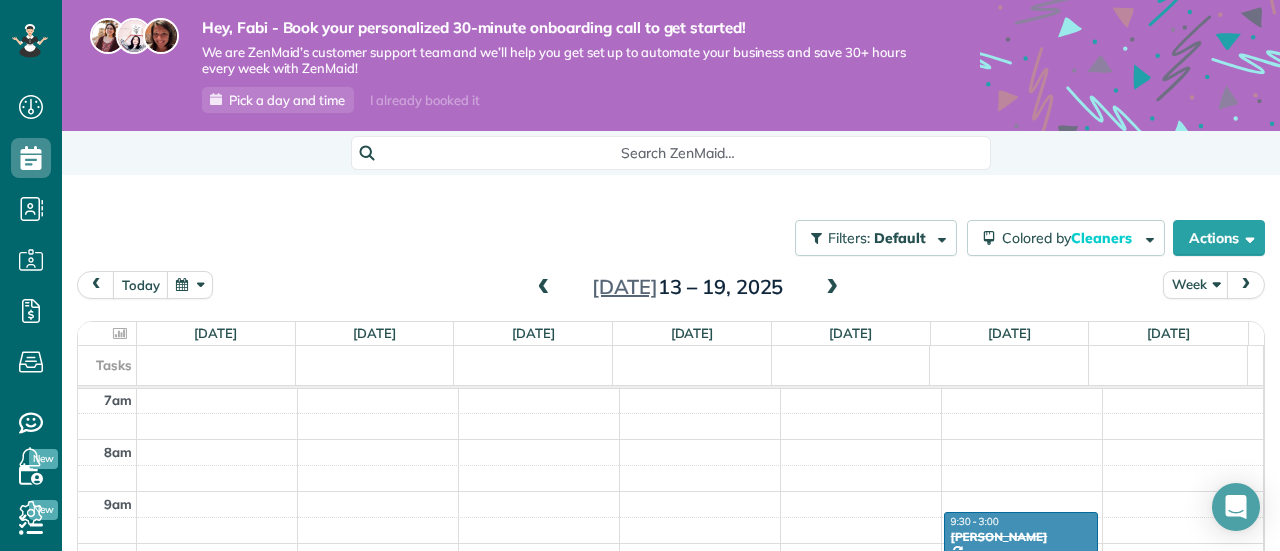 scroll, scrollTop: 360, scrollLeft: 0, axis: vertical 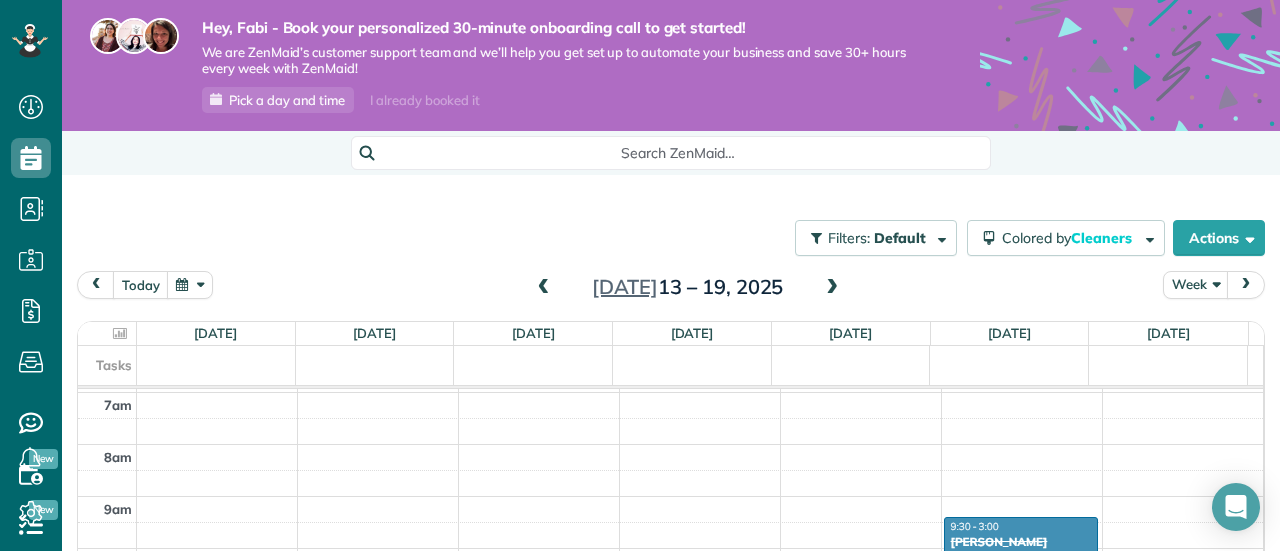 click on "9:30 - 3:00" at bounding box center (975, 526) 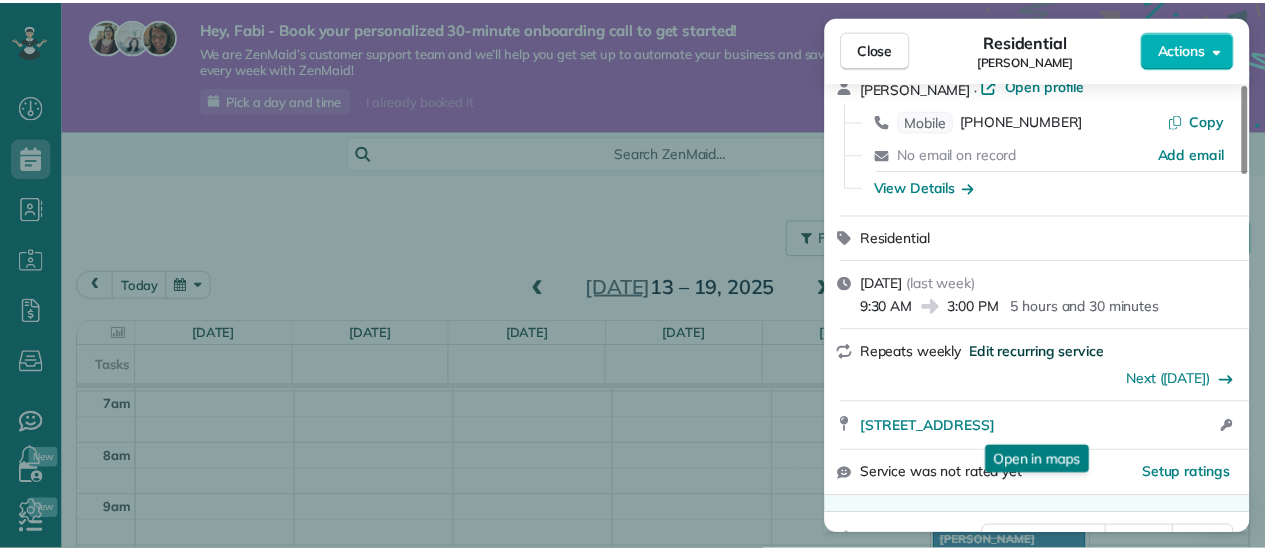scroll, scrollTop: 0, scrollLeft: 0, axis: both 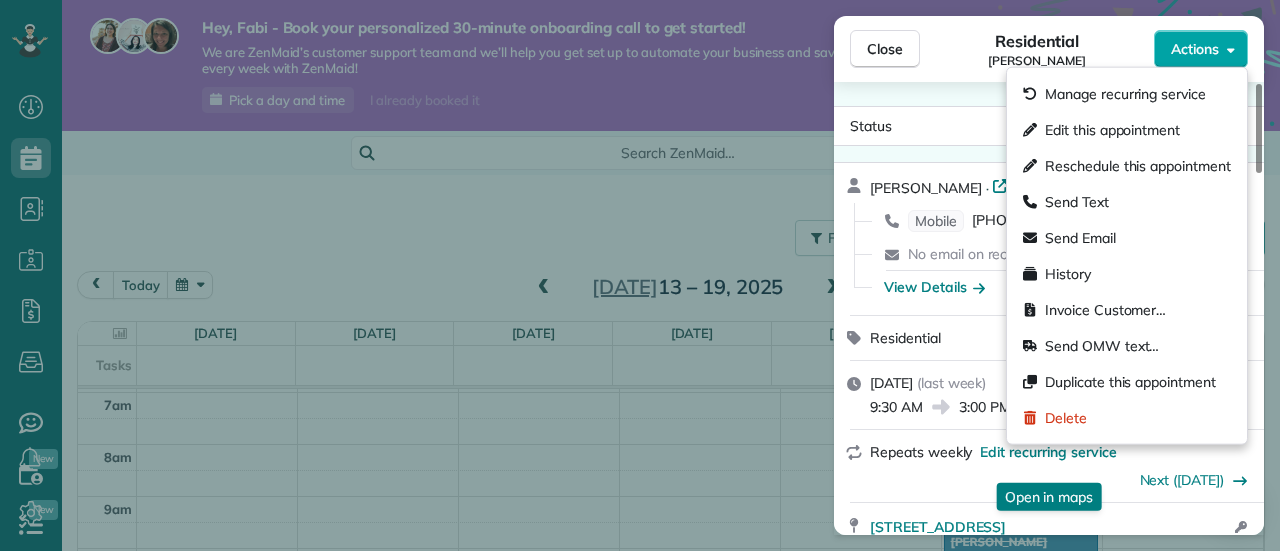click on "Actions" at bounding box center (1201, 49) 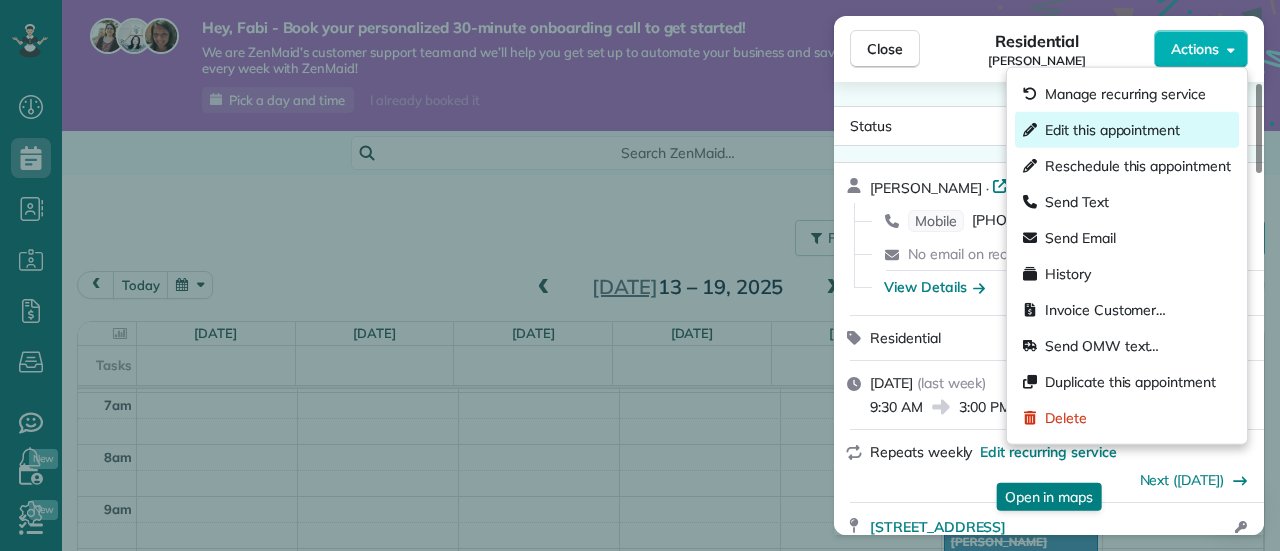 click on "Edit this appointment" at bounding box center [1112, 130] 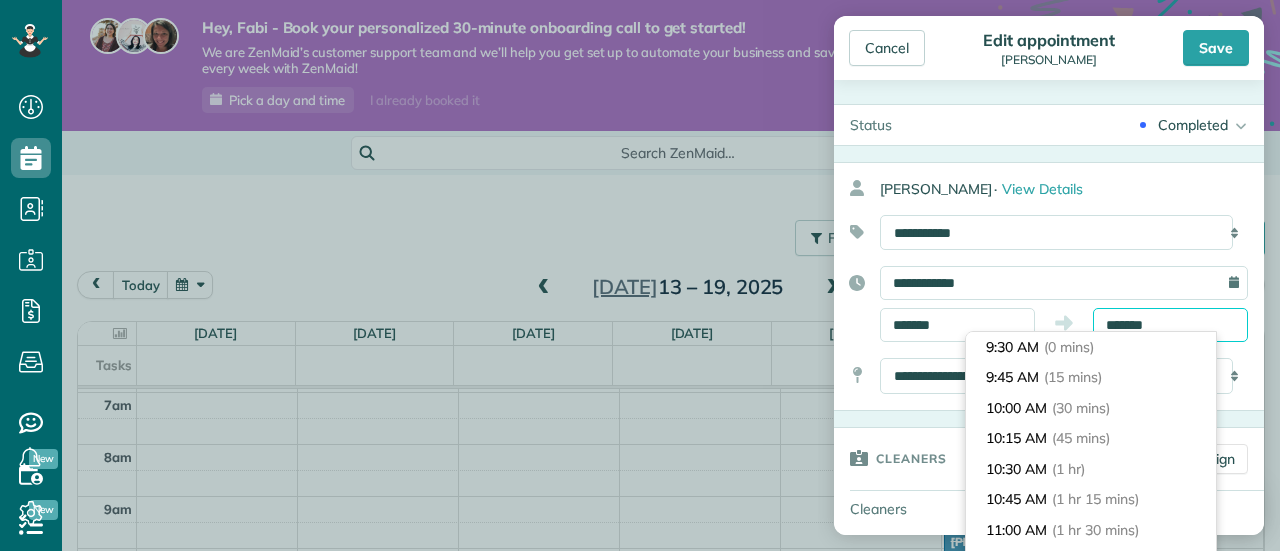 click on "*******" at bounding box center [1170, 325] 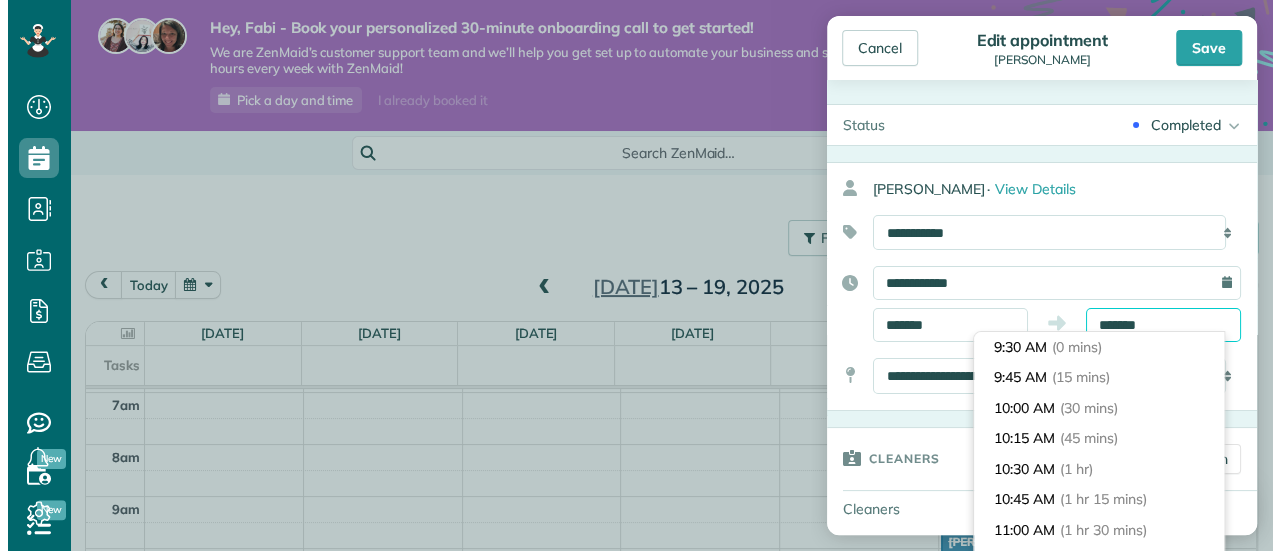 scroll, scrollTop: 641, scrollLeft: 0, axis: vertical 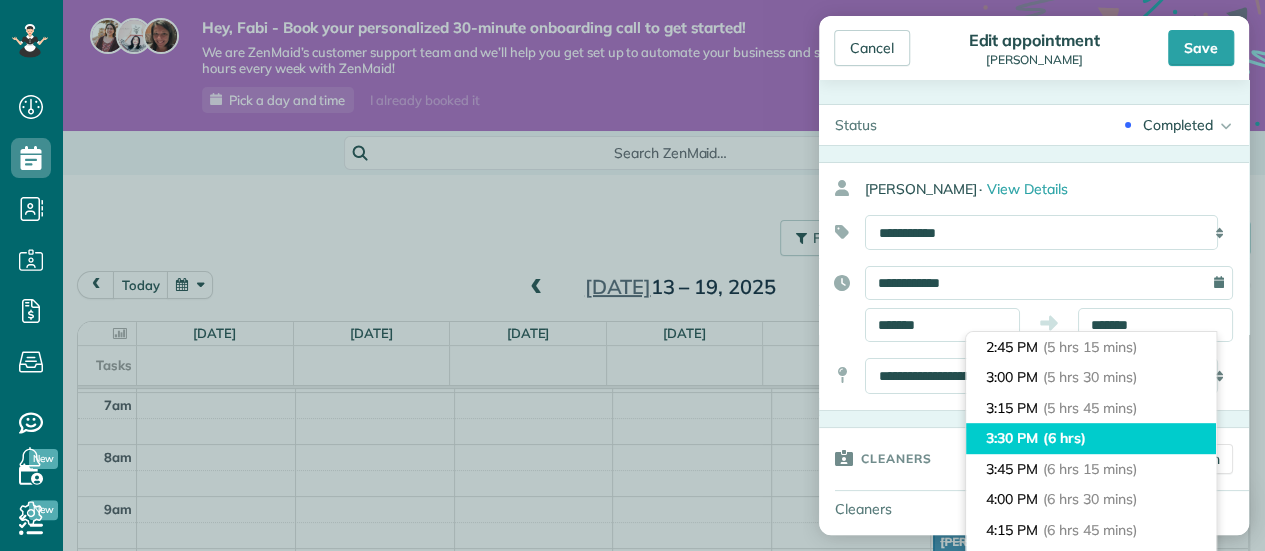 type on "*******" 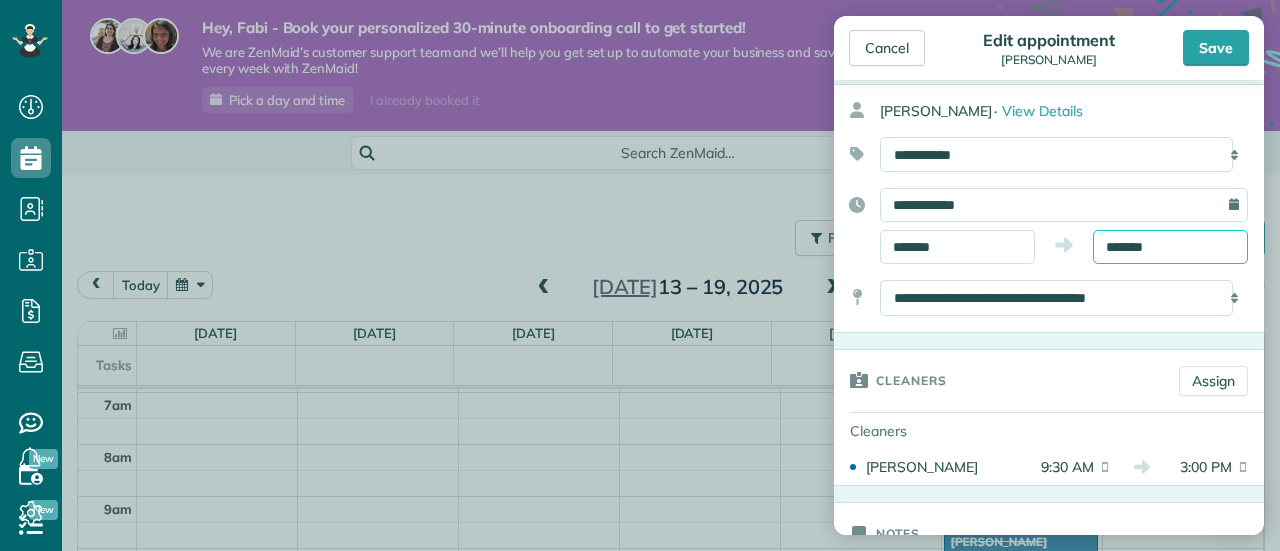 scroll, scrollTop: 100, scrollLeft: 0, axis: vertical 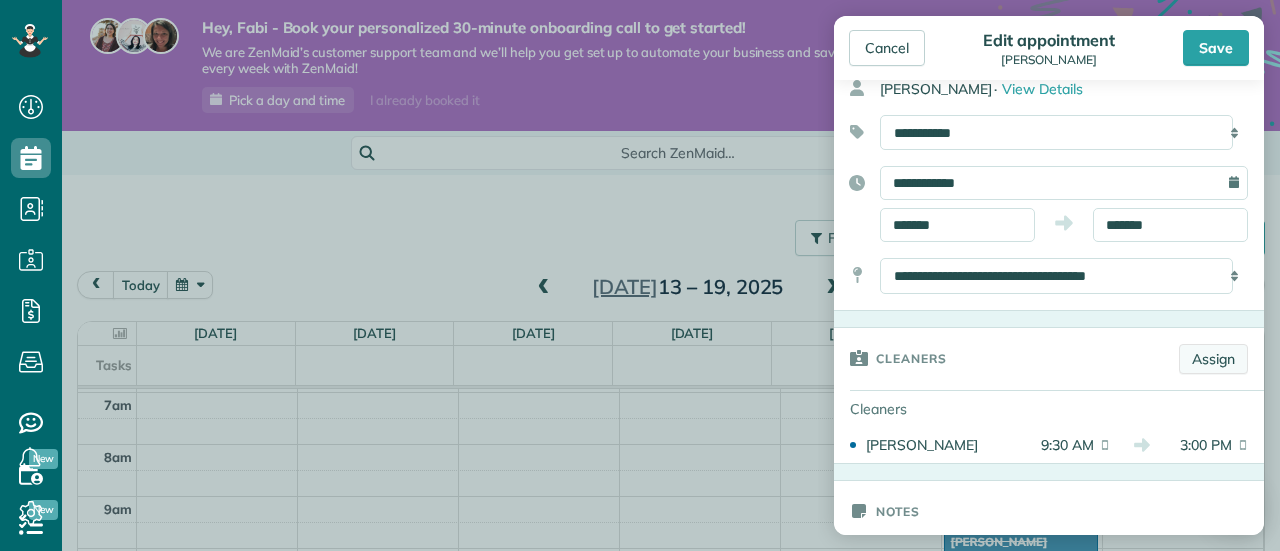 click on "Assign" at bounding box center (1213, 359) 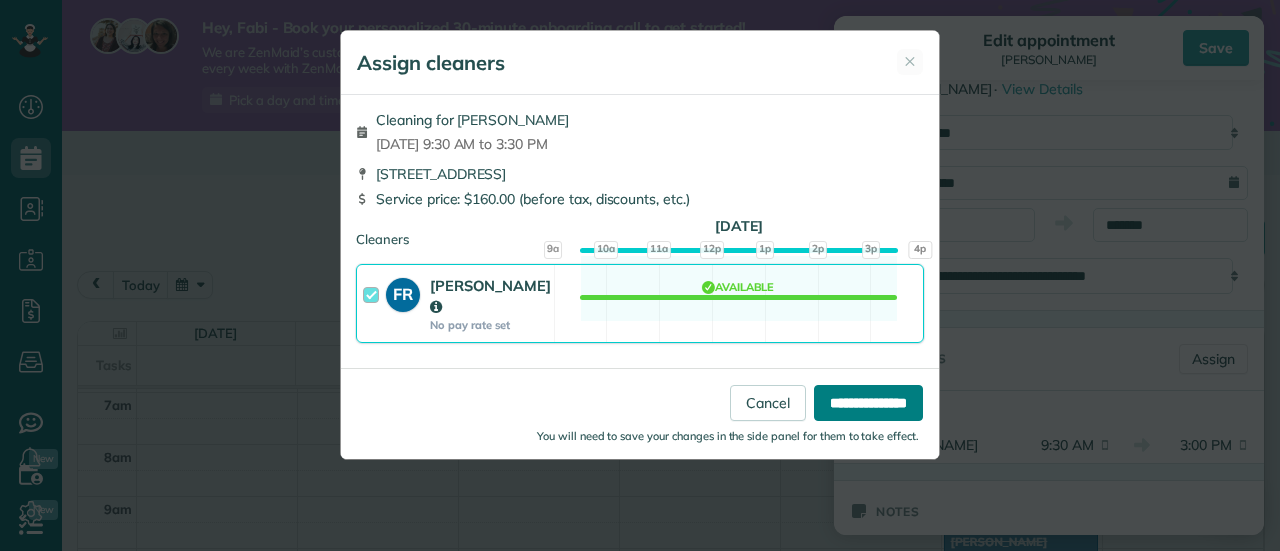 drag, startPoint x: 841, startPoint y: 385, endPoint x: 885, endPoint y: 348, distance: 57.48913 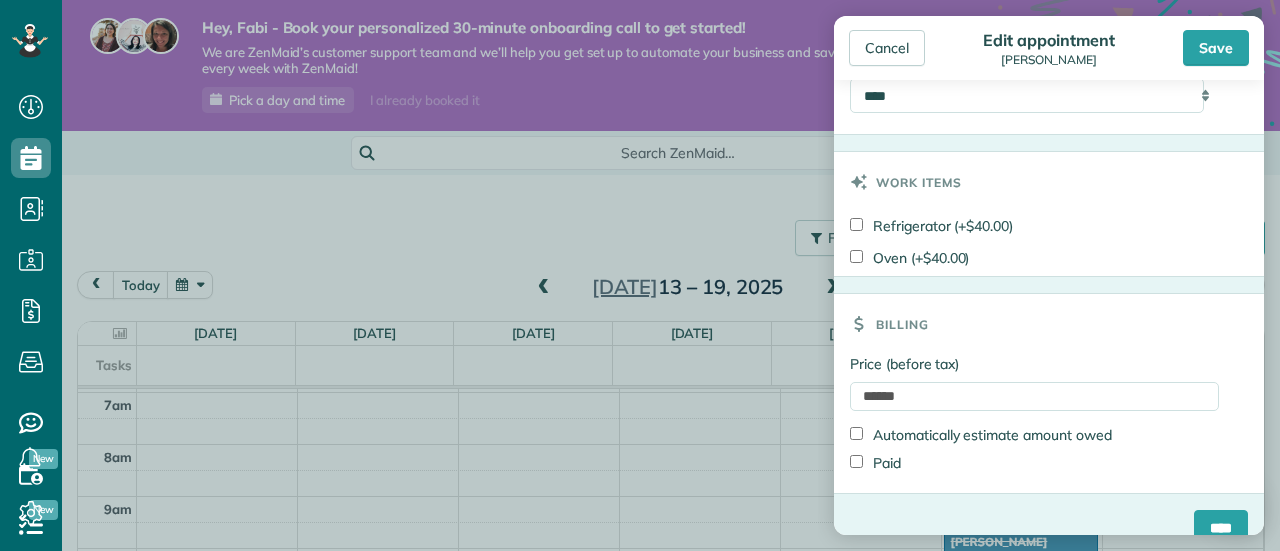 scroll, scrollTop: 960, scrollLeft: 0, axis: vertical 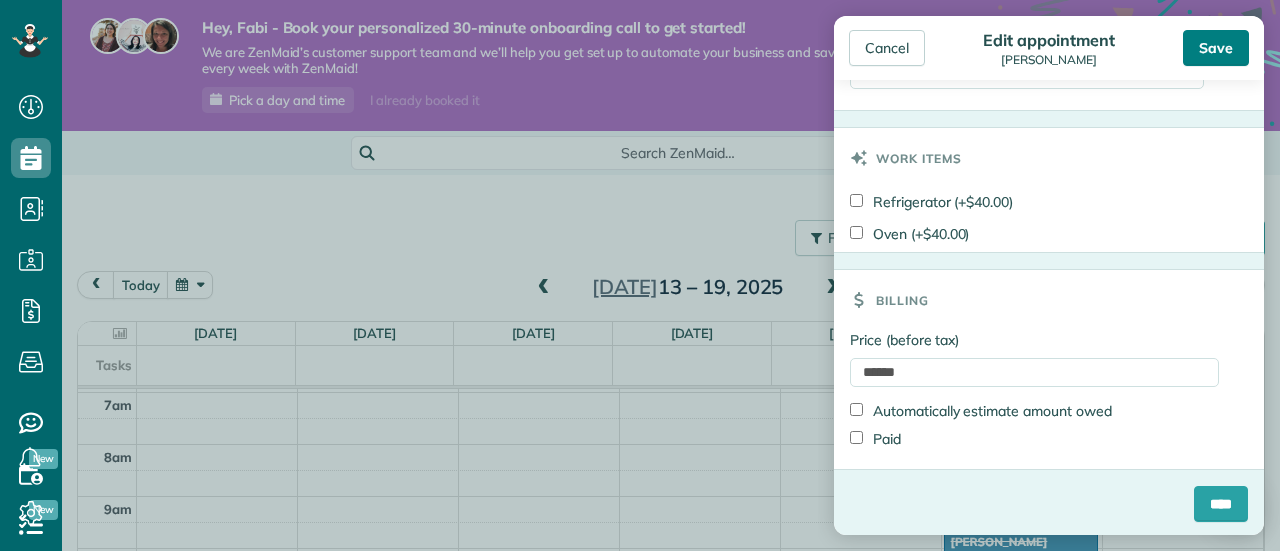 click on "Save" at bounding box center (1216, 48) 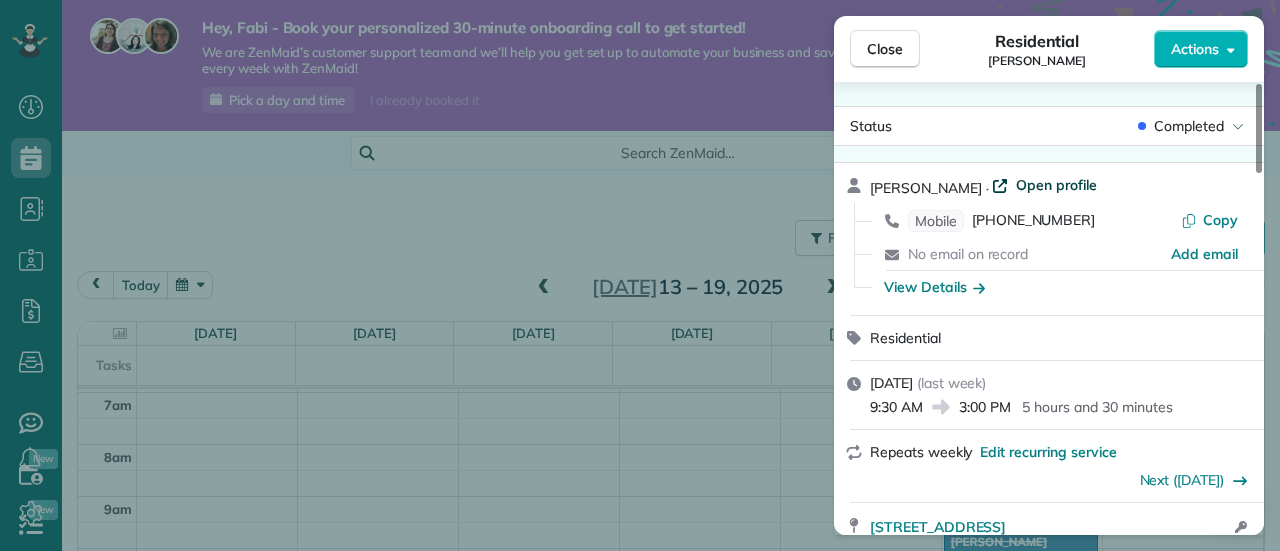click on "Open profile" at bounding box center (1056, 185) 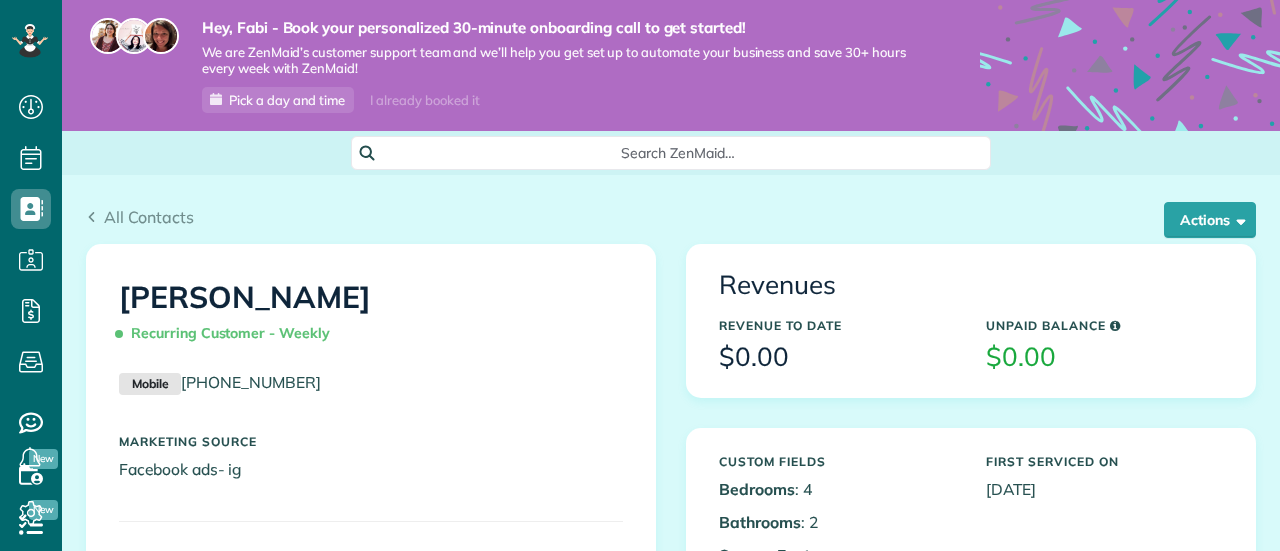 scroll, scrollTop: 0, scrollLeft: 0, axis: both 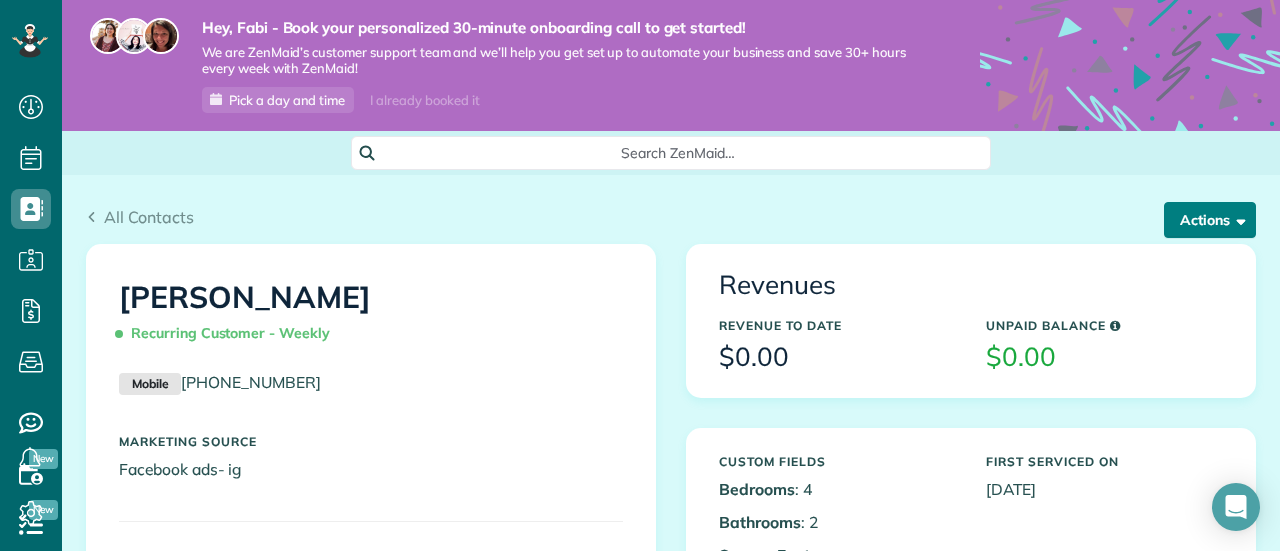 click on "Actions" at bounding box center (1210, 220) 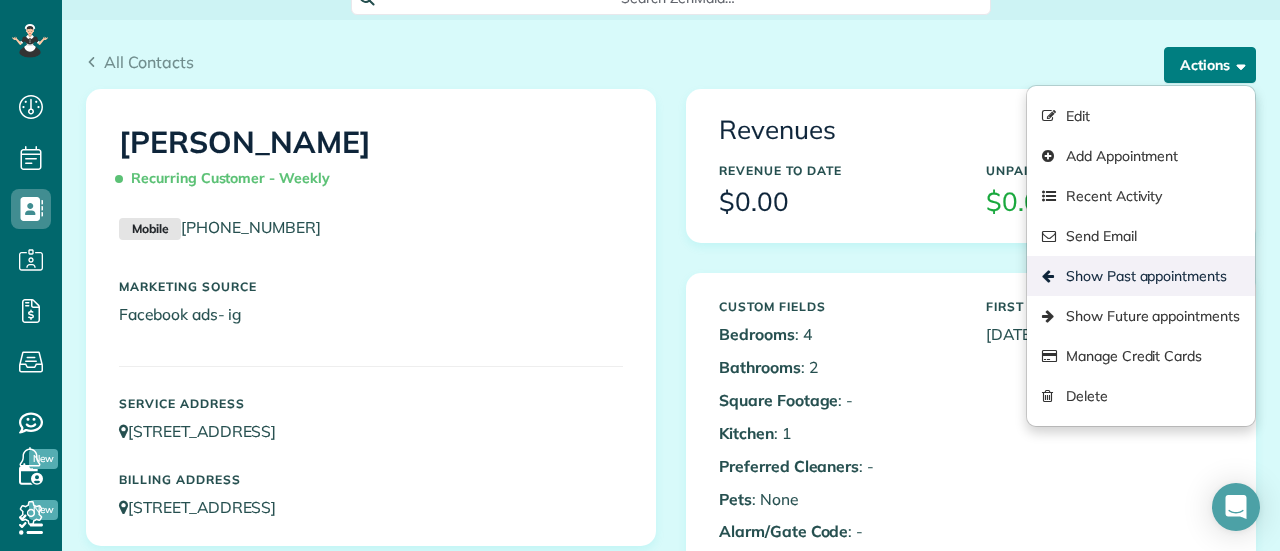 scroll, scrollTop: 200, scrollLeft: 0, axis: vertical 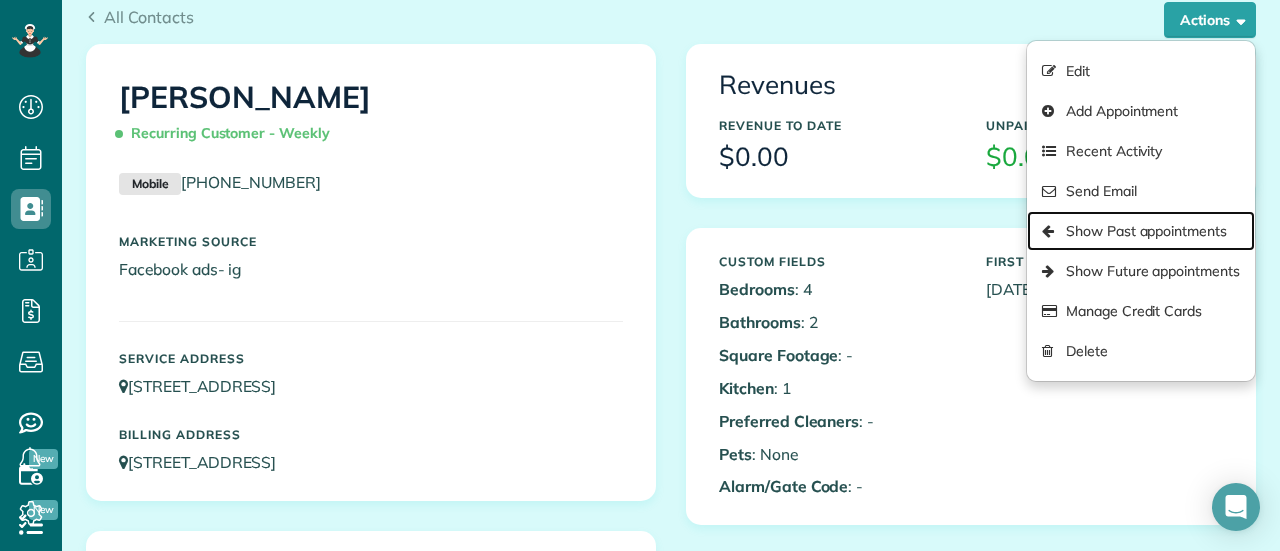 click on "Show Past appointments" at bounding box center (1141, 231) 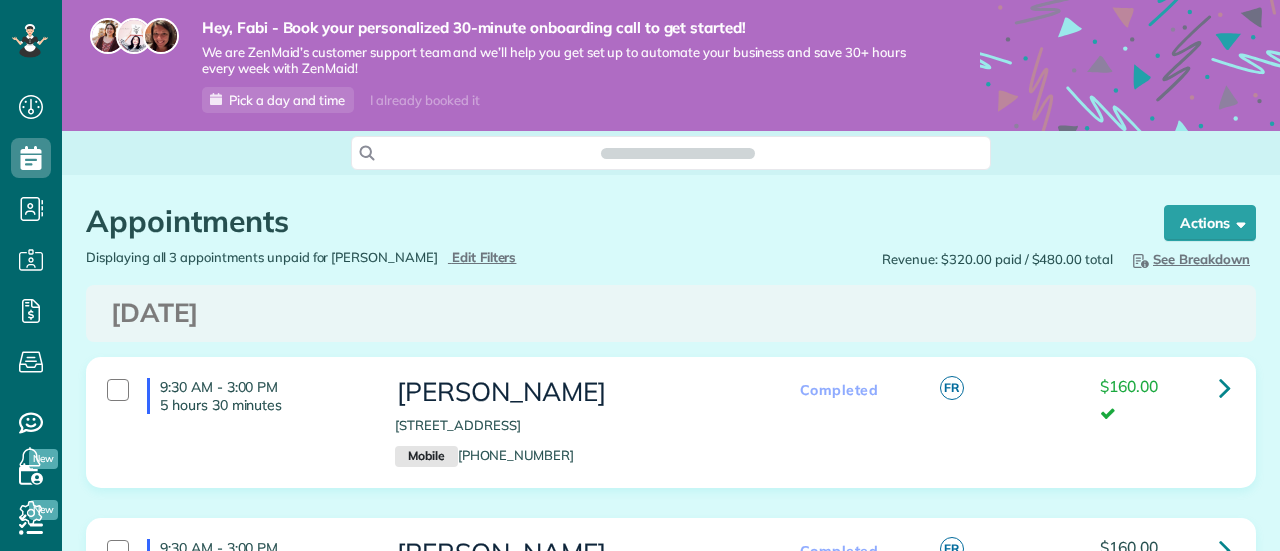 scroll, scrollTop: 0, scrollLeft: 0, axis: both 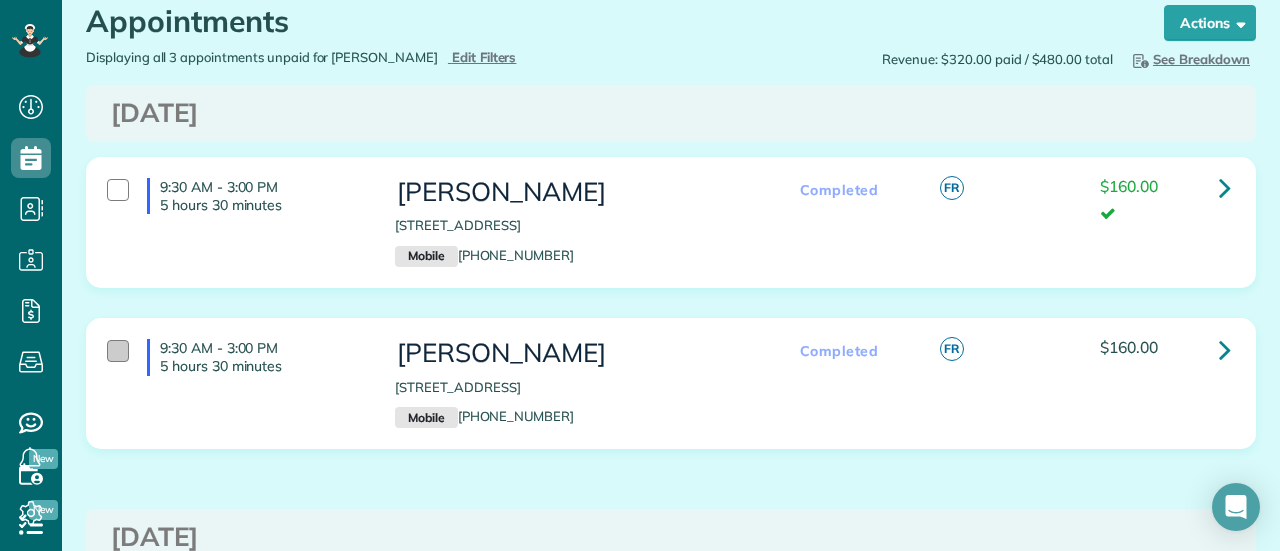 click at bounding box center (118, 351) 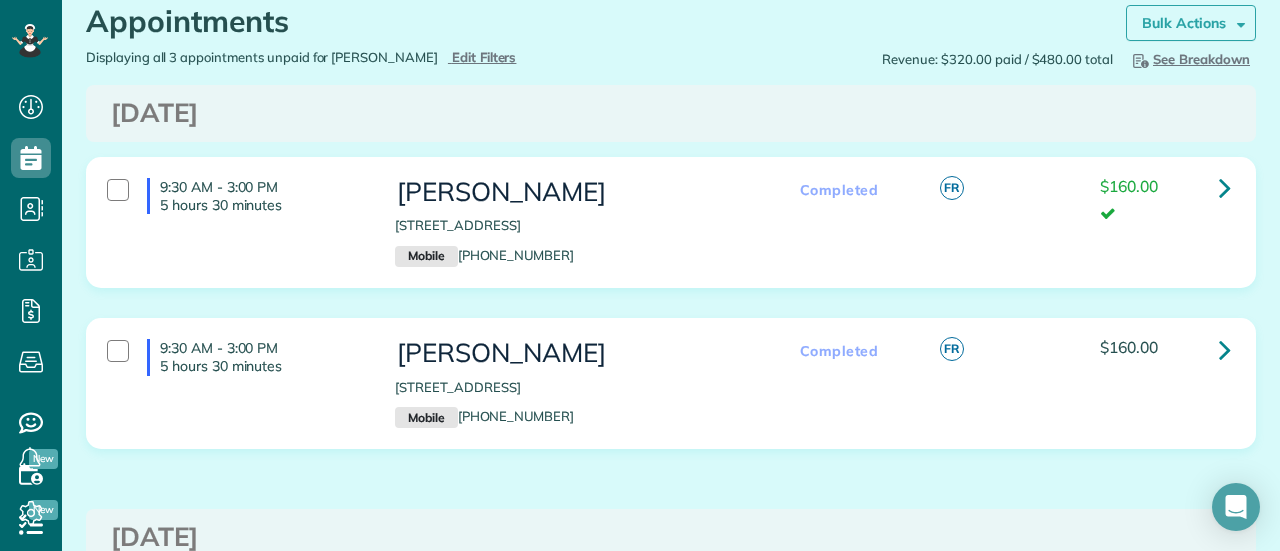 click on "Bulk Actions" at bounding box center (1191, 23) 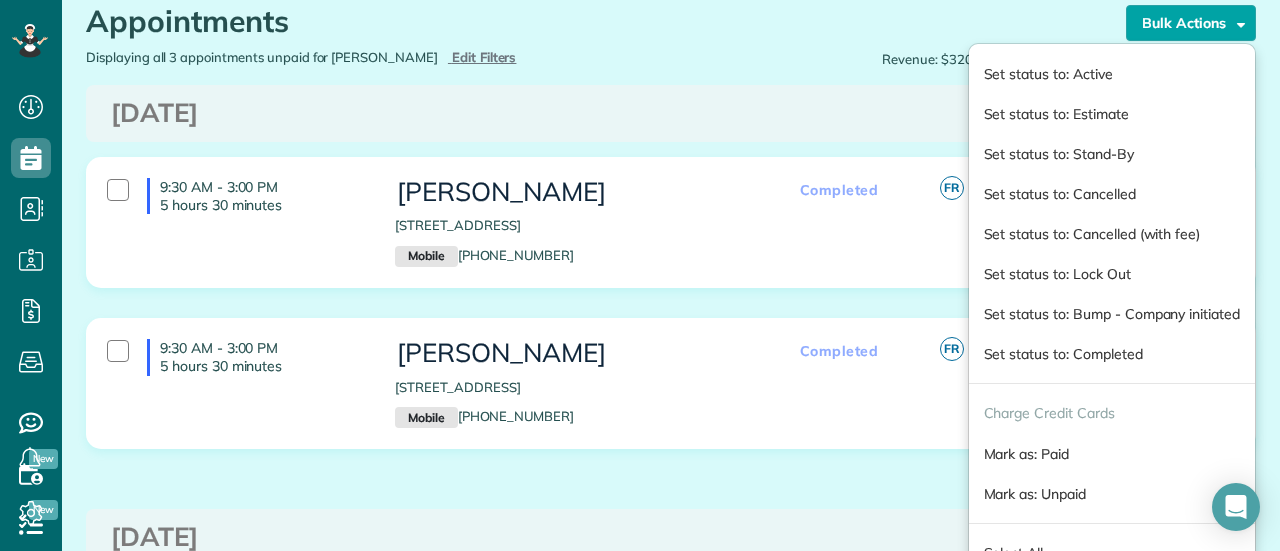 click on "Friday Jul 25, 2025" at bounding box center (671, 113) 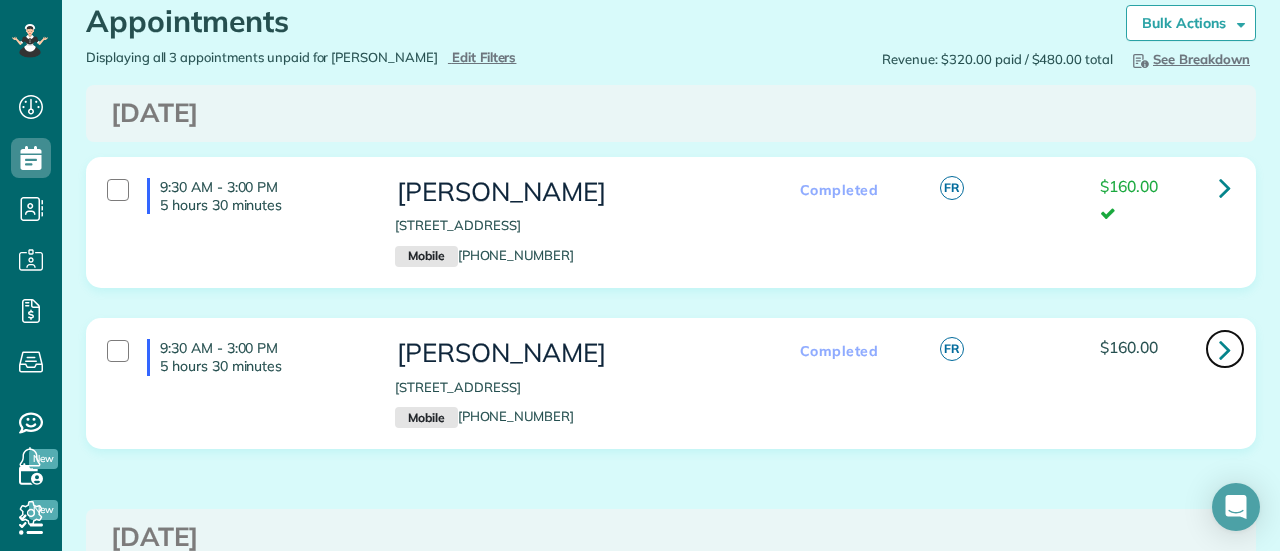 click at bounding box center [1225, 349] 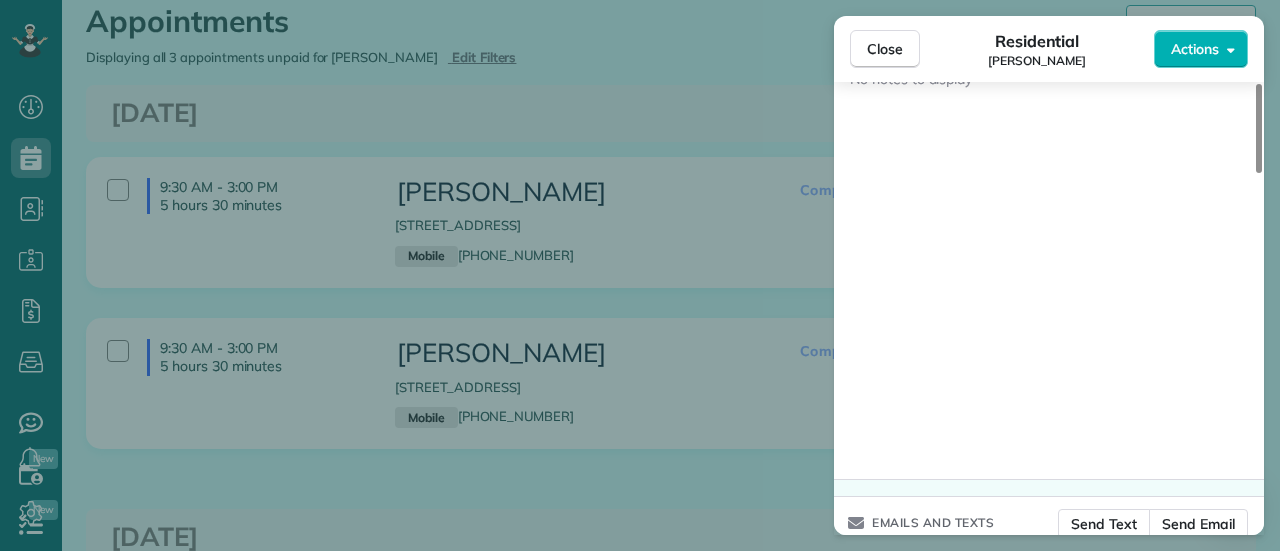 scroll, scrollTop: 1843, scrollLeft: 0, axis: vertical 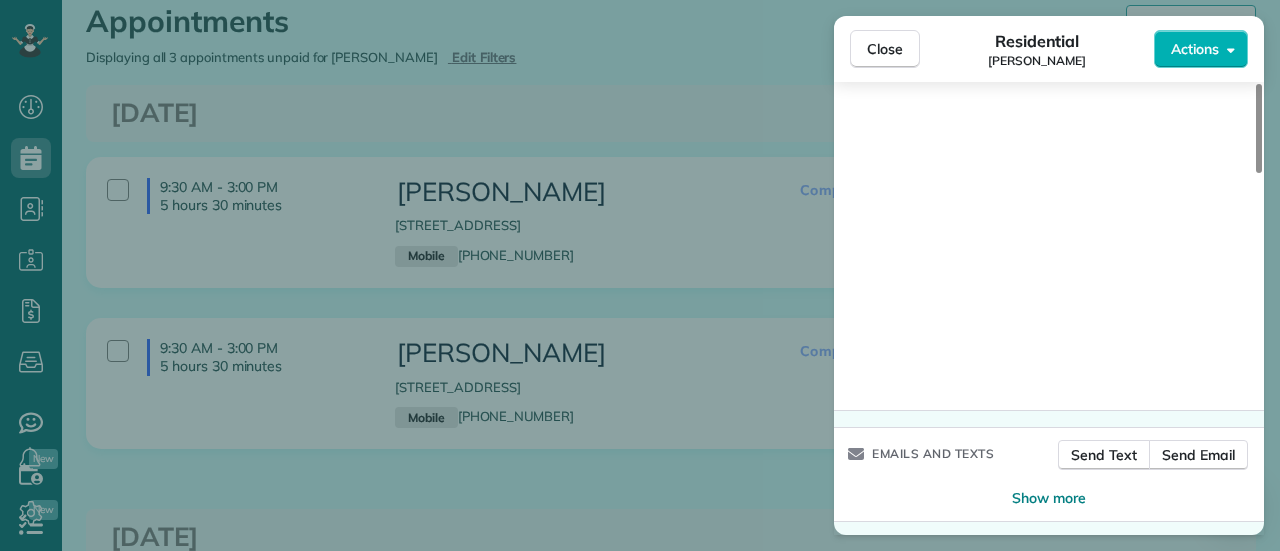 drag, startPoint x: 1078, startPoint y: 499, endPoint x: 1122, endPoint y: 401, distance: 107.42439 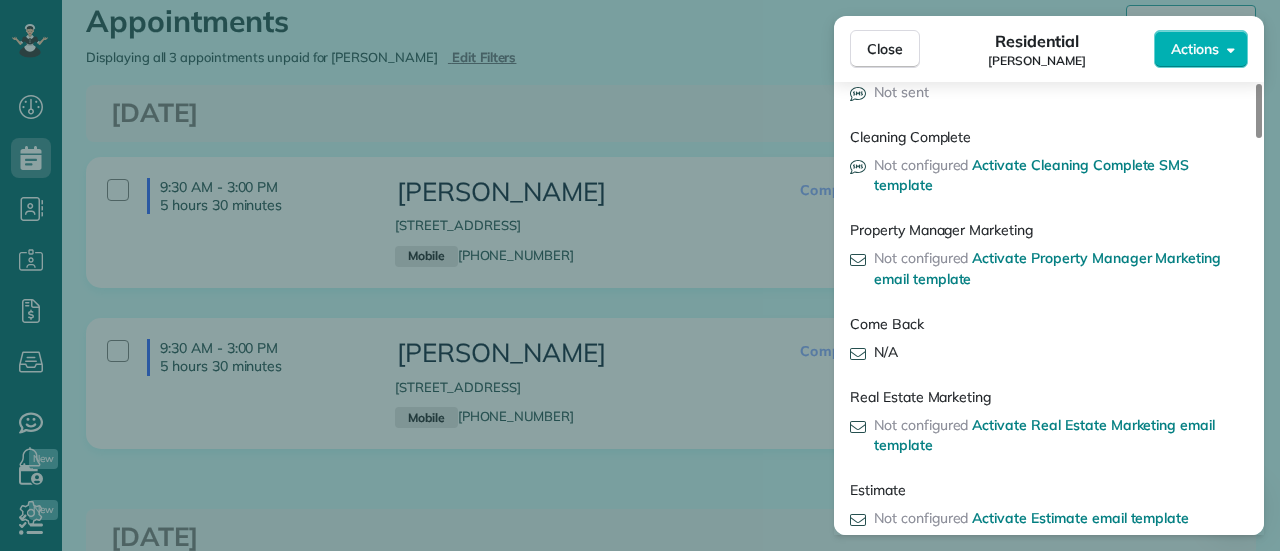 scroll, scrollTop: 3346, scrollLeft: 0, axis: vertical 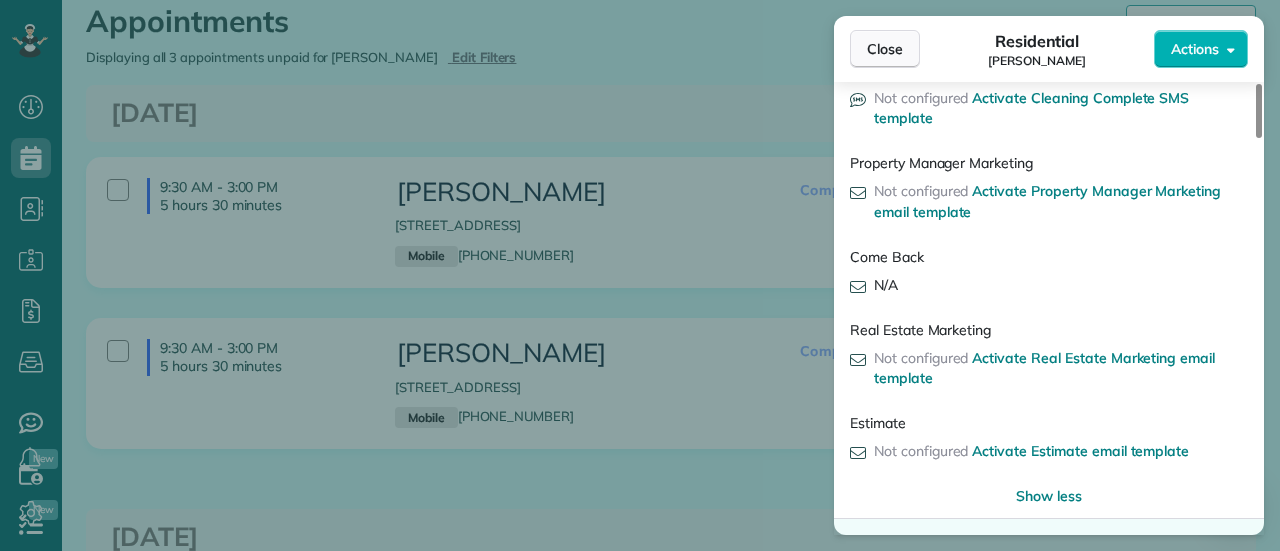 click on "Close" at bounding box center [885, 49] 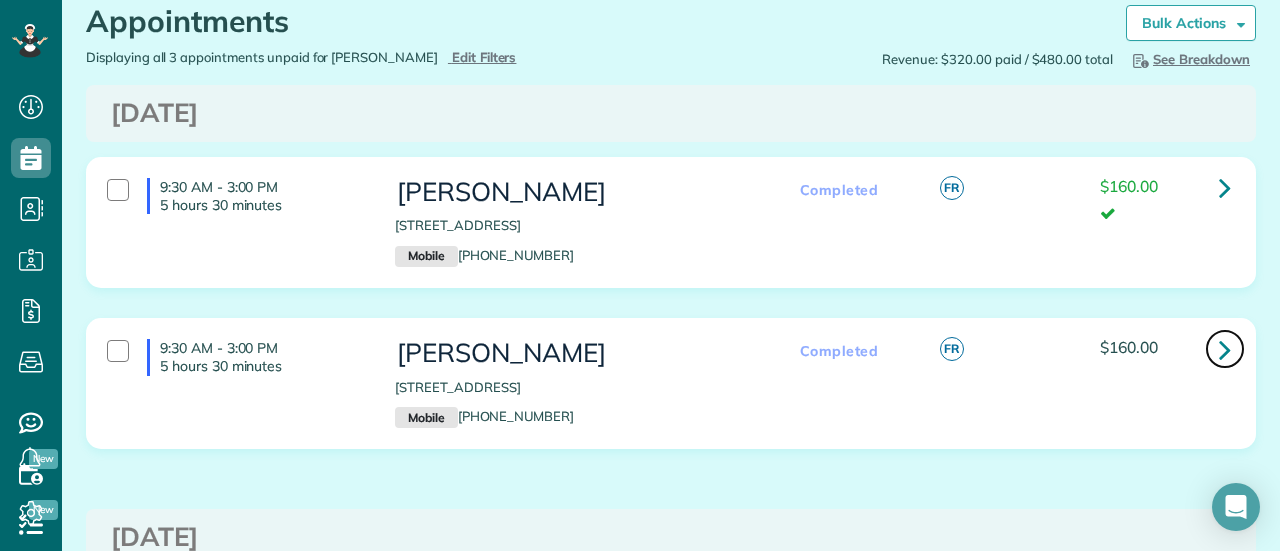 click at bounding box center [1225, 349] 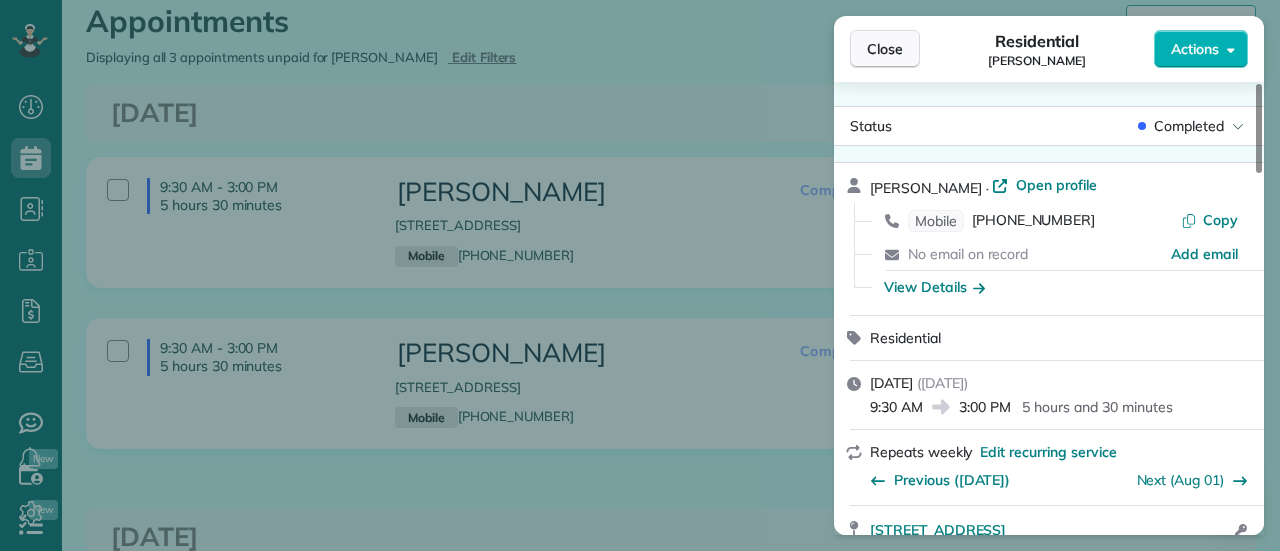 click on "Close" at bounding box center (885, 49) 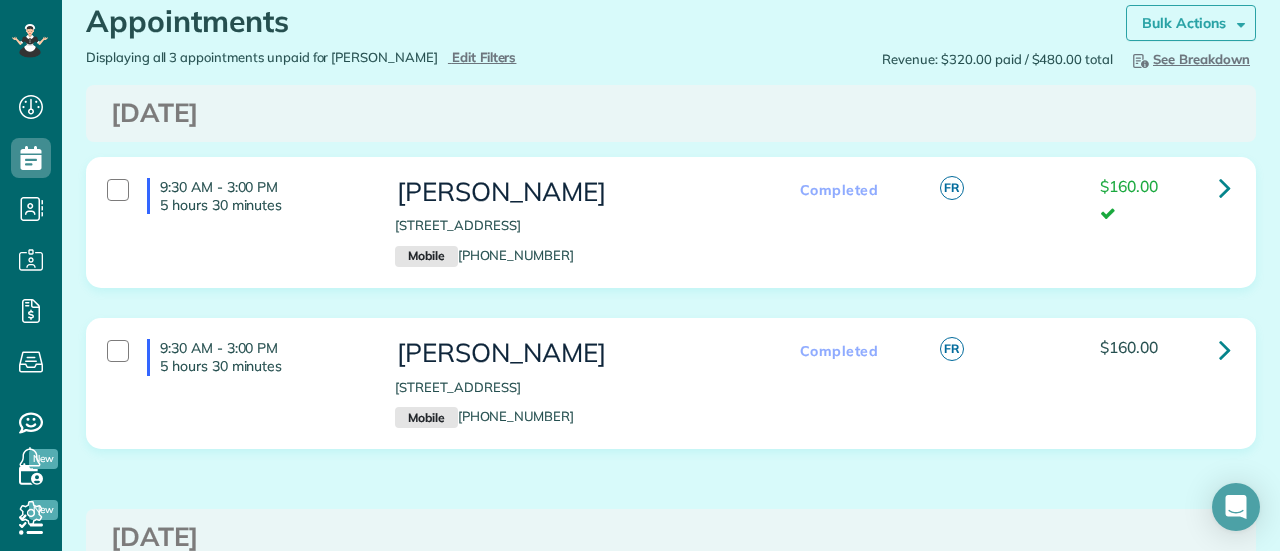 click on "Bulk Actions" at bounding box center (1184, 23) 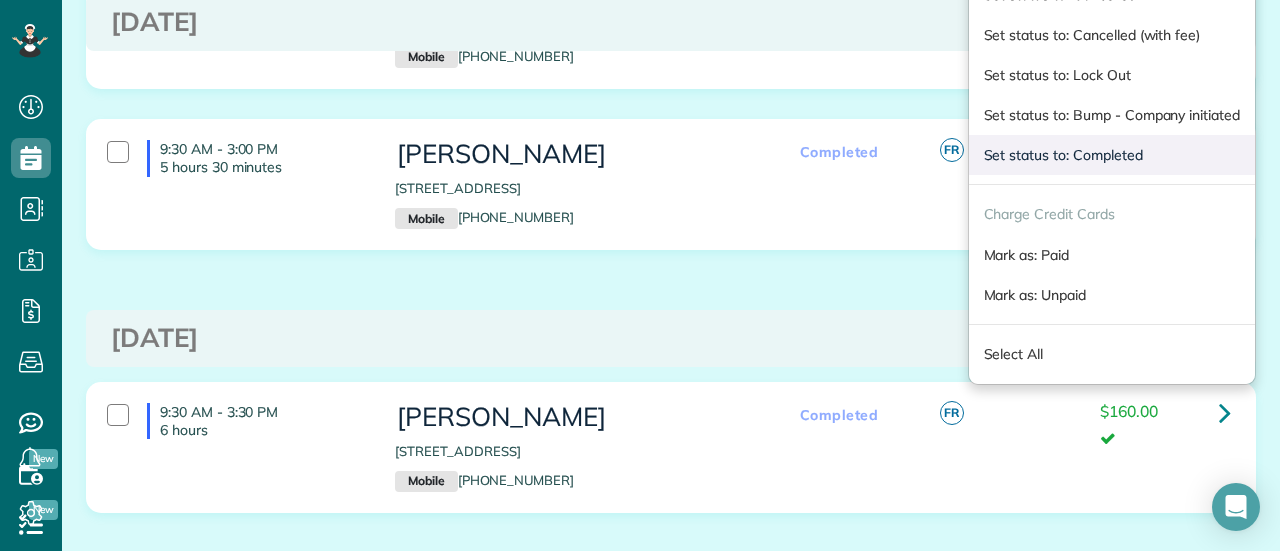 scroll, scrollTop: 500, scrollLeft: 0, axis: vertical 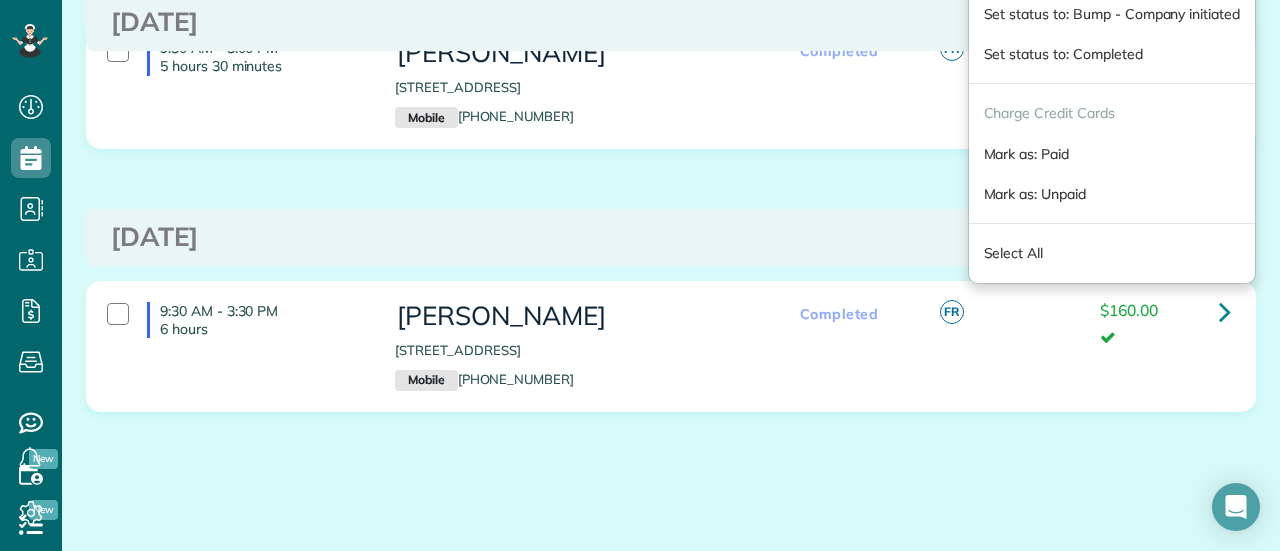 click on "Appointments
the List View [2 min]
Schedule Changes
Actions
Create Appointment
Create Task
Clock In/Out
Send Work Orders
Print Route Sheets
Today's Emails/Texts
Export data..
Bulk Actions
Set status to: Active
Set status to: Estimate
Select All" at bounding box center (671, 118) 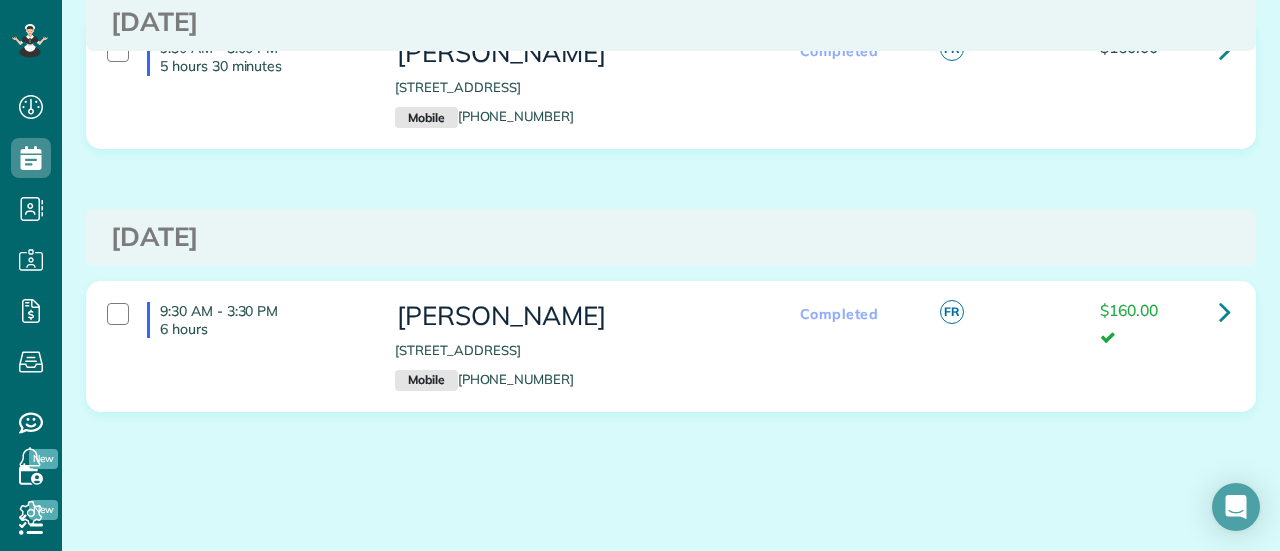scroll, scrollTop: 200, scrollLeft: 0, axis: vertical 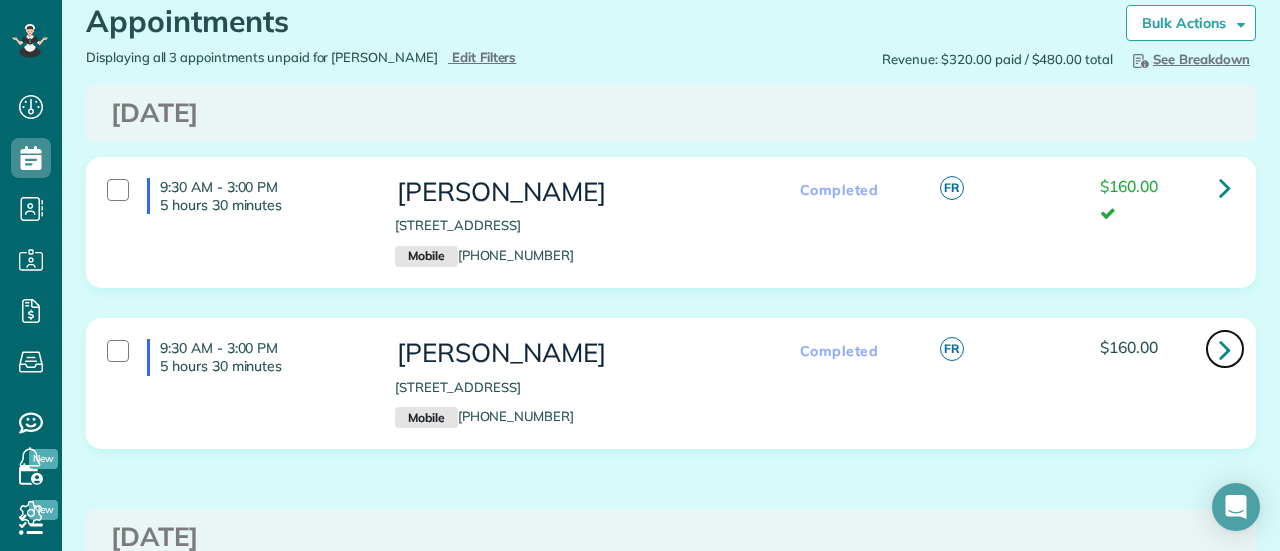 click at bounding box center [1225, 349] 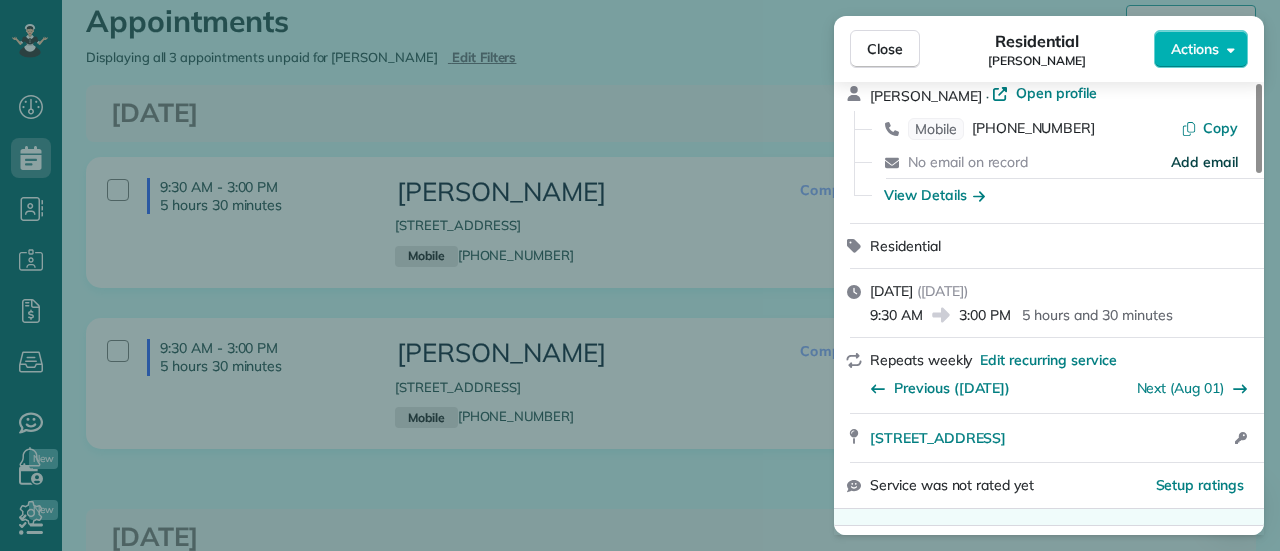 scroll, scrollTop: 0, scrollLeft: 0, axis: both 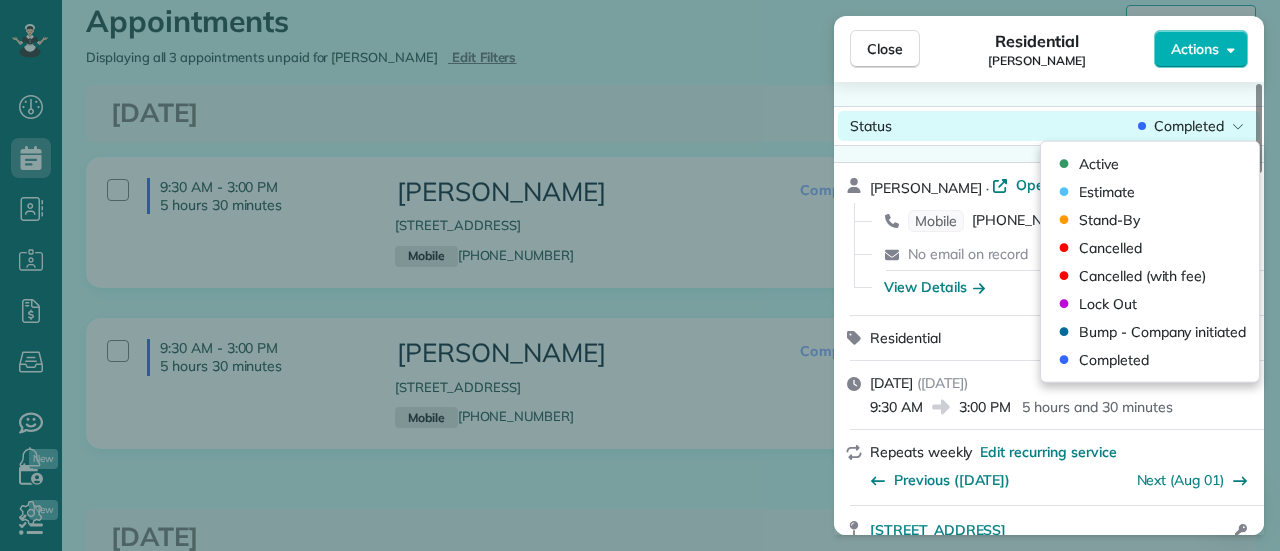 click 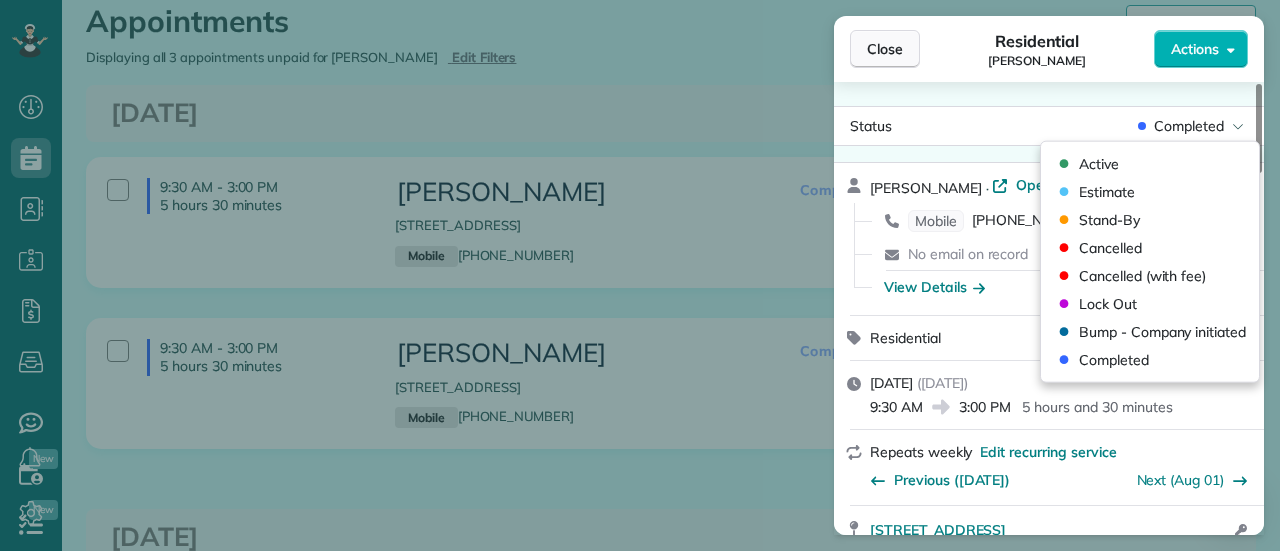 click on "Close" at bounding box center (885, 49) 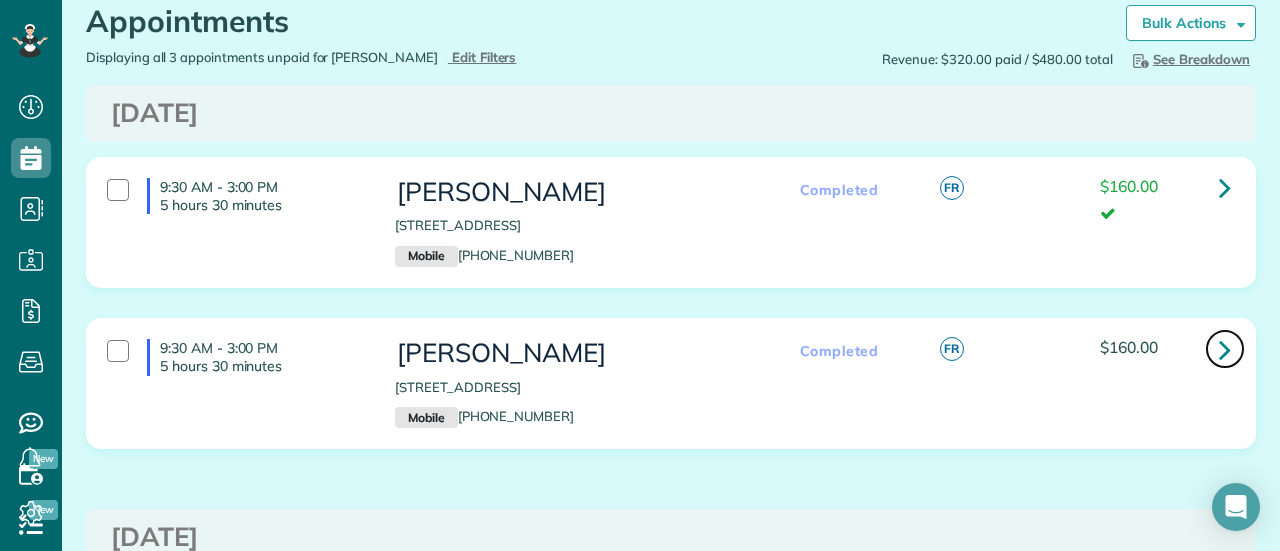 click at bounding box center [1225, 349] 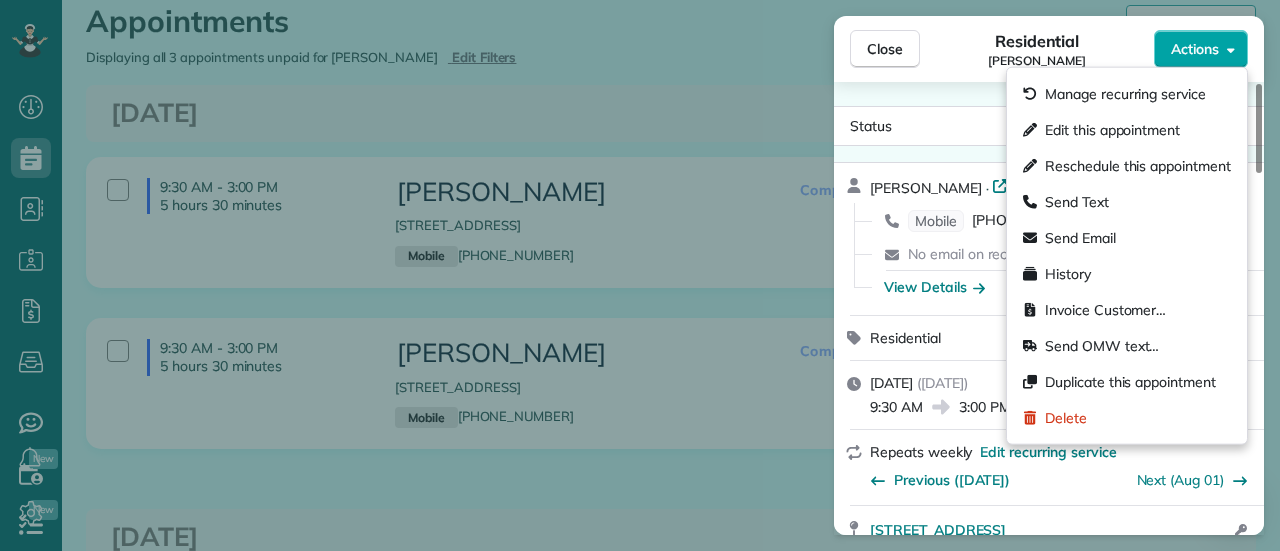 click on "Actions" at bounding box center (1195, 49) 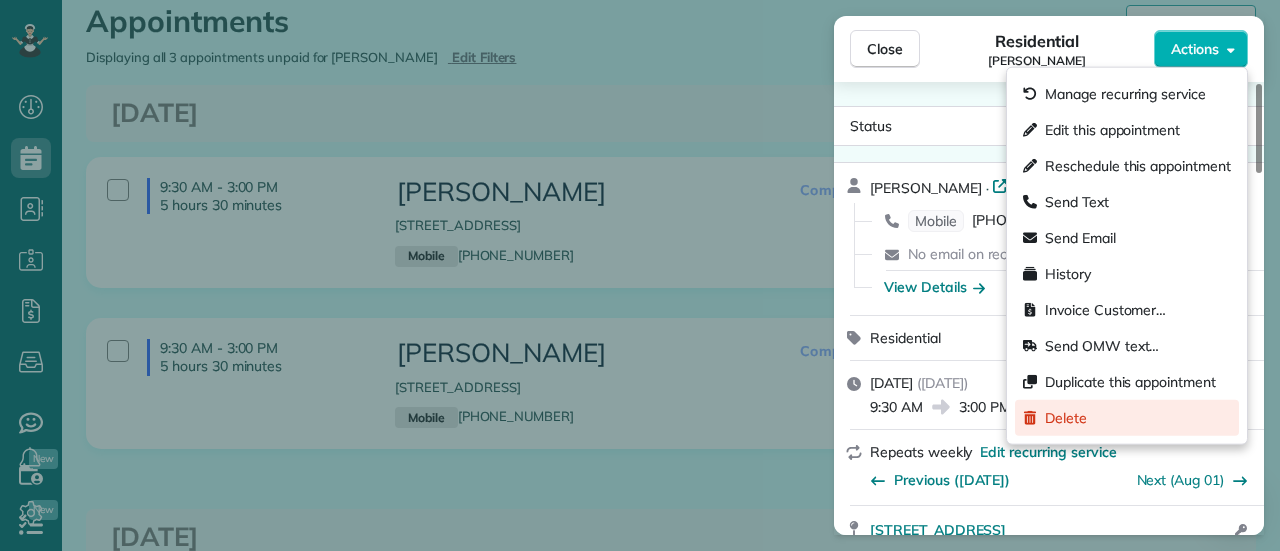 click on "Delete" at bounding box center (1066, 418) 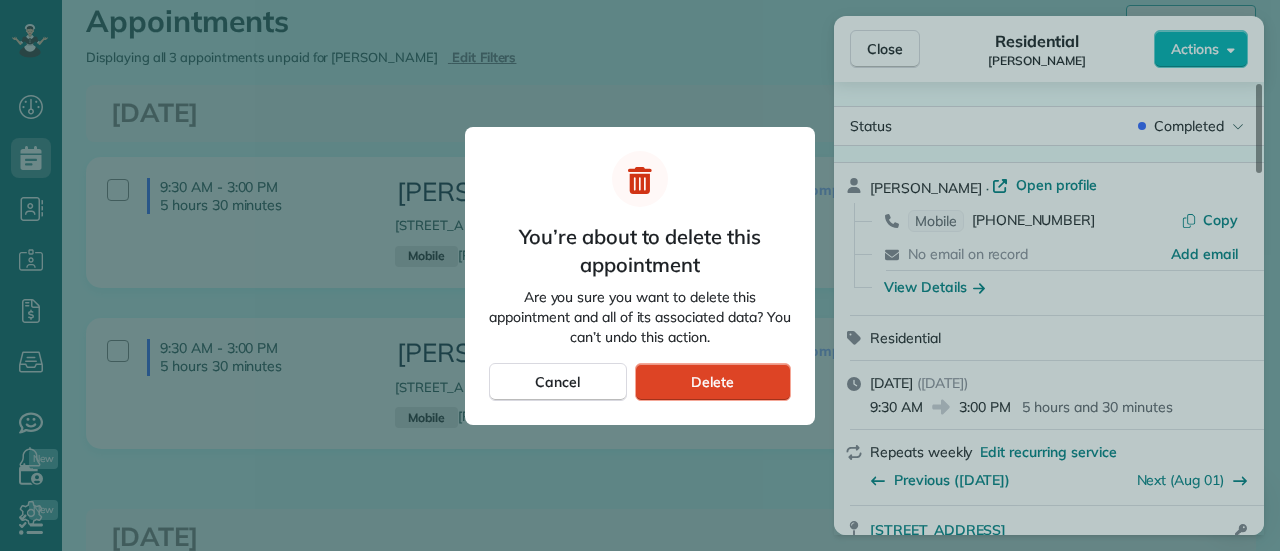 click on "Delete" at bounding box center (712, 382) 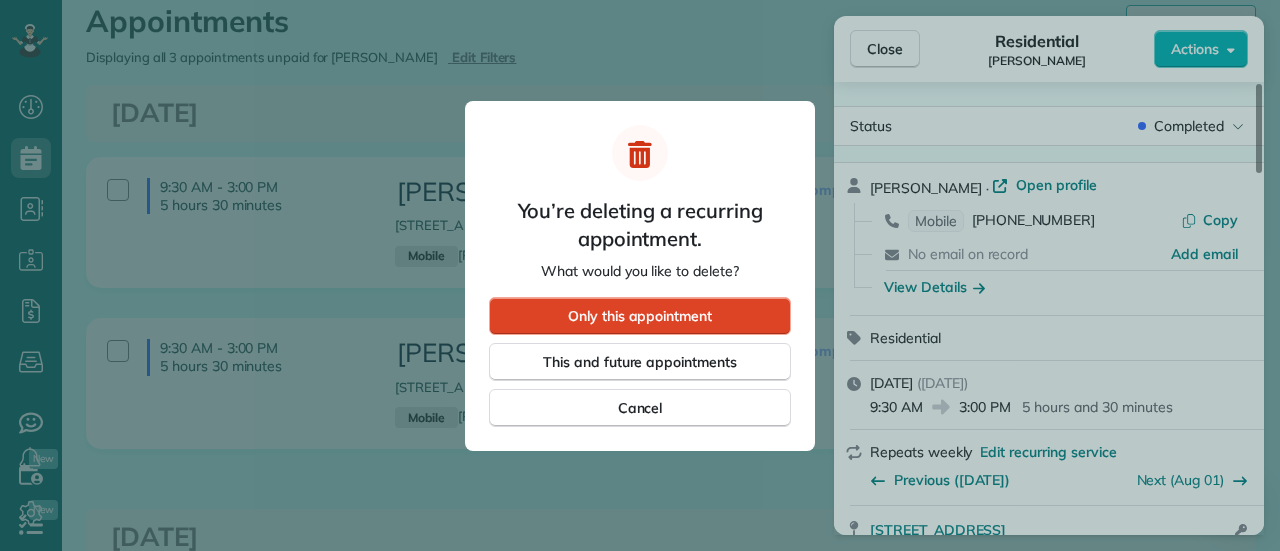 click on "Only this appointment" at bounding box center (640, 316) 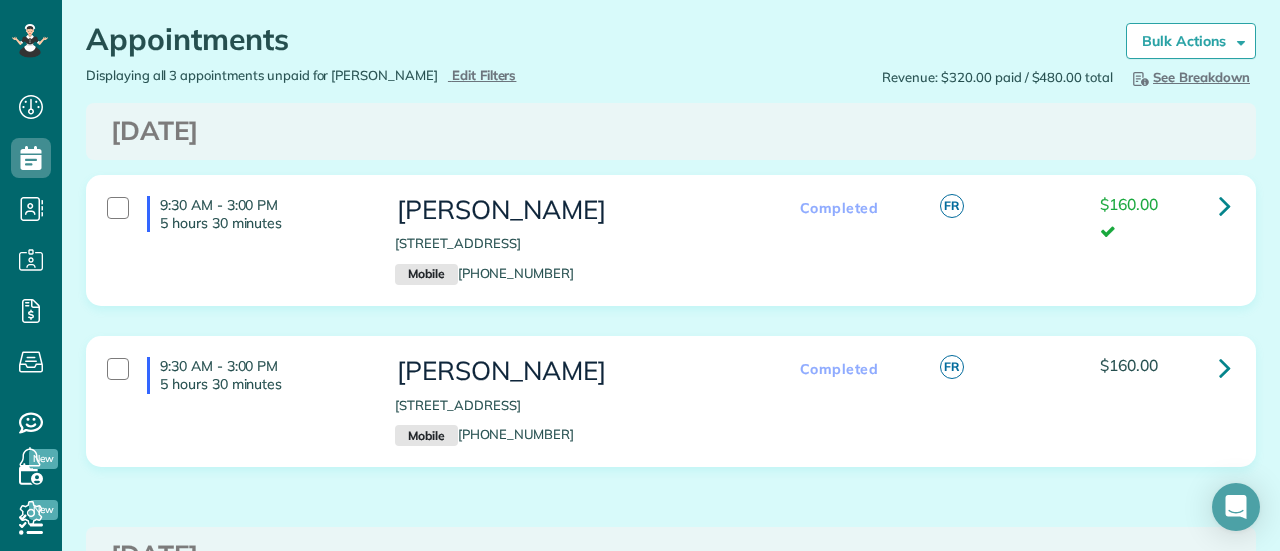 scroll, scrollTop: 0, scrollLeft: 0, axis: both 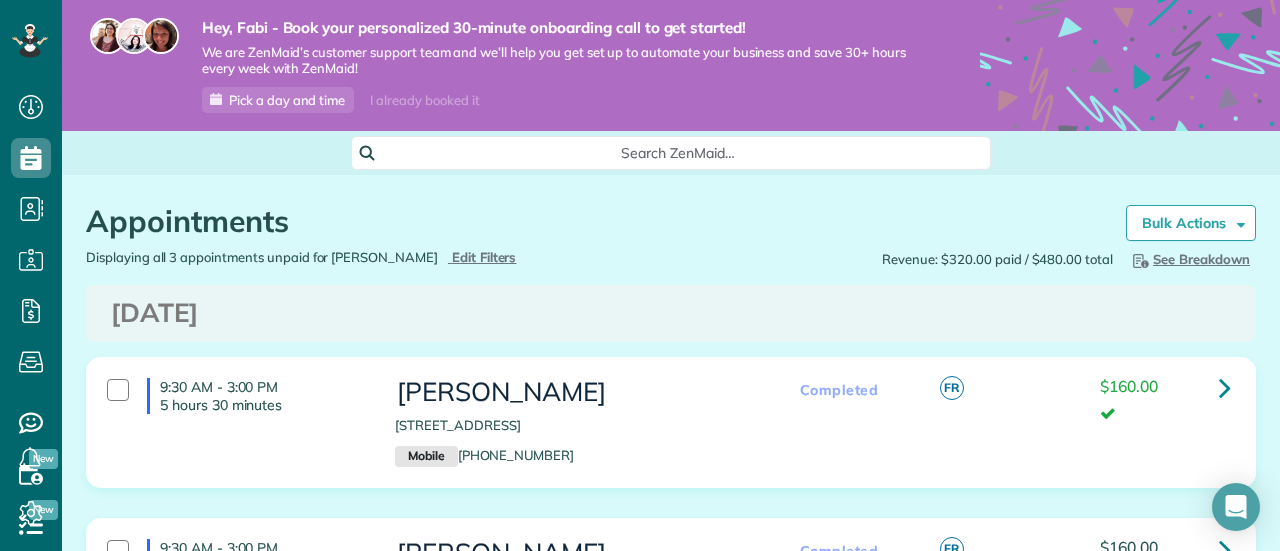 click on "Friday Jul 25, 2025" at bounding box center [671, 313] 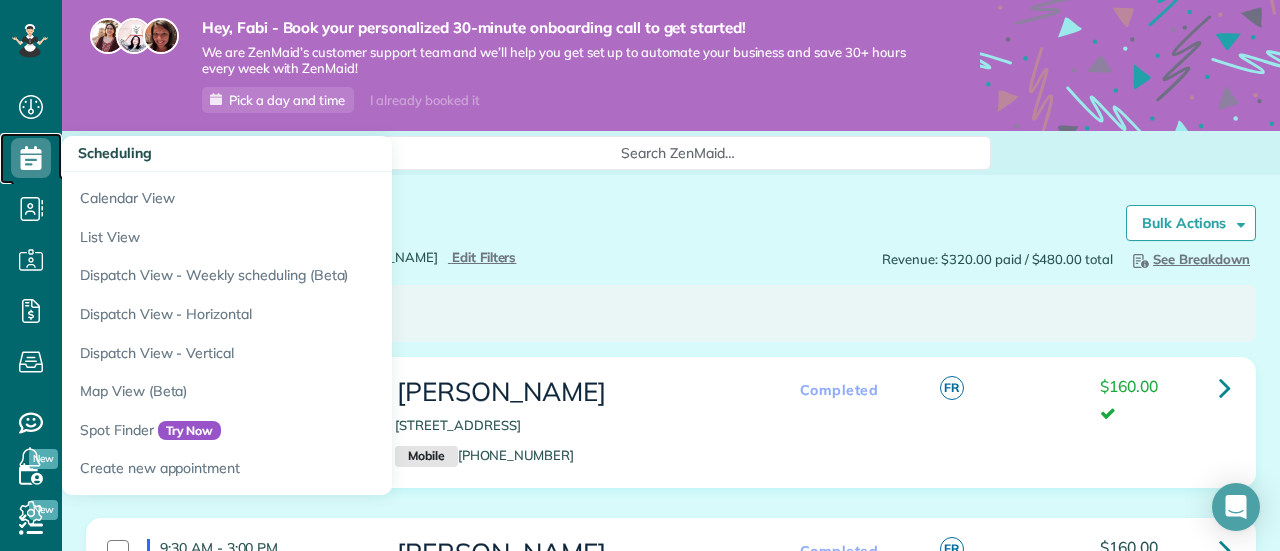 click 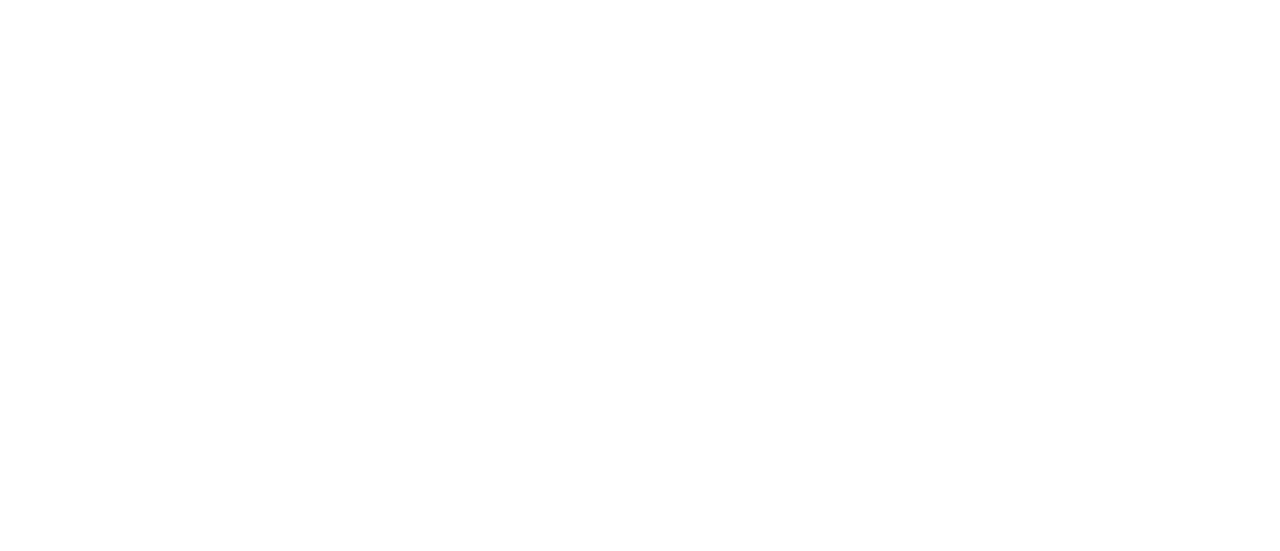 scroll, scrollTop: 0, scrollLeft: 0, axis: both 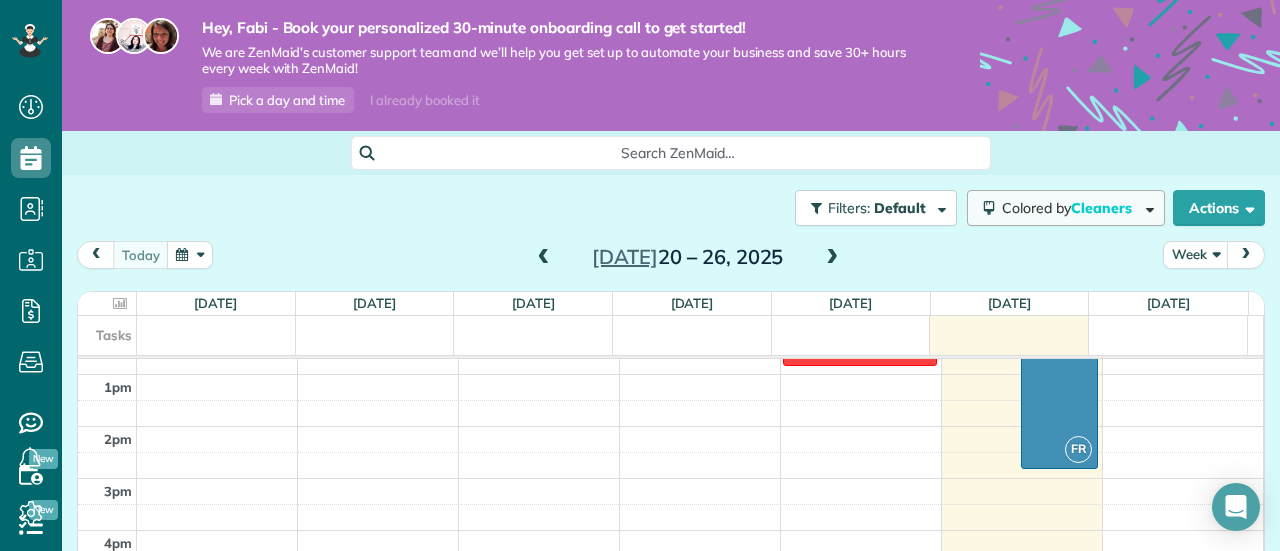 click at bounding box center [1146, 207] 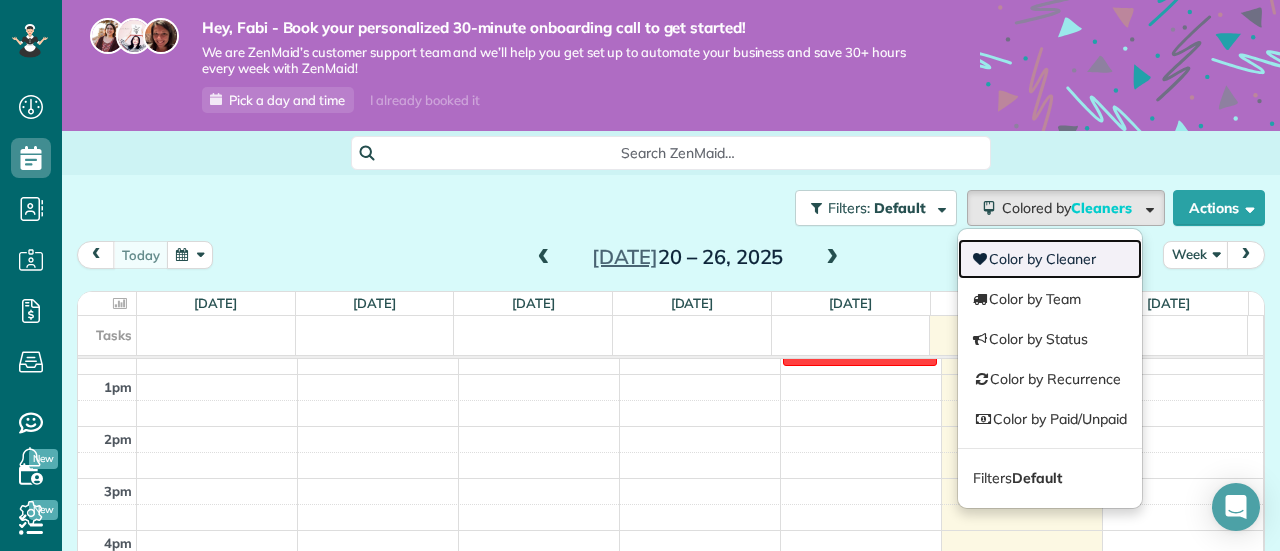 click on "Color by Cleaner" at bounding box center (1050, 259) 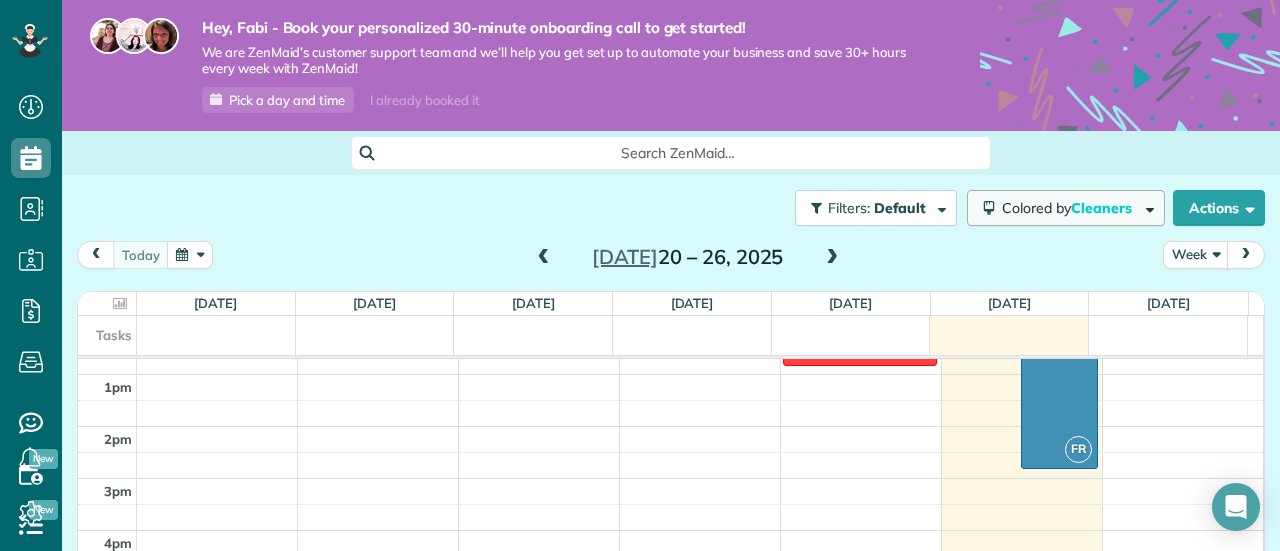 click on "Colored by  Cleaners" at bounding box center (1070, 208) 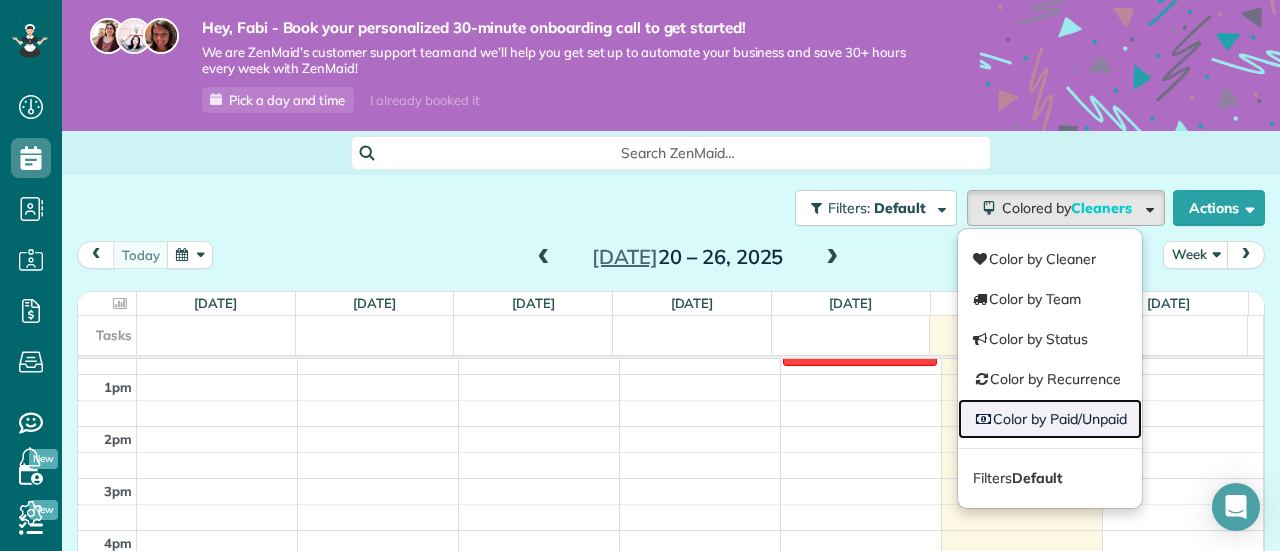 click on "Color by Paid/Unpaid" at bounding box center [1050, 419] 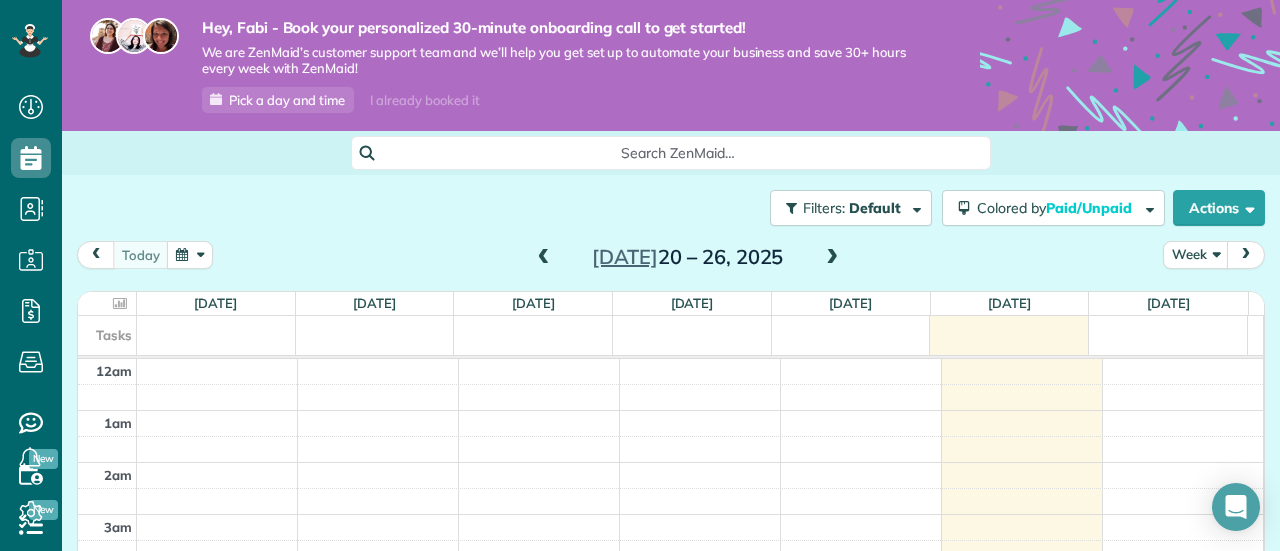scroll, scrollTop: 0, scrollLeft: 0, axis: both 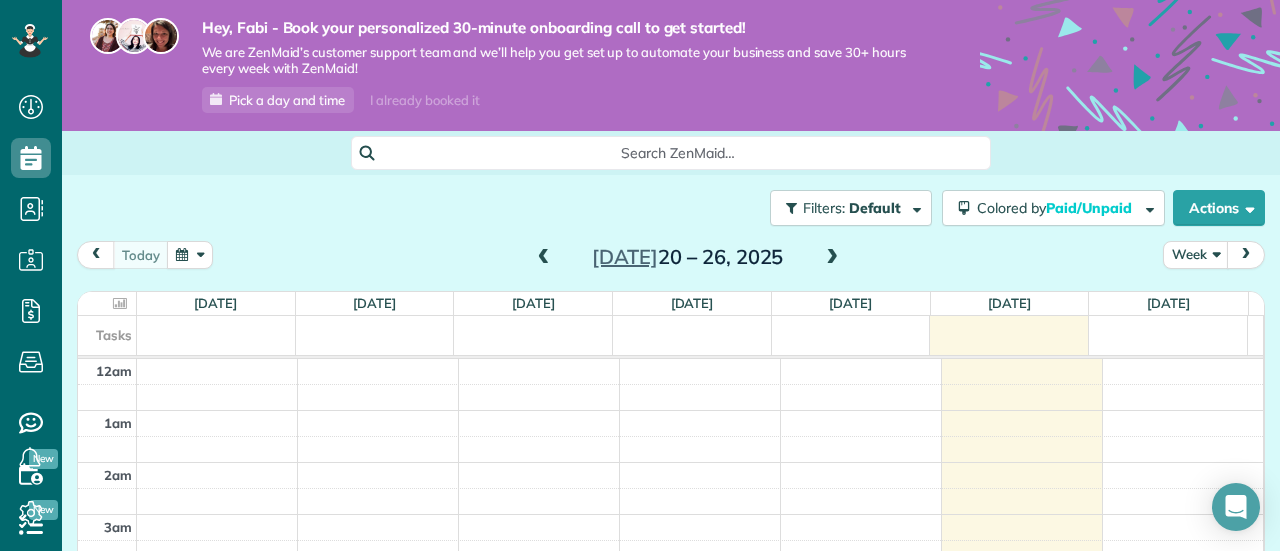 click at bounding box center (544, 258) 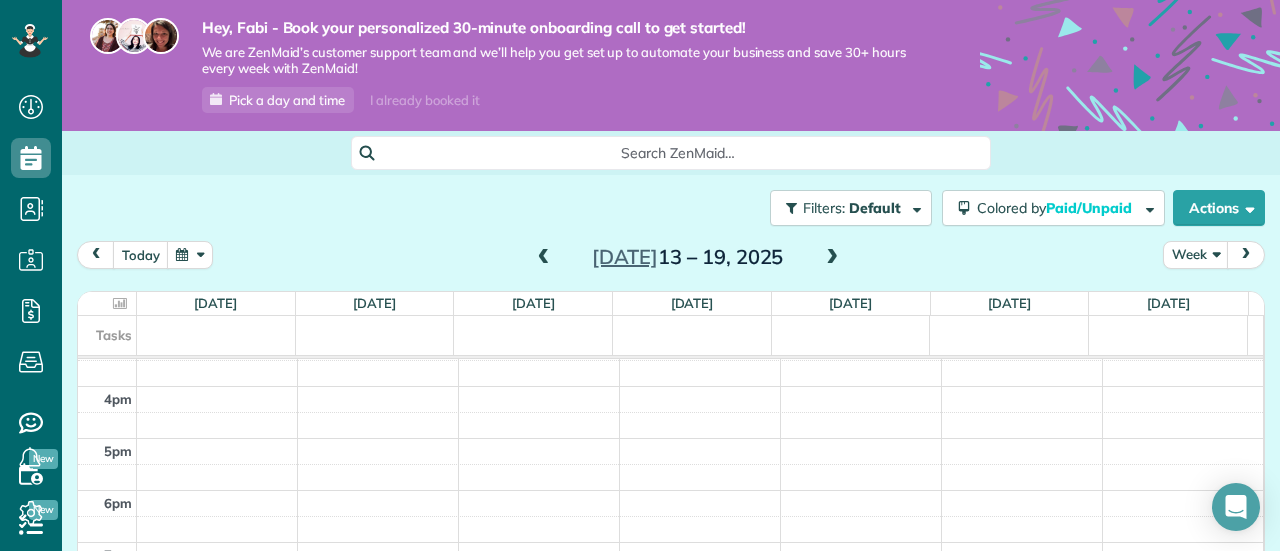 scroll, scrollTop: 900, scrollLeft: 0, axis: vertical 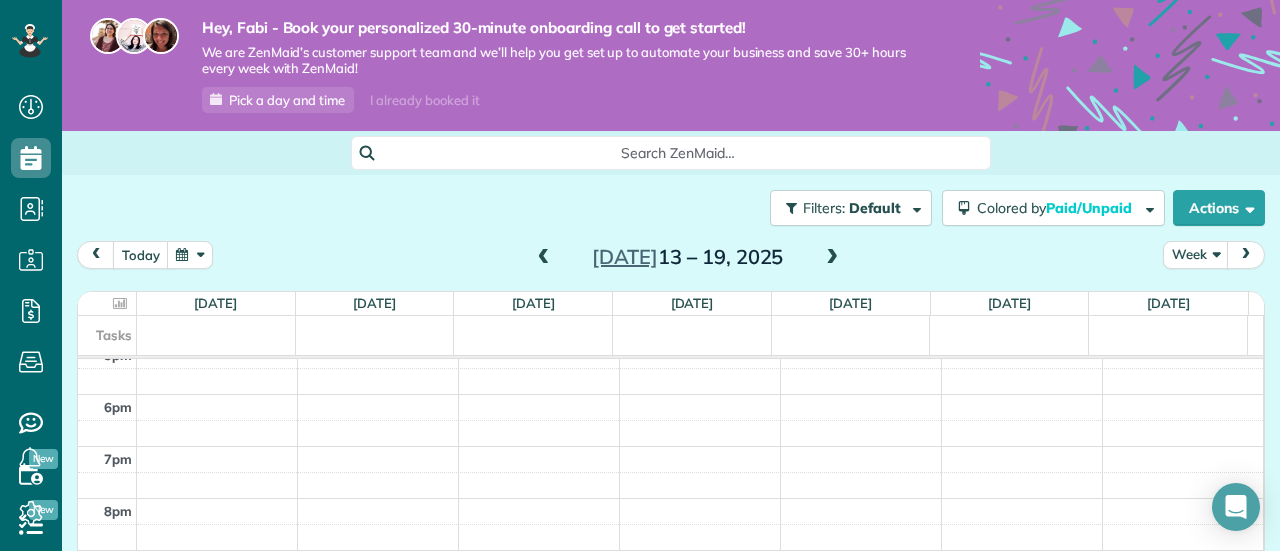 click at bounding box center [832, 258] 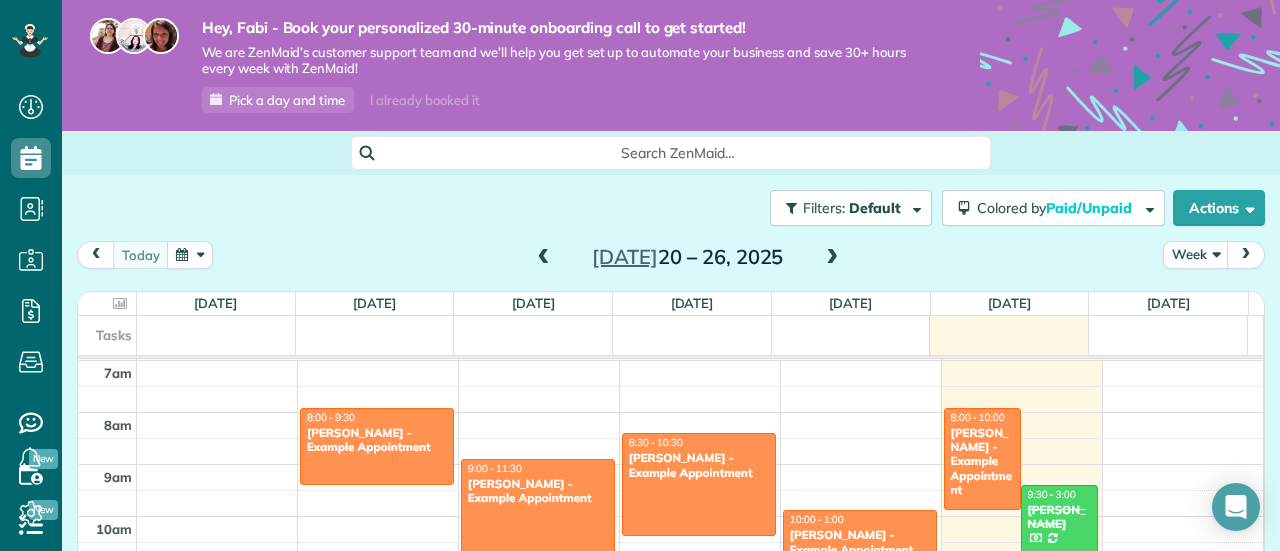 scroll, scrollTop: 361, scrollLeft: 0, axis: vertical 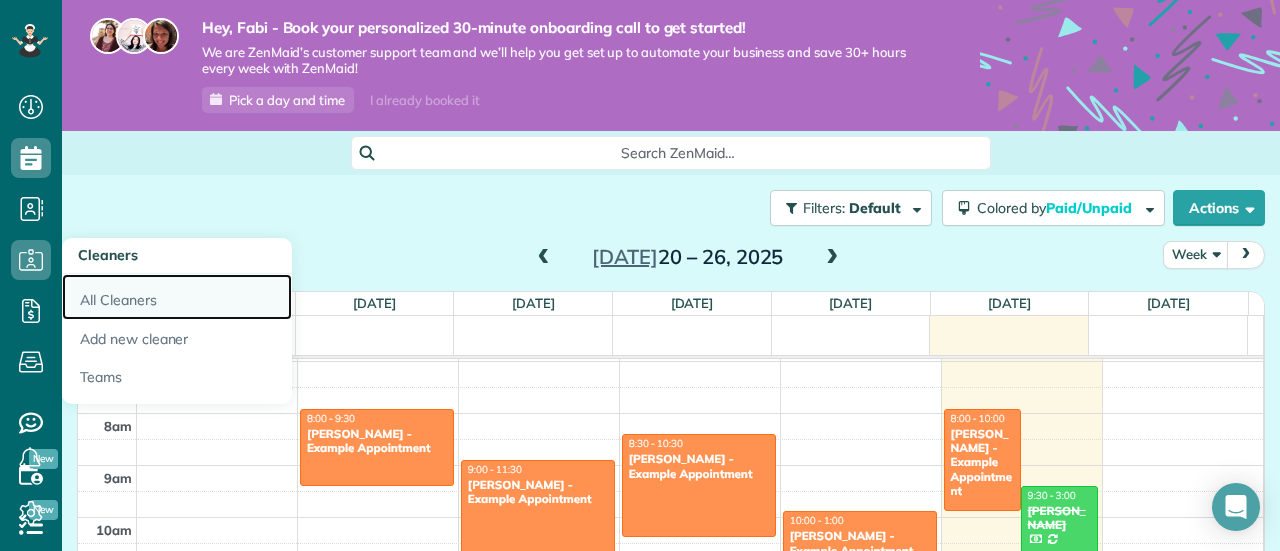 click on "All Cleaners" at bounding box center [177, 297] 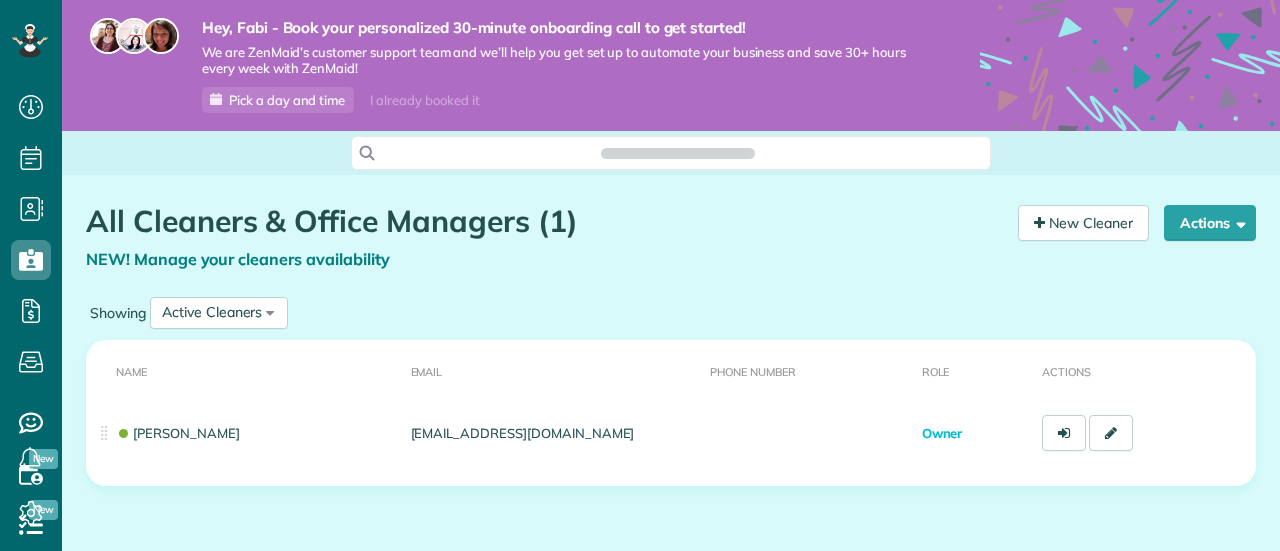 scroll, scrollTop: 0, scrollLeft: 0, axis: both 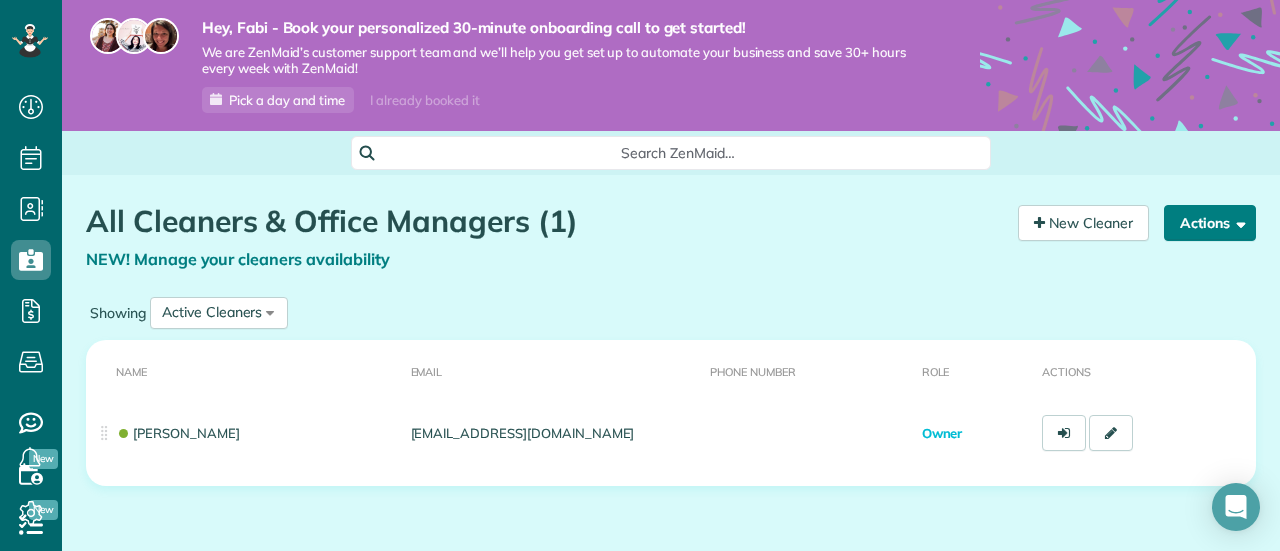 click on "Actions" at bounding box center (1210, 223) 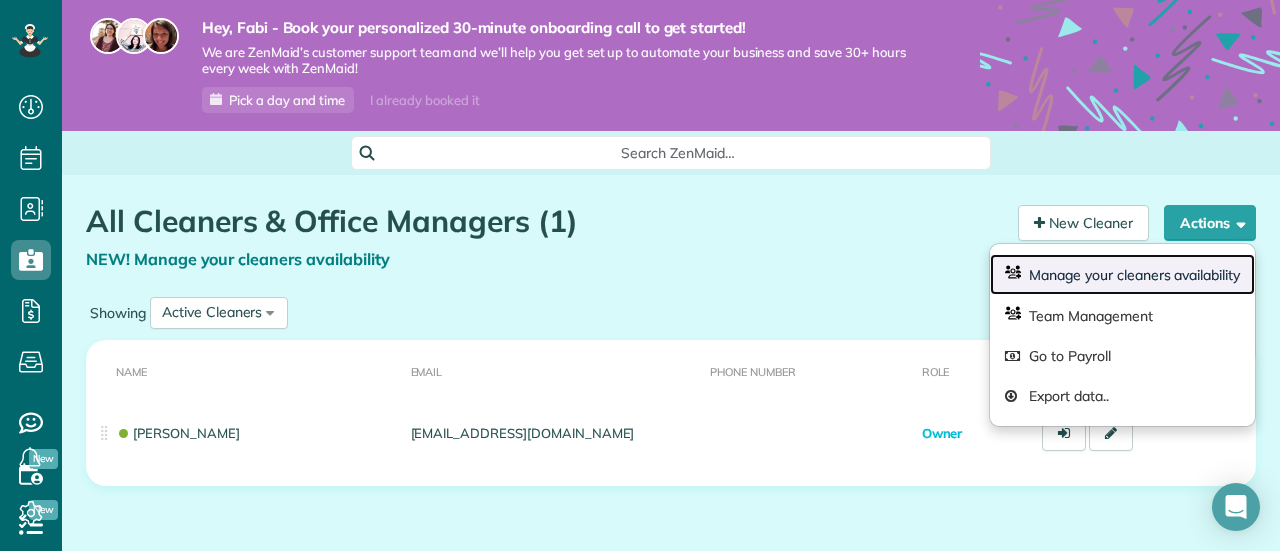 click on "Manage your cleaners availability" at bounding box center [1122, 274] 